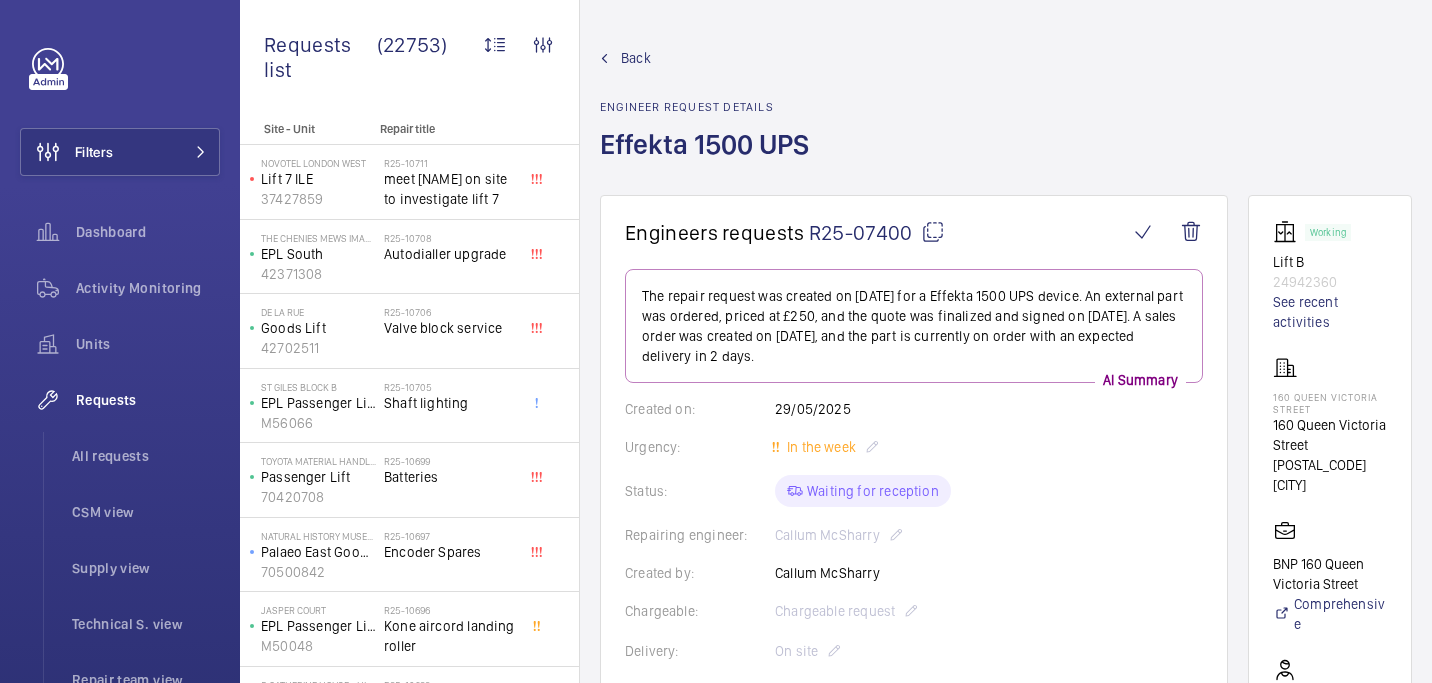 scroll, scrollTop: 0, scrollLeft: 0, axis: both 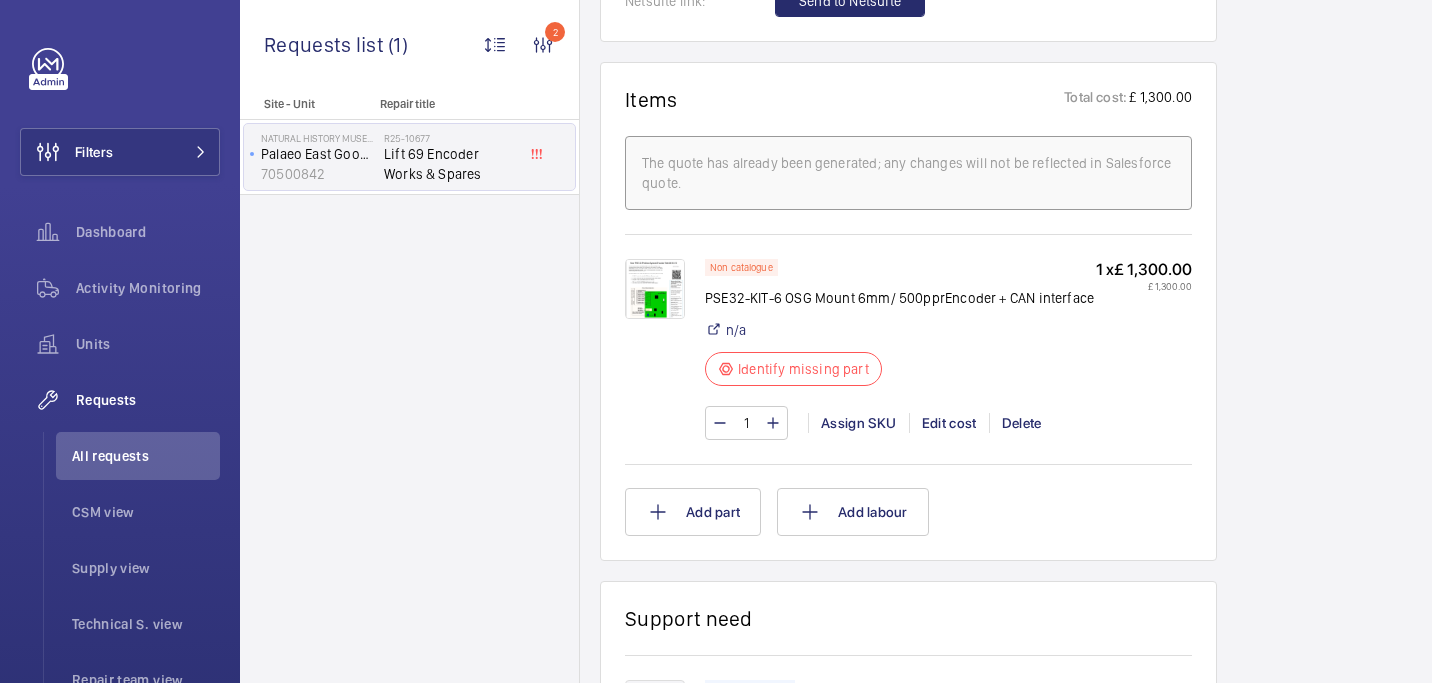 click 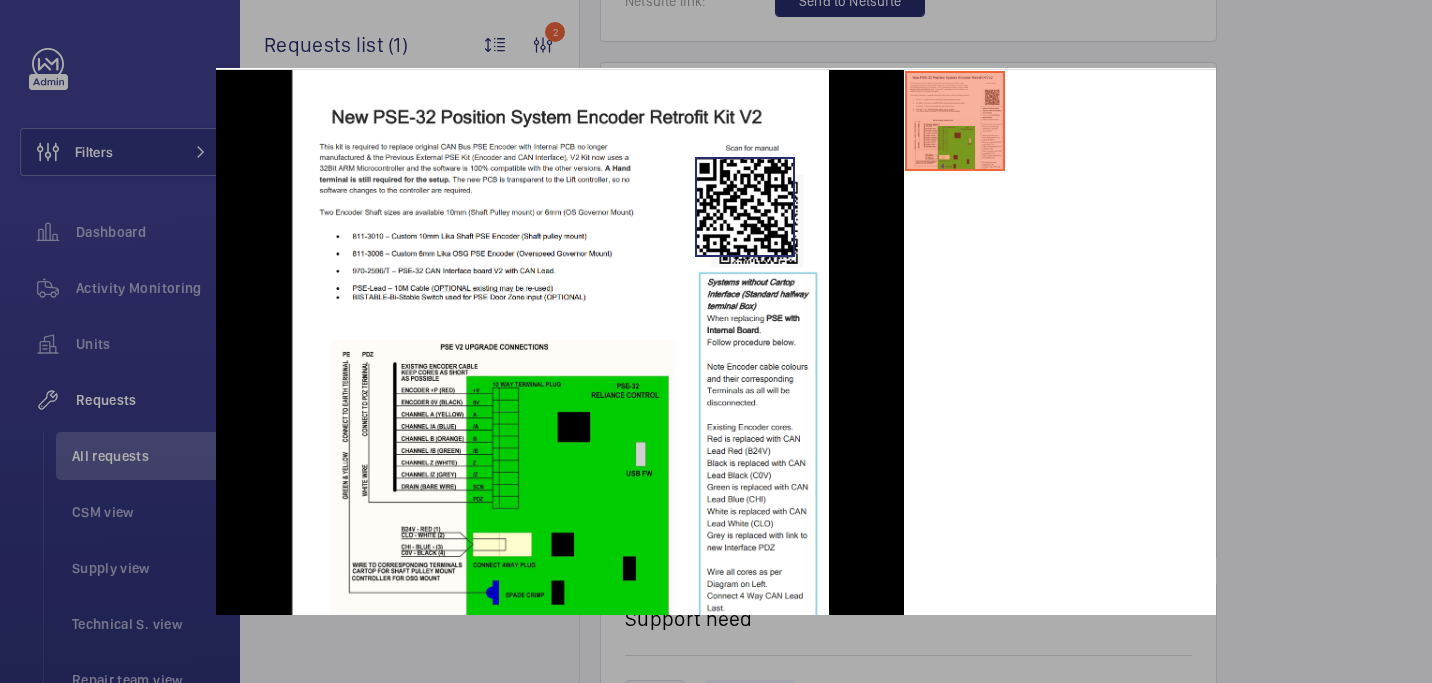 scroll, scrollTop: 102, scrollLeft: 0, axis: vertical 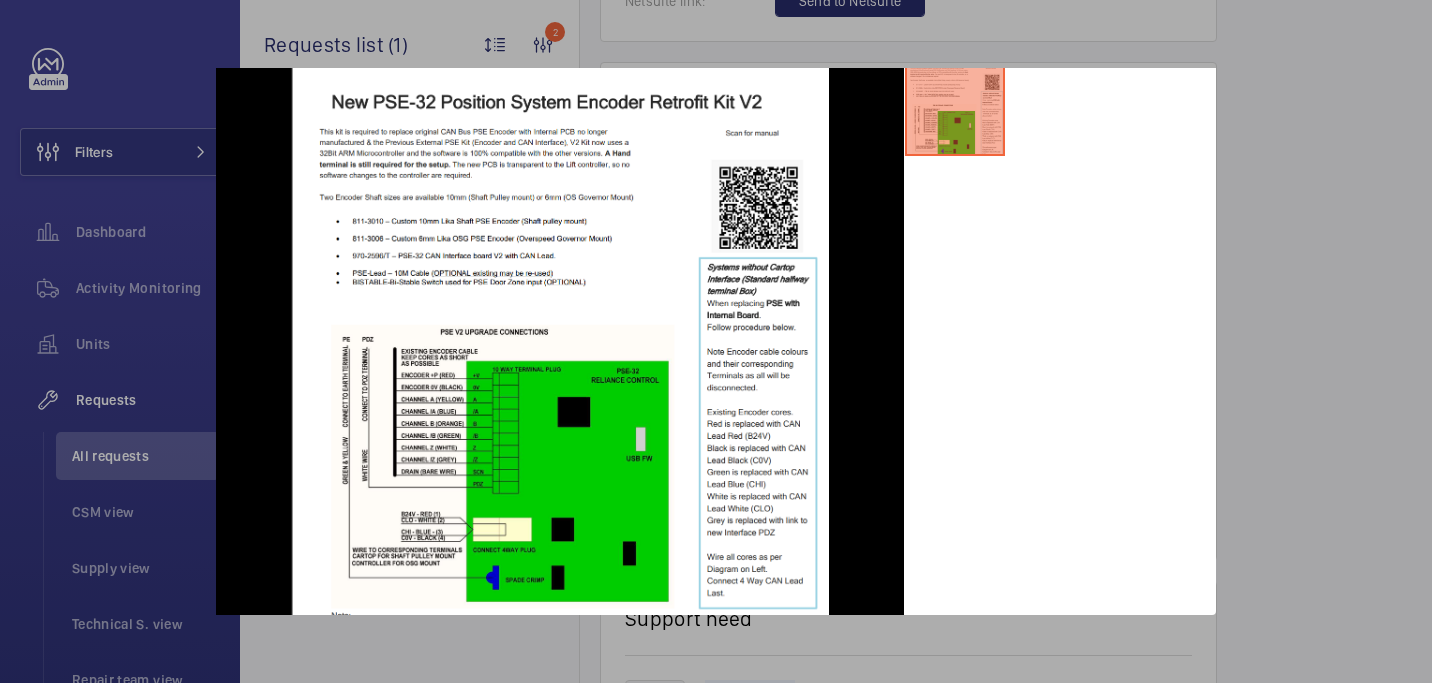 click at bounding box center (716, 341) 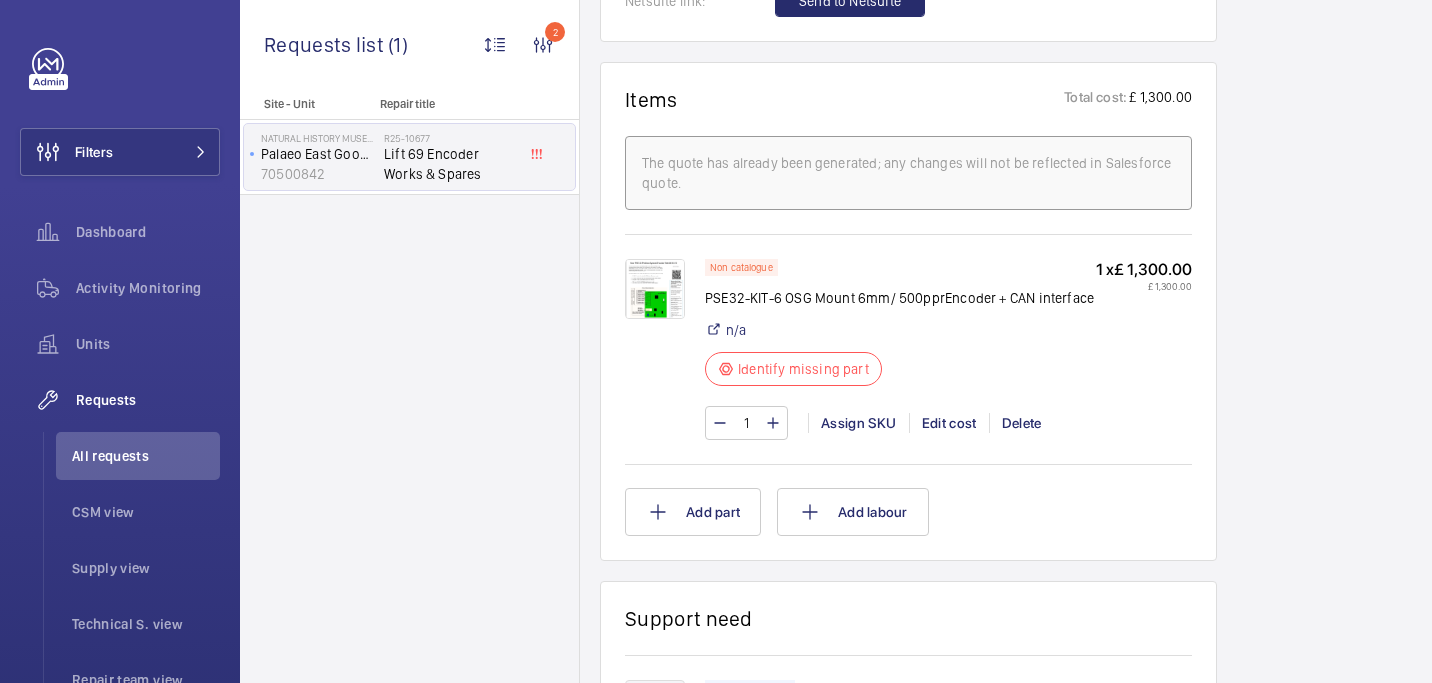 click on "PSE32-KIT-6 OSG Mount 6mm/ 500pprEncoder + CAN interface" 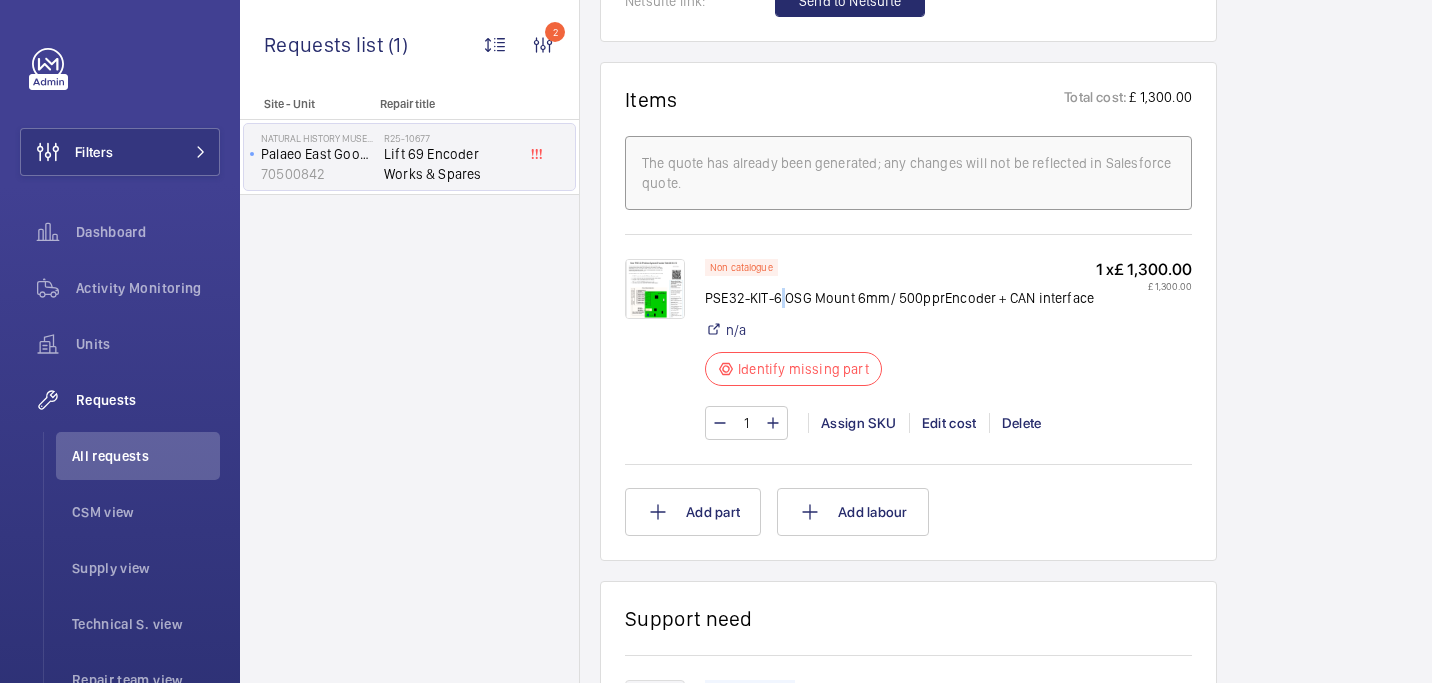 click on "PSE32-KIT-6 OSG Mount 6mm/ 500pprEncoder + CAN interface" 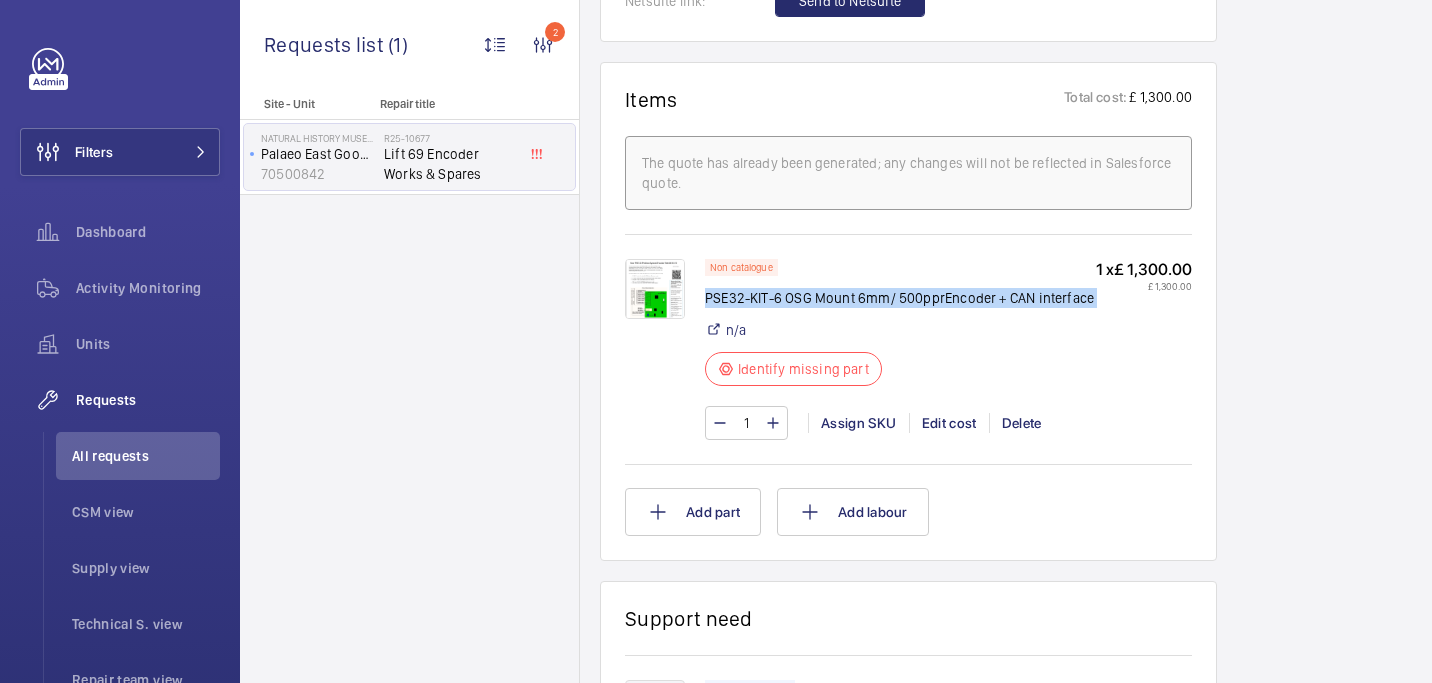 click on "PSE32-KIT-6 OSG Mount 6mm/ 500pprEncoder + CAN interface" 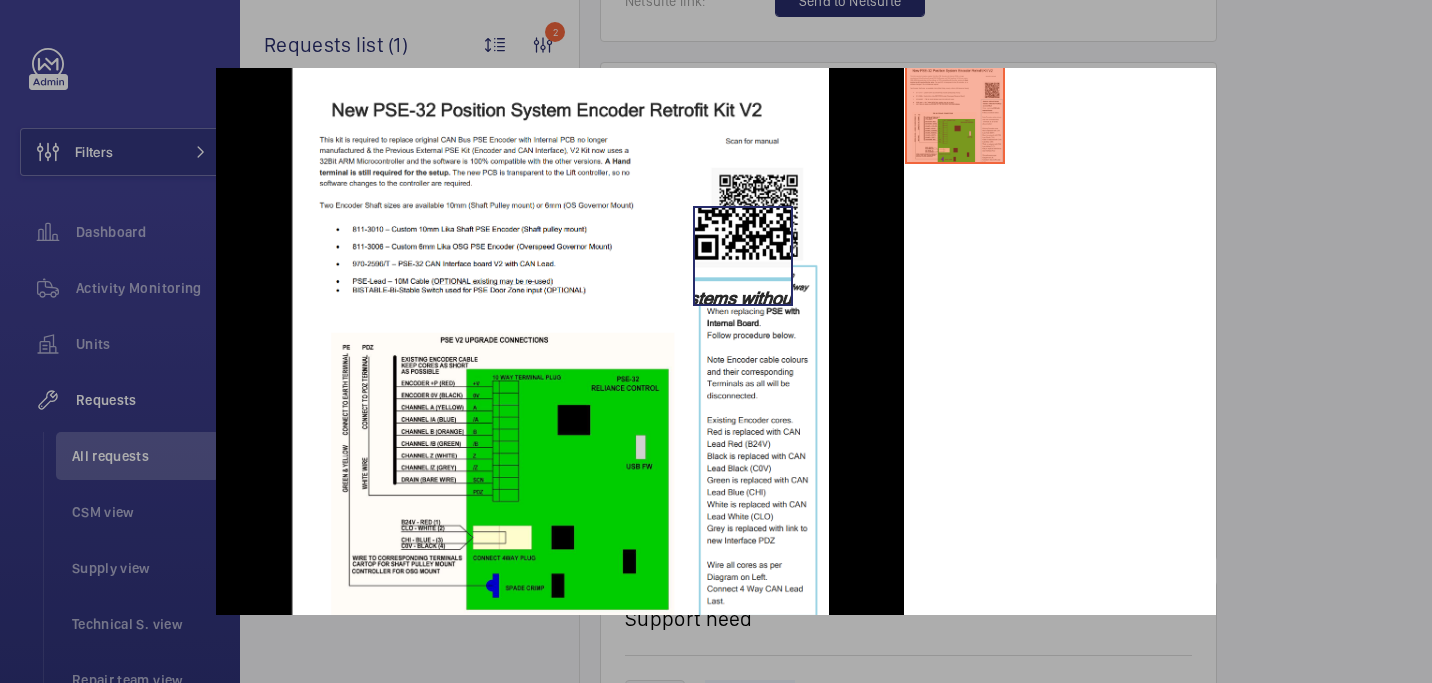scroll, scrollTop: 97, scrollLeft: 0, axis: vertical 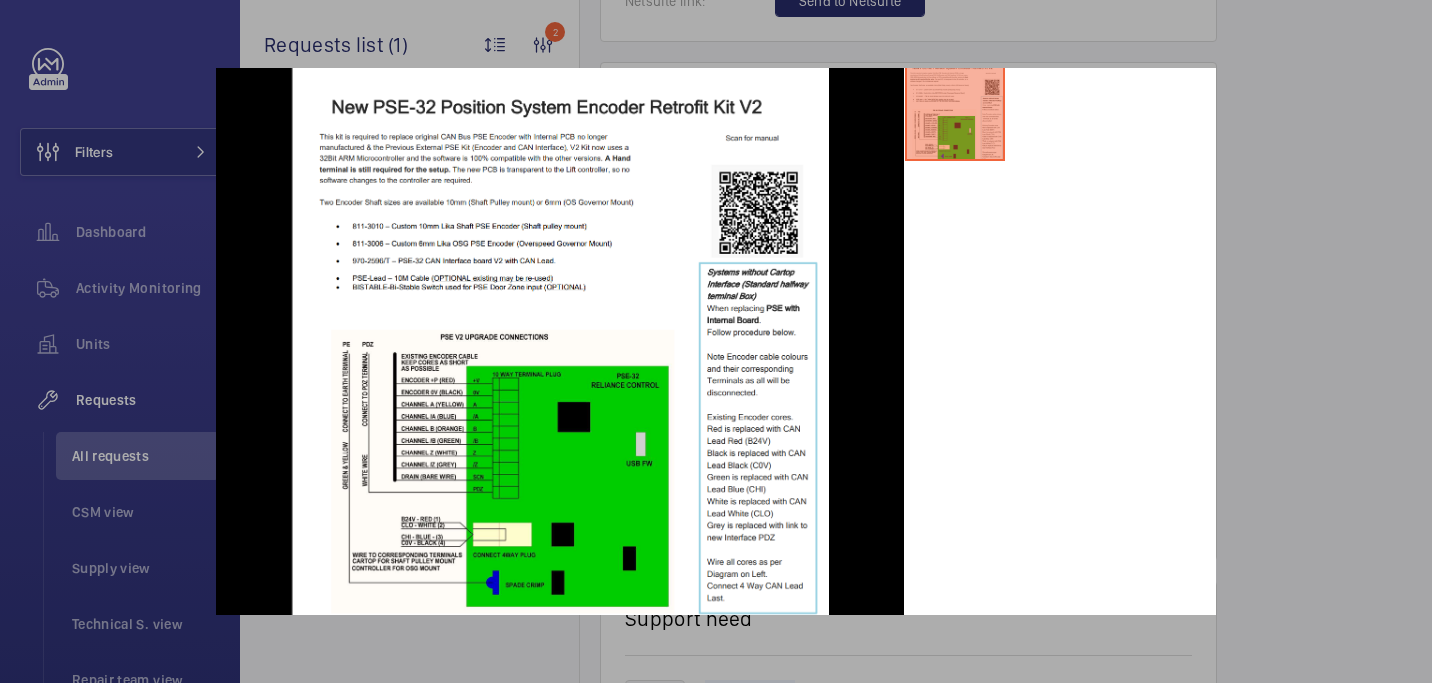 click at bounding box center [716, 341] 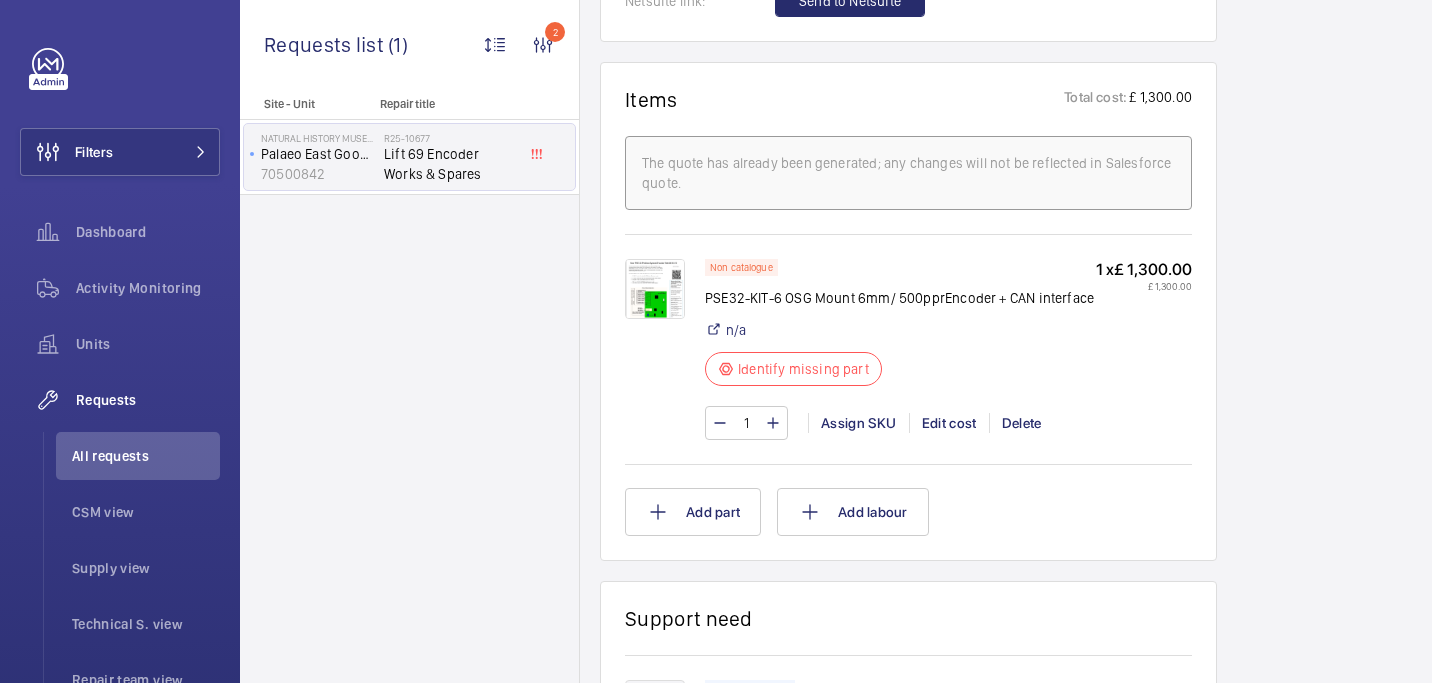 scroll, scrollTop: 1154, scrollLeft: 0, axis: vertical 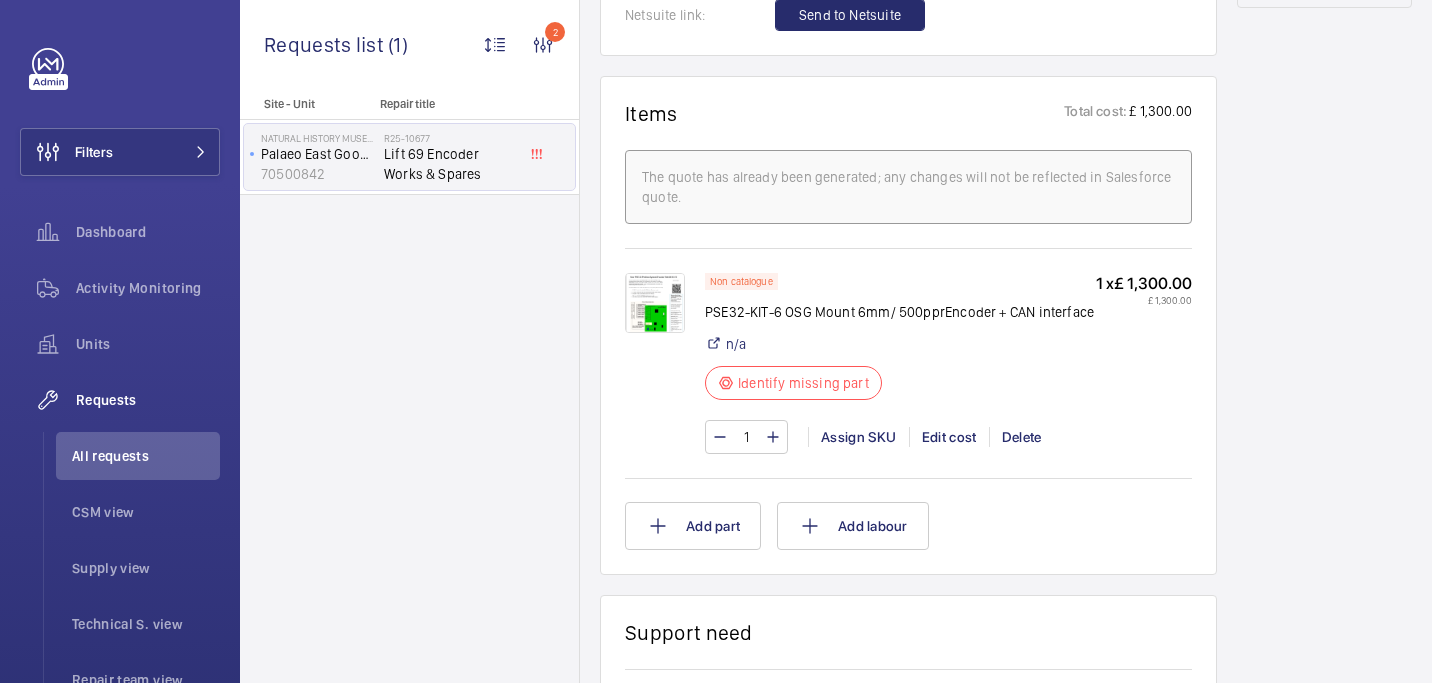 click on "PSE32-KIT-6 OSG Mount 6mm/ 500pprEncoder + CAN interface" 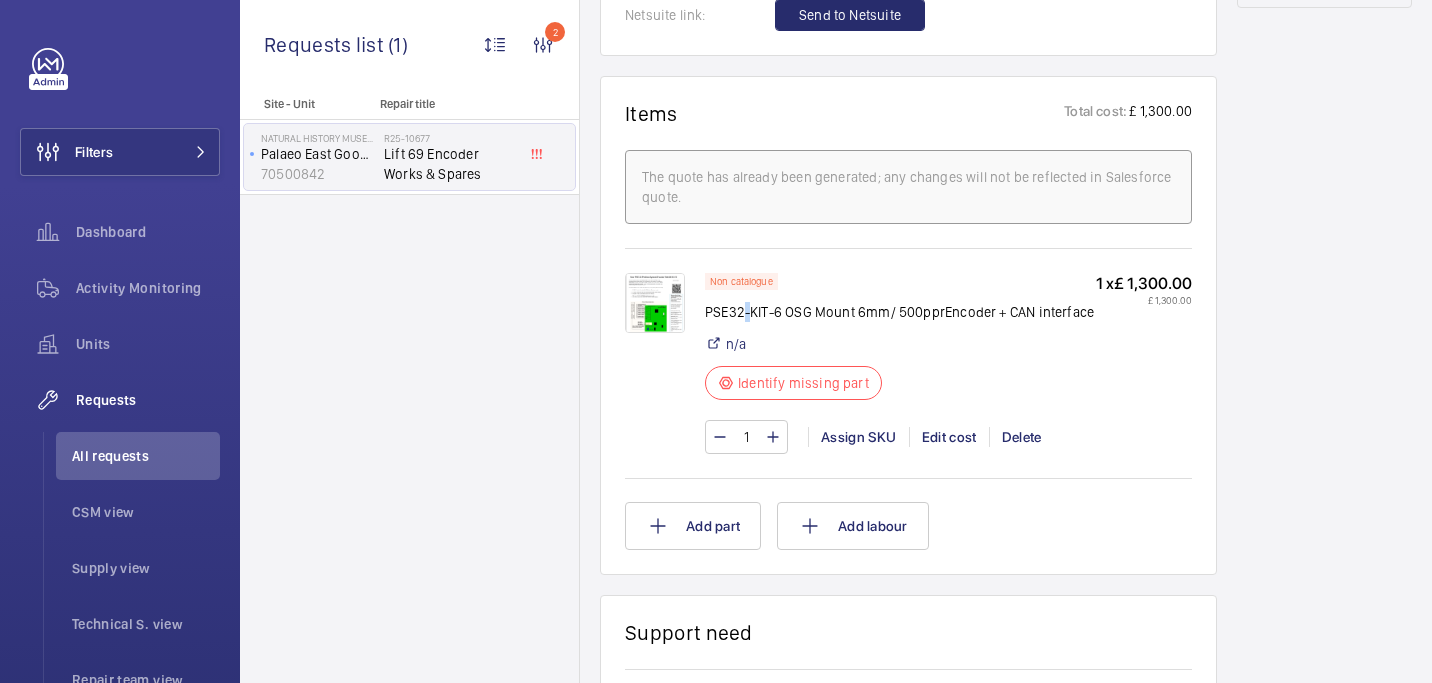 click on "PSE32-KIT-6 OSG Mount 6mm/ 500pprEncoder + CAN interface" 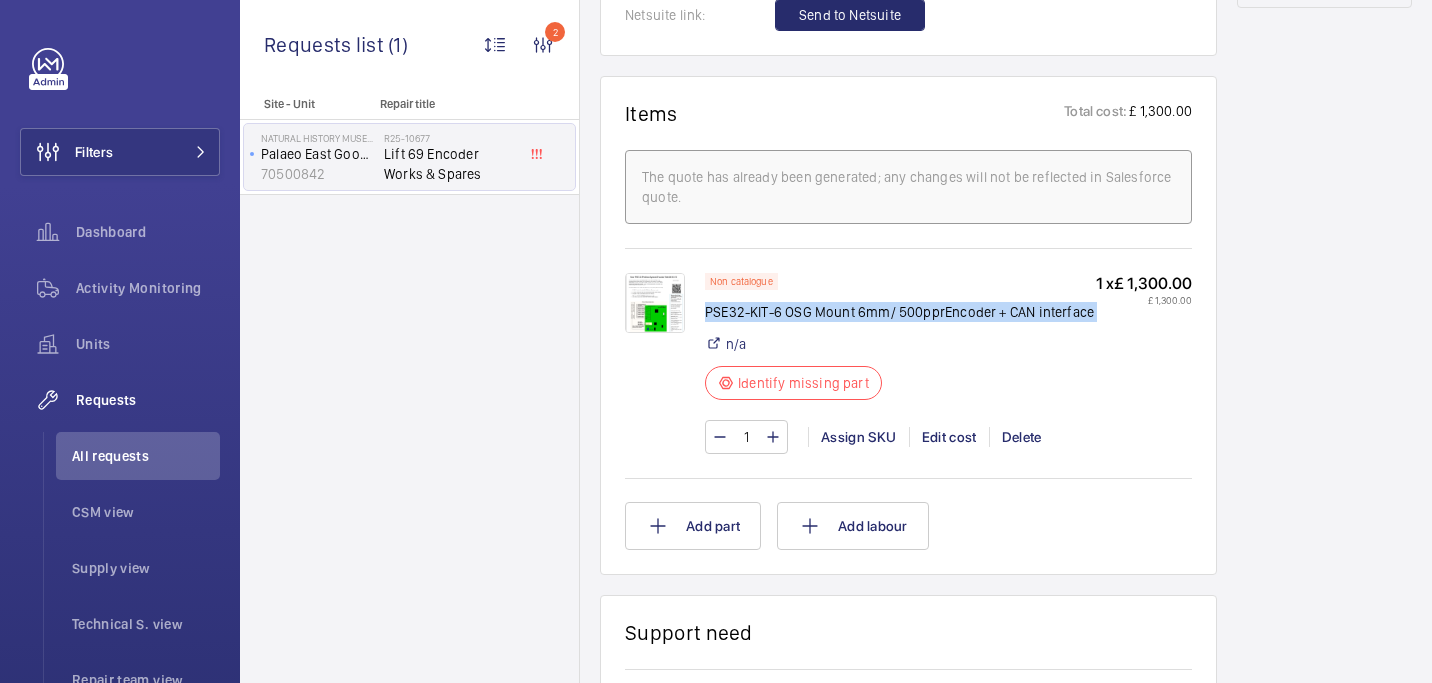 click on "PSE32-KIT-6 OSG Mount 6mm/ 500pprEncoder + CAN interface" 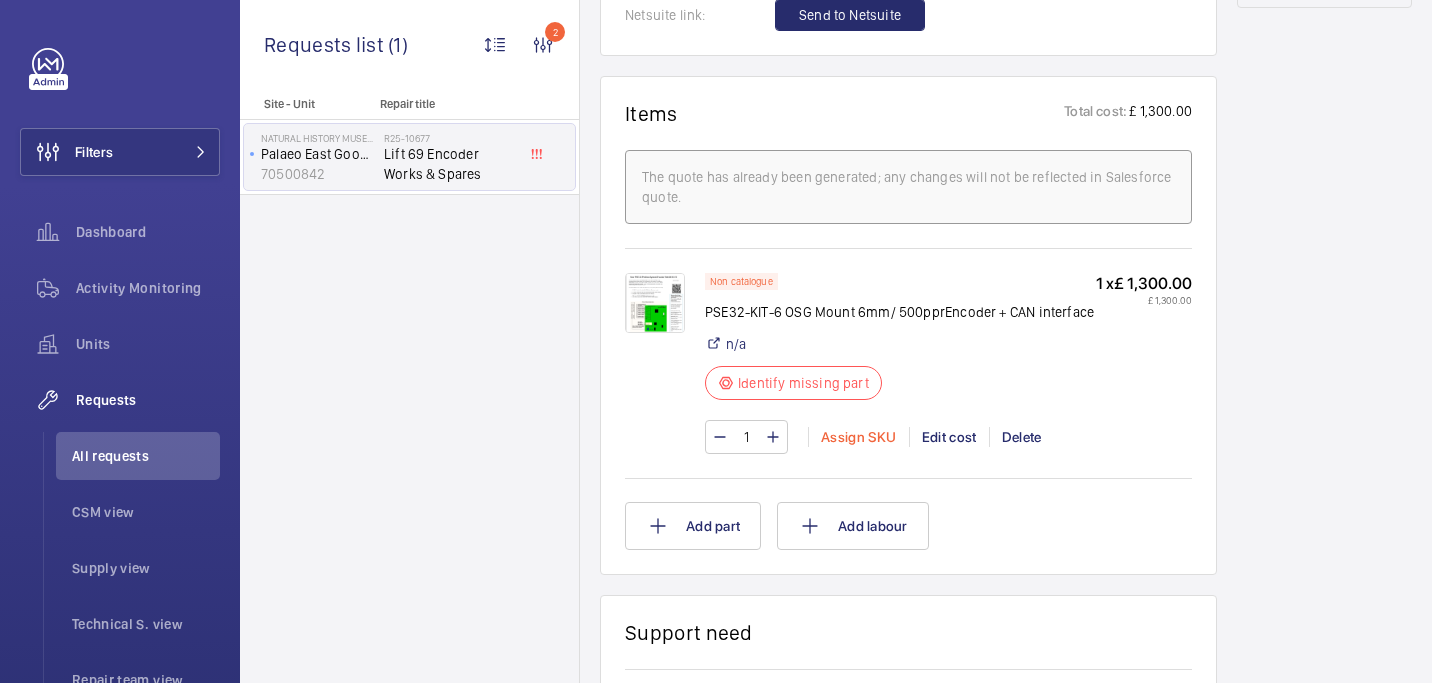 click on "Assign SKU" 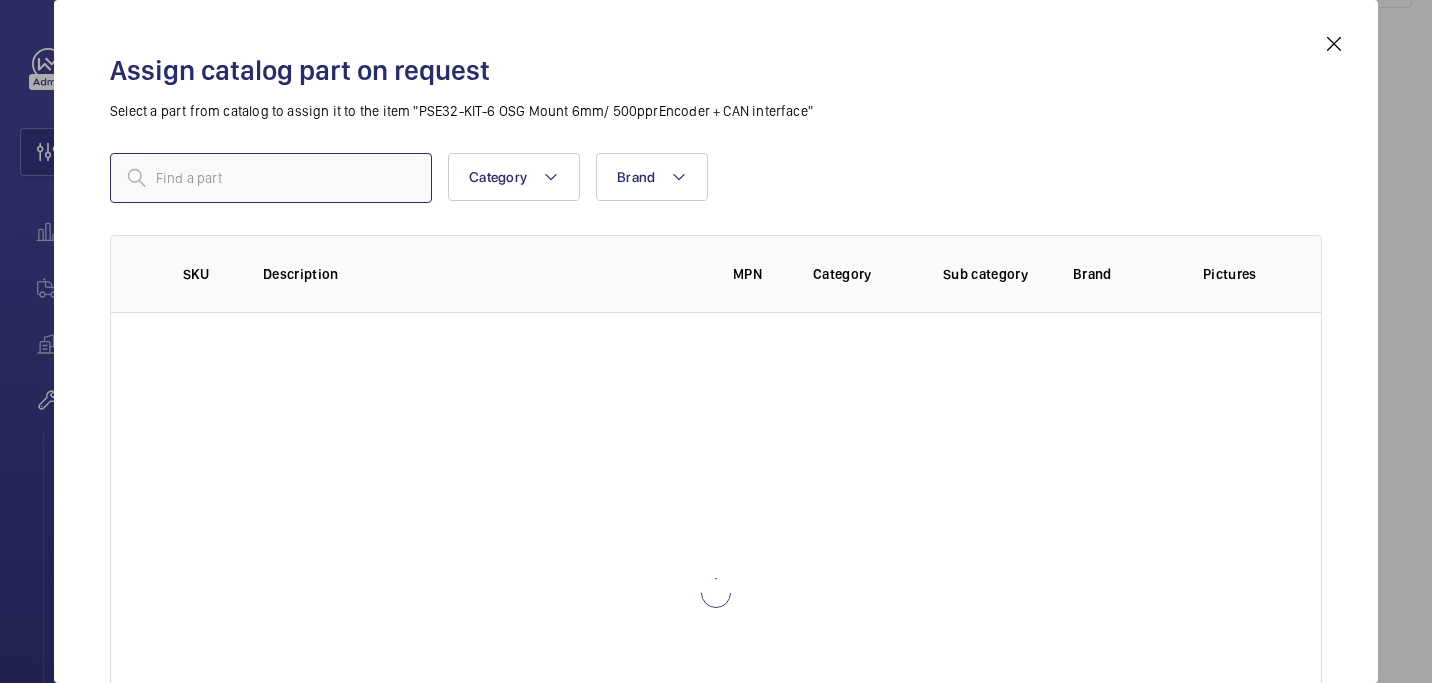 click at bounding box center (271, 178) 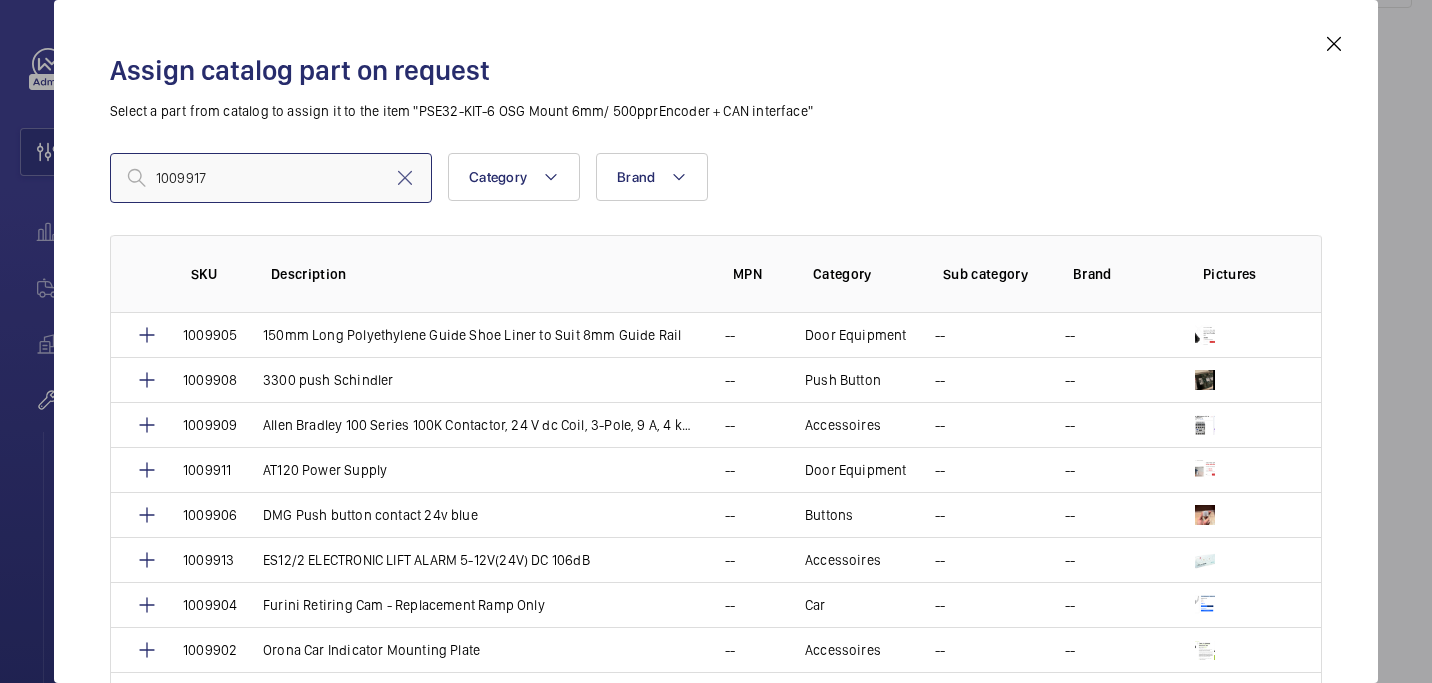 click on "1009917" at bounding box center (271, 178) 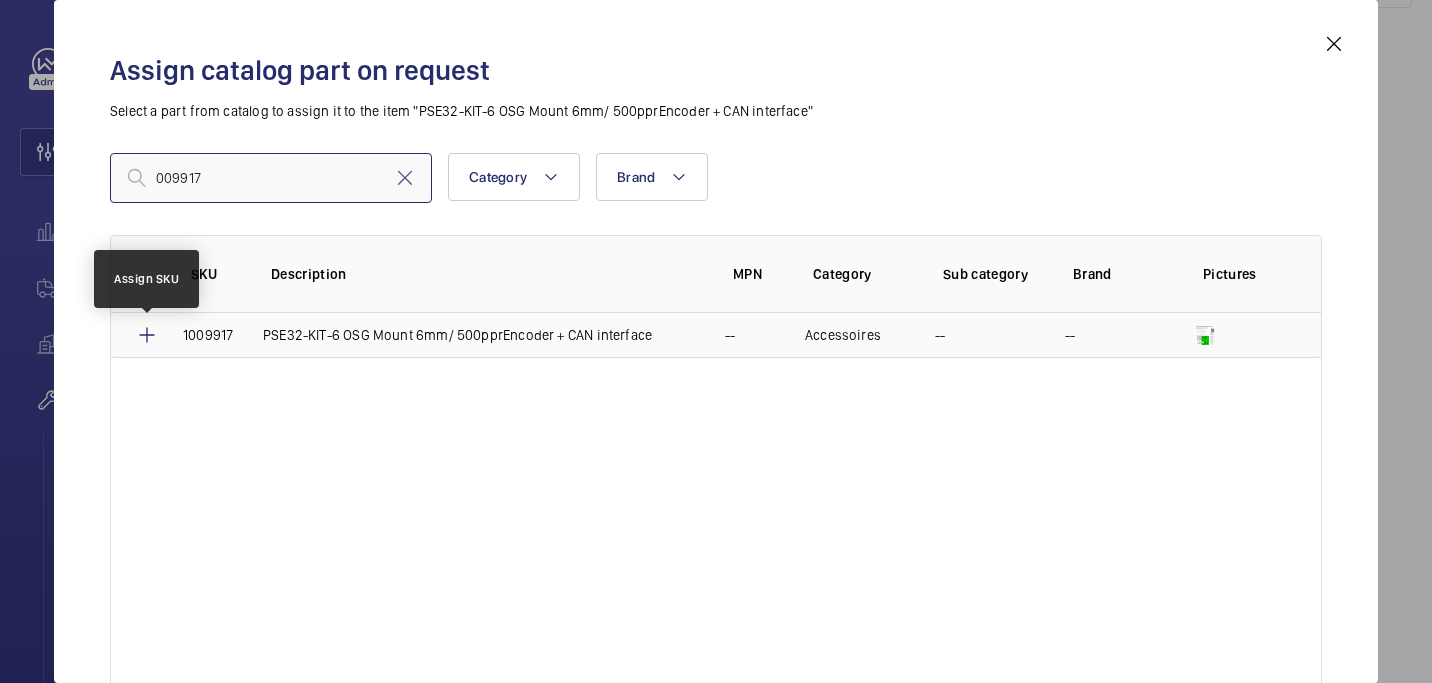 type on "009917" 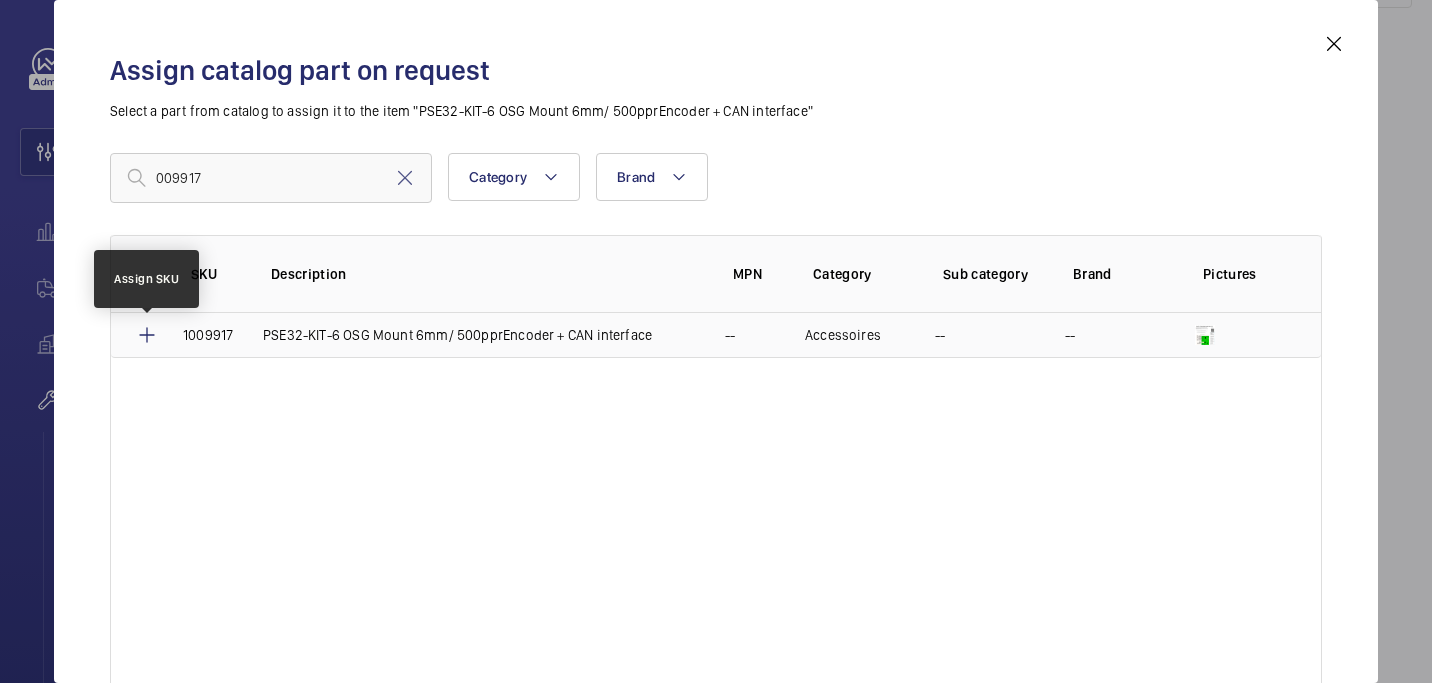 click at bounding box center (147, 335) 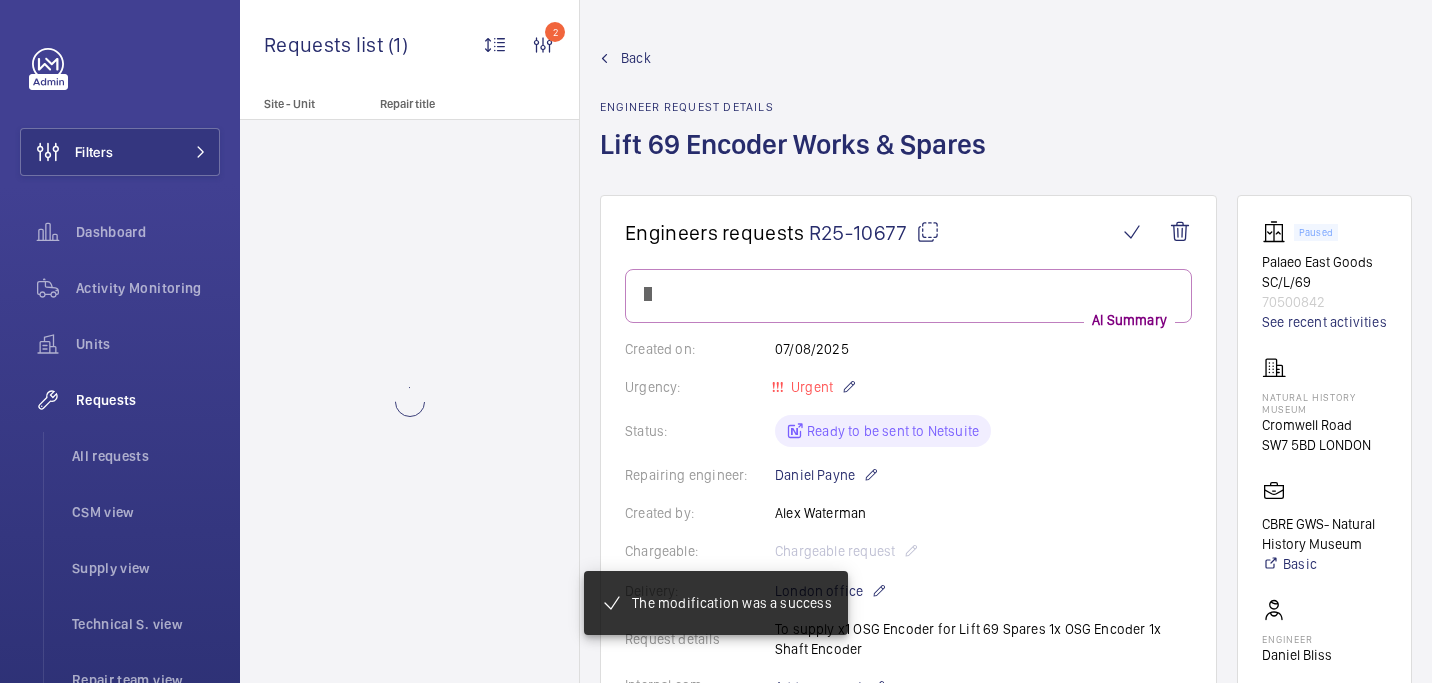 scroll, scrollTop: 1154, scrollLeft: 0, axis: vertical 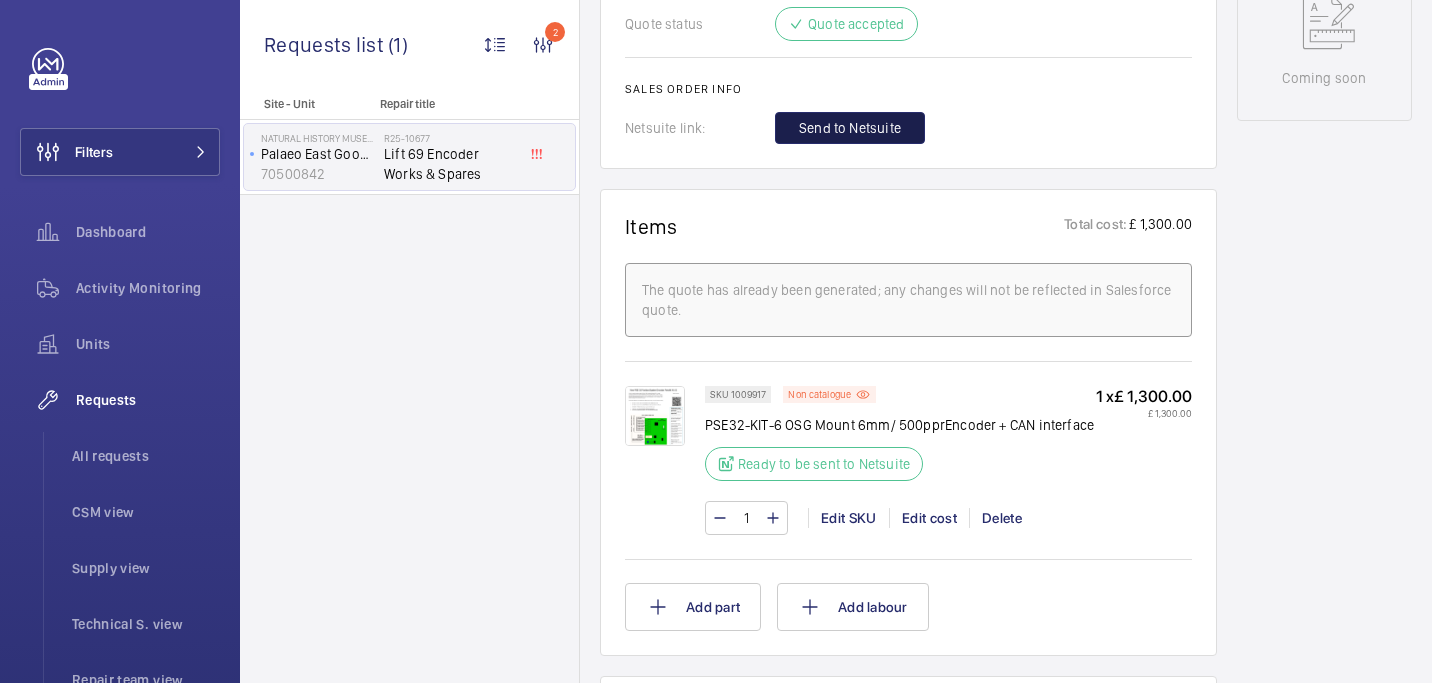 click on "Send to Netsuite" 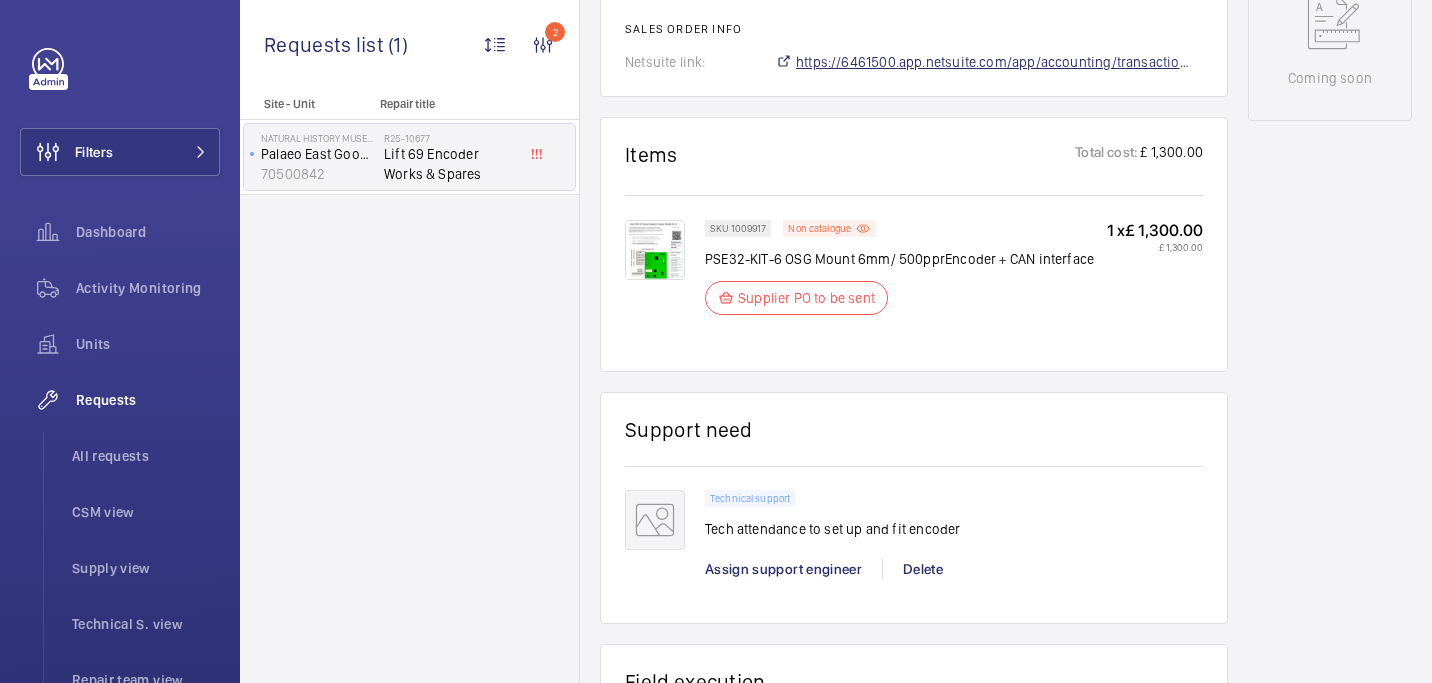 scroll, scrollTop: 1081, scrollLeft: 0, axis: vertical 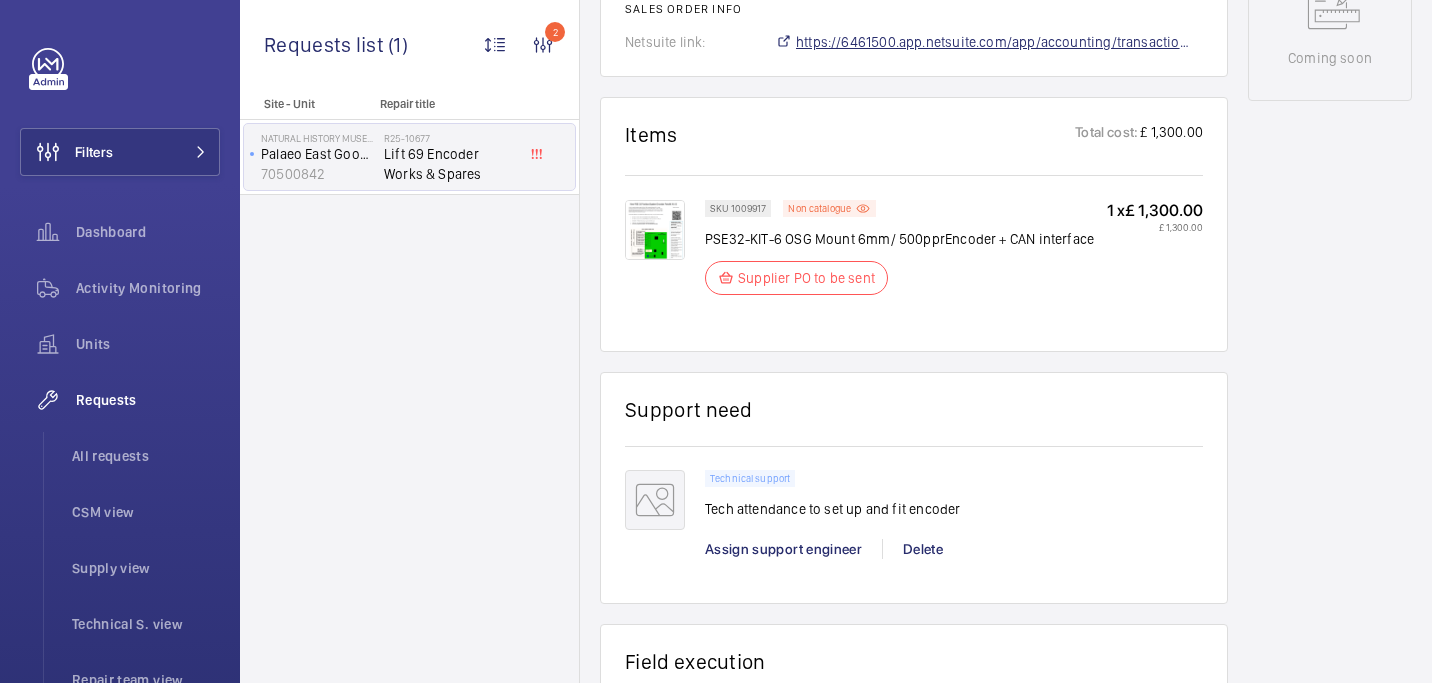 click on "https://6461500.app.netsuite.com/app/accounting/transactions/salesord.nl?id=2890530" 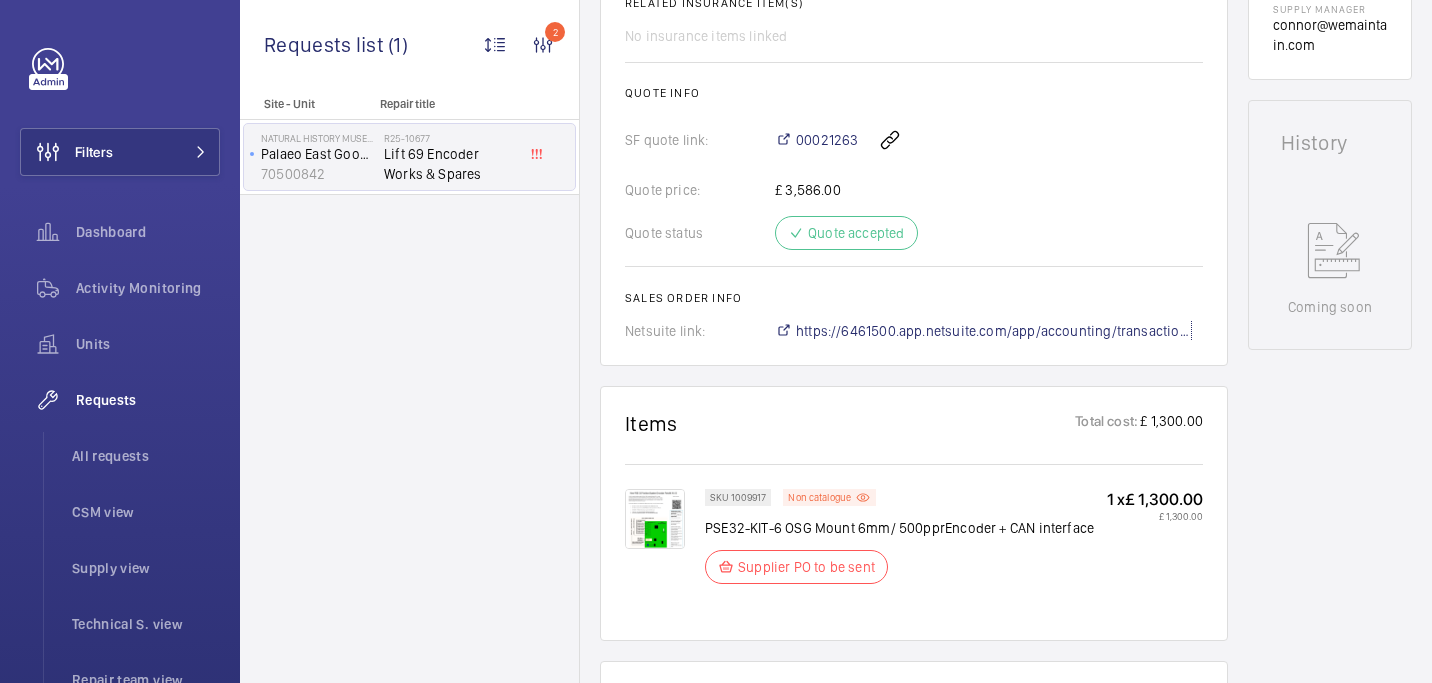 scroll, scrollTop: 768, scrollLeft: 0, axis: vertical 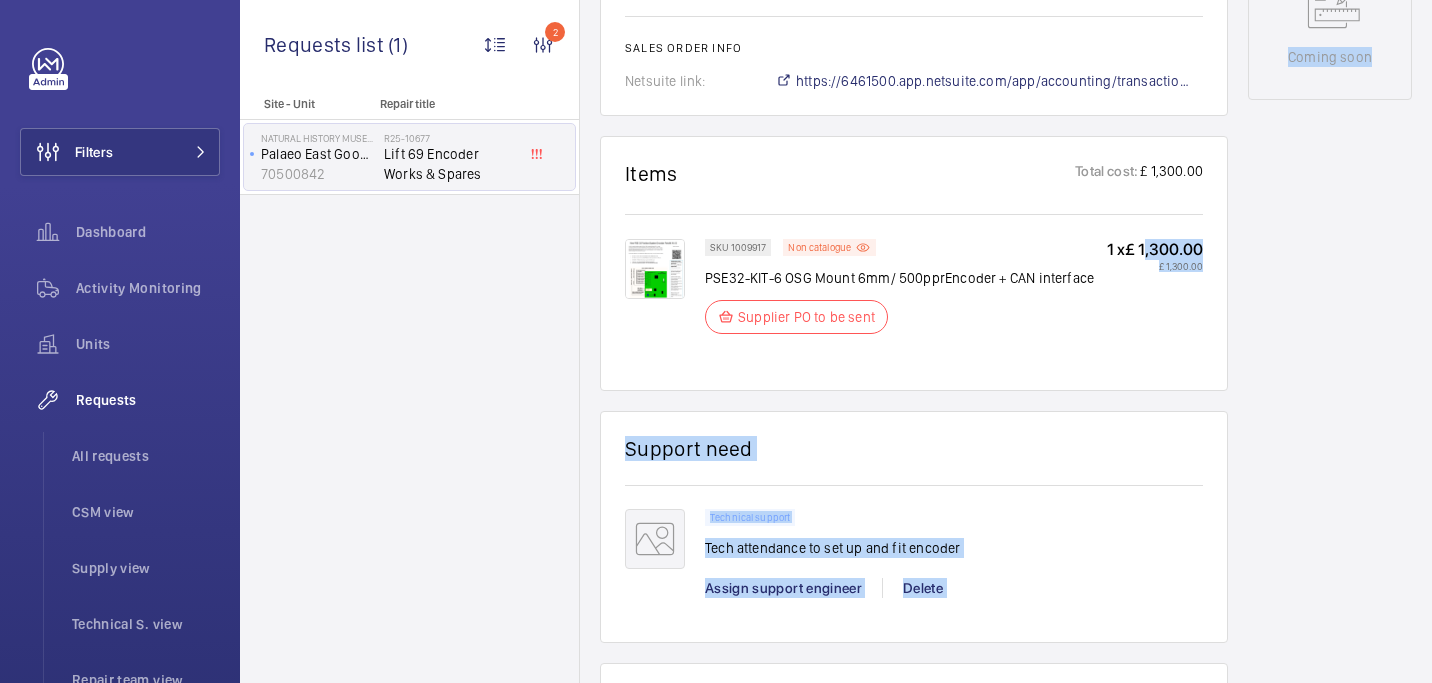 drag, startPoint x: 1139, startPoint y: 250, endPoint x: 1239, endPoint y: 267, distance: 101.43471 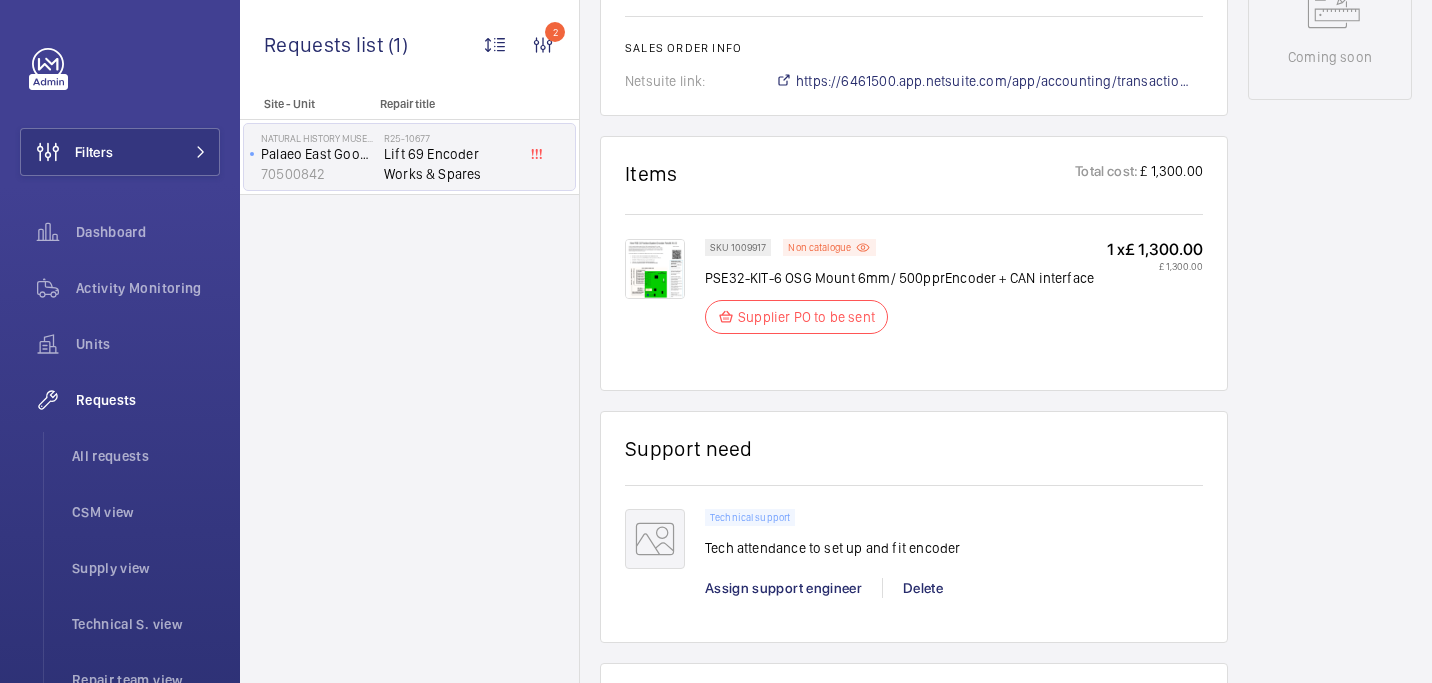 click on "Engineers requests  R25-10677   This repair request was created on 2025-08-07 to address an issue with Lift 69's encoder. Parts were ordered and technical support was requested to set up and fit the new encoder. The quote number was set on 2025-08-08, and the request status changed to "works-in-progress". One of the requested items was later removed, and the quantity of the remaining item was reduced. The request is currently in progress.  AI Summary Created on:  07/08/2025  Urgency: Urgent Status: Supplier PO to be sent Repairing engineer:  Daniel Payne  Created by:  Alex Waterman  Chargeable: Chargeable request Delivery:  London office  Request details  To supply x1 OSG Encoder for Lift 69
Spares
1x OSG Encoder
1x Shaft Encoder  Internal com. Add comment Related insurance item(s)  No insurance items linked  Quote info SF quote link: 00021263 Quote price:  £ 3,586.00  Quote status Quote accepted Sales order info Netsuite link: Items Total cost: £ 1,300.00 SKU 1009917 Non catalogue Supplier PO to be sent" 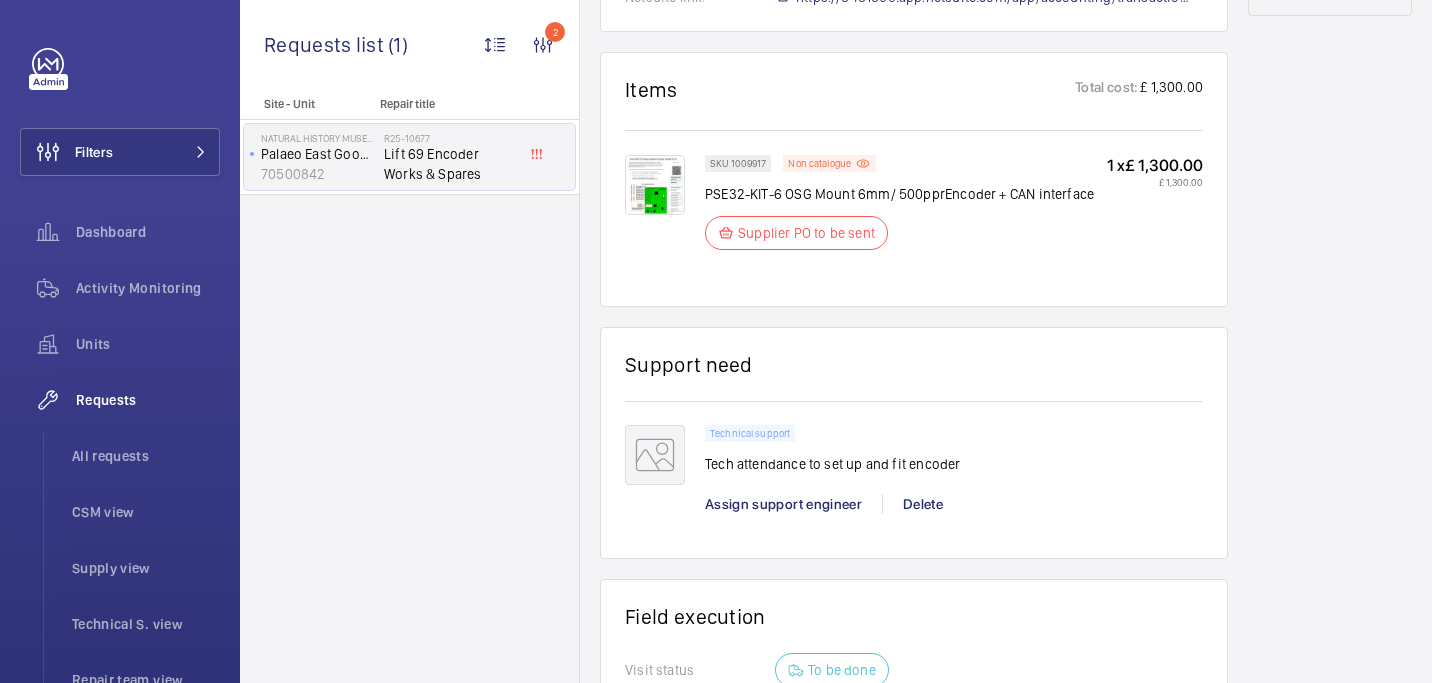 click 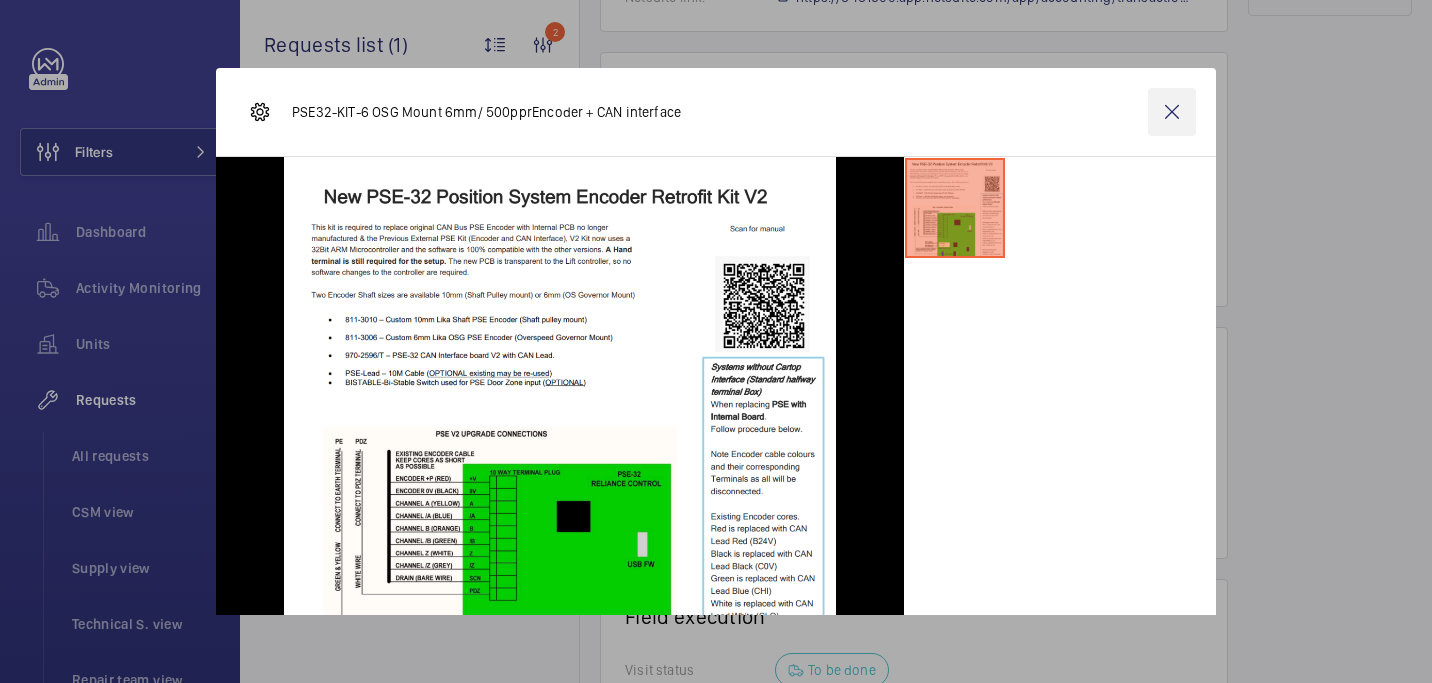 click at bounding box center (1172, 112) 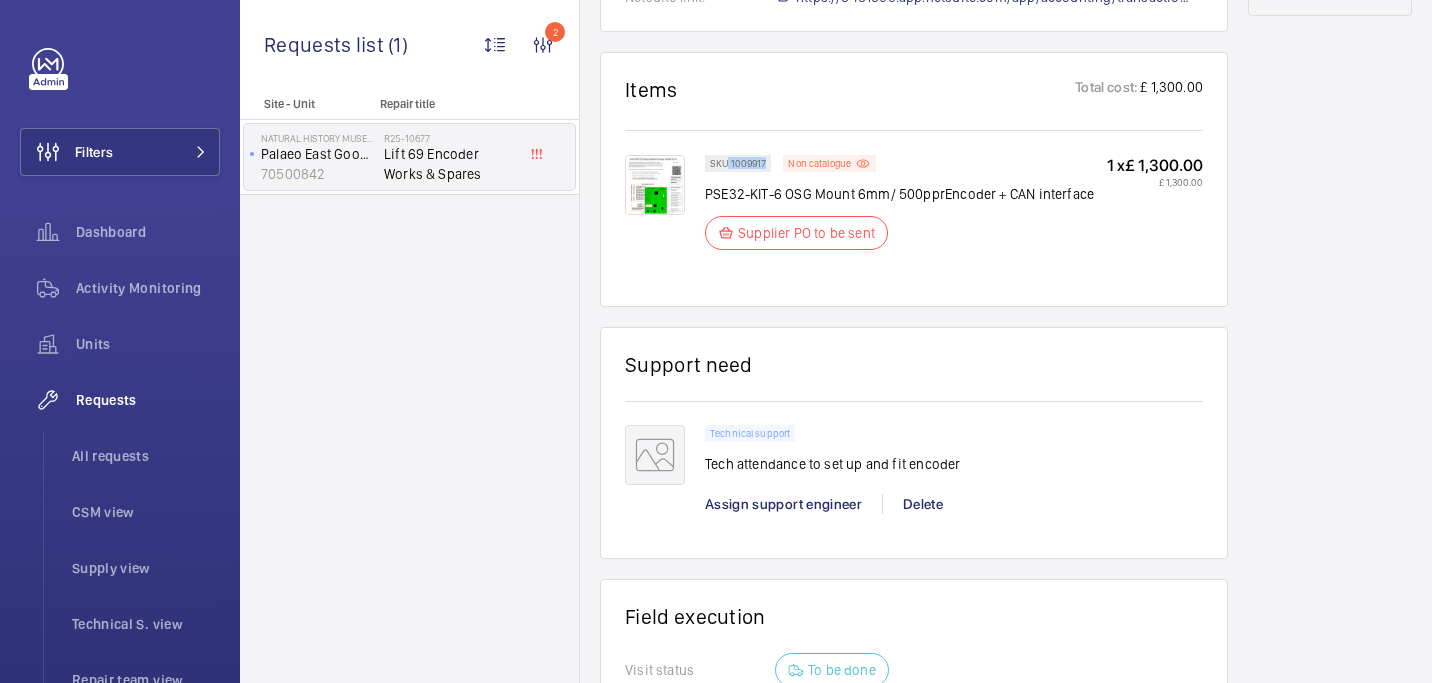 drag, startPoint x: 727, startPoint y: 164, endPoint x: 766, endPoint y: 164, distance: 39 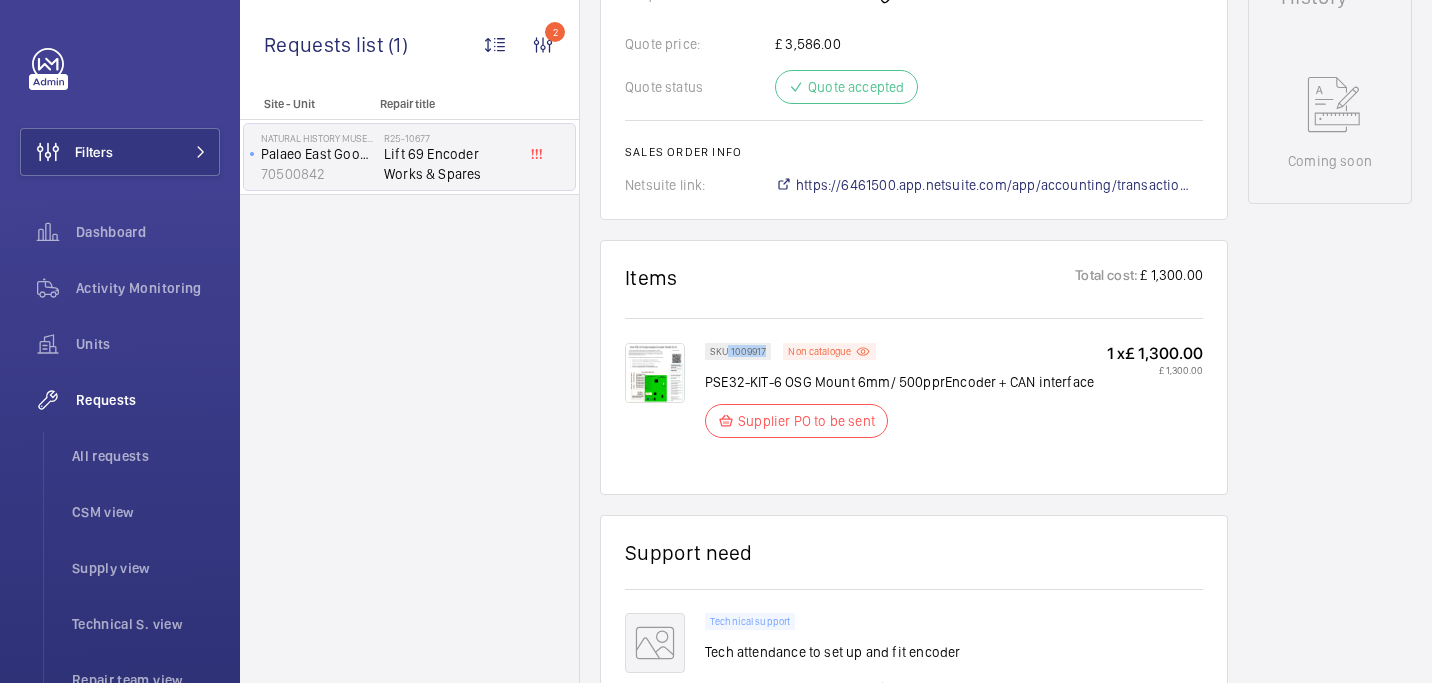 scroll, scrollTop: 976, scrollLeft: 0, axis: vertical 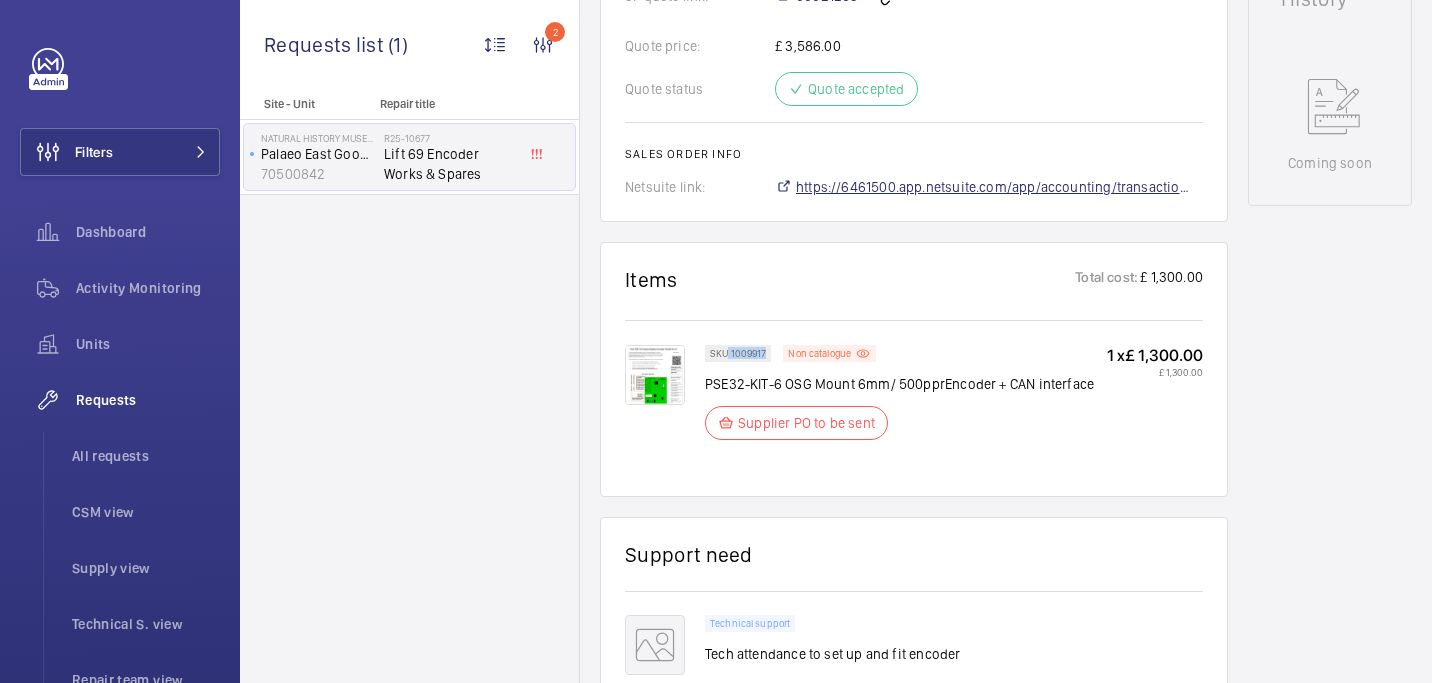 click on "https://6461500.app.netsuite.com/app/accounting/transactions/salesord.nl?id=2890530" 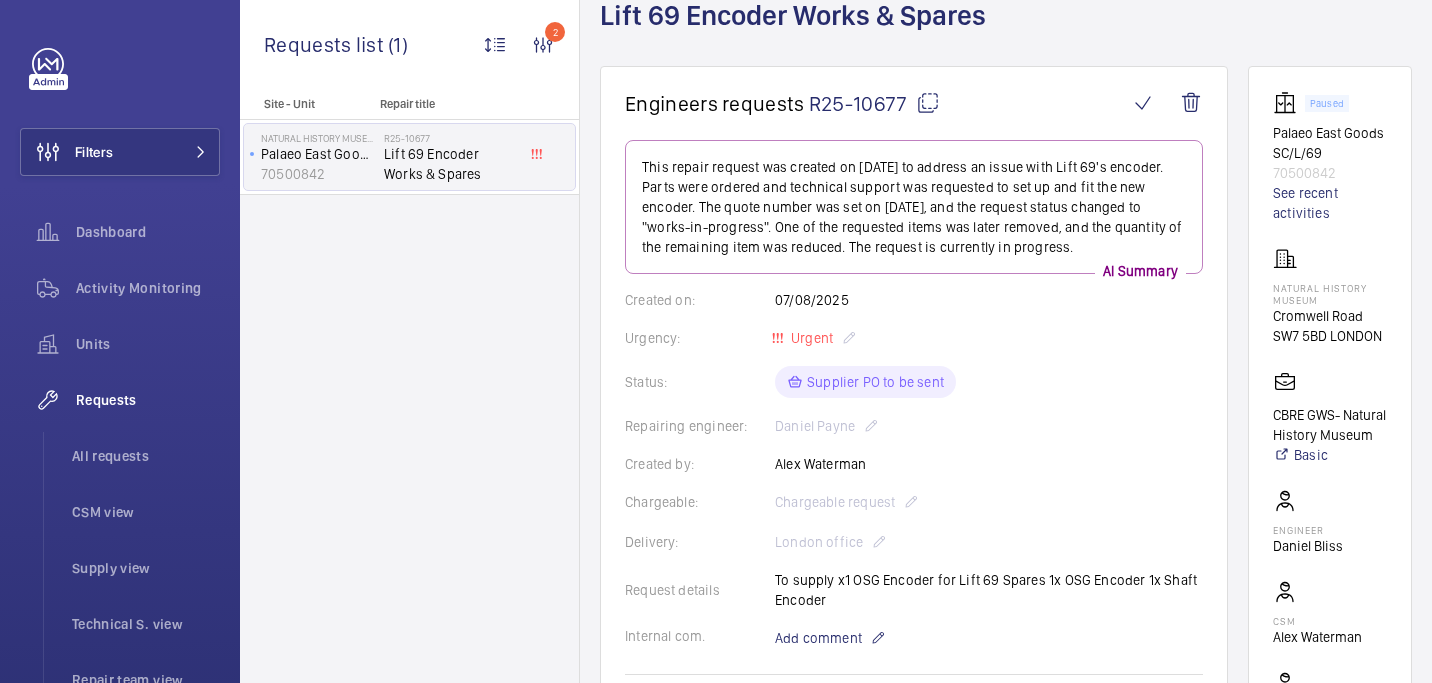 scroll, scrollTop: 118, scrollLeft: 0, axis: vertical 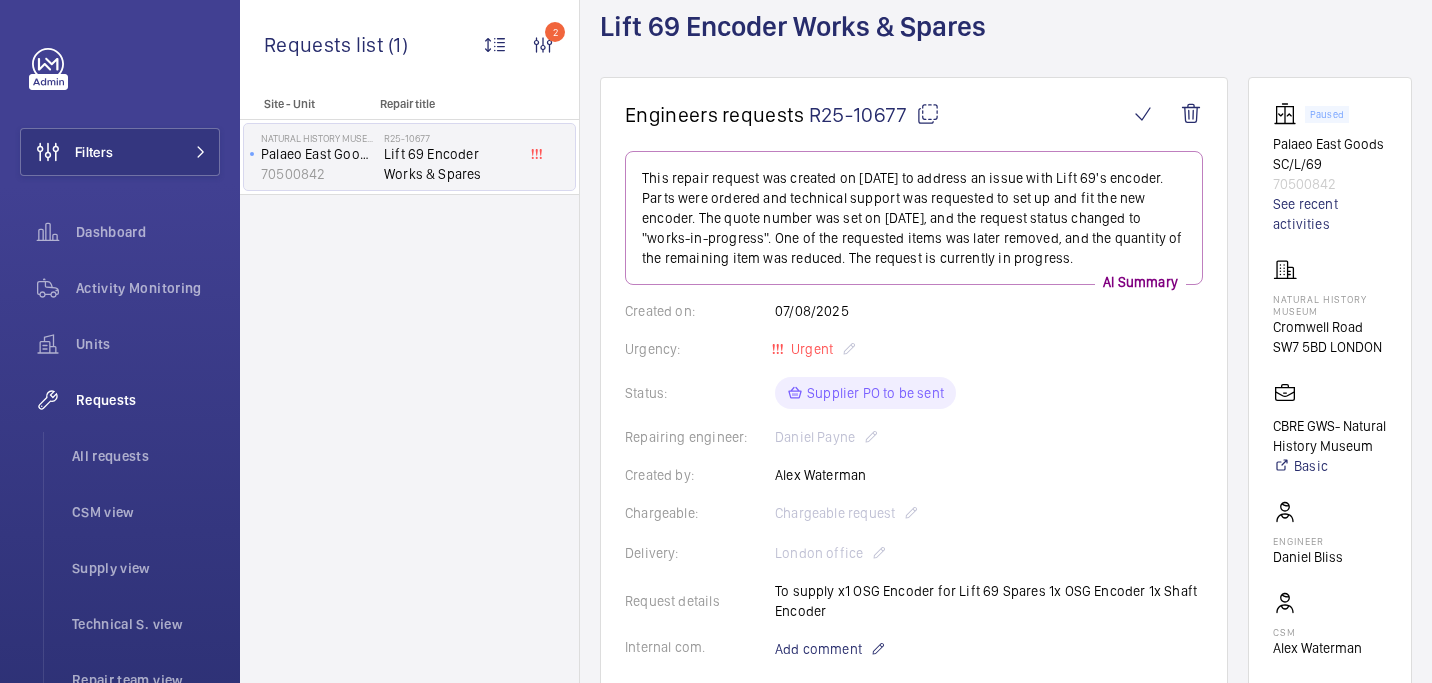 click 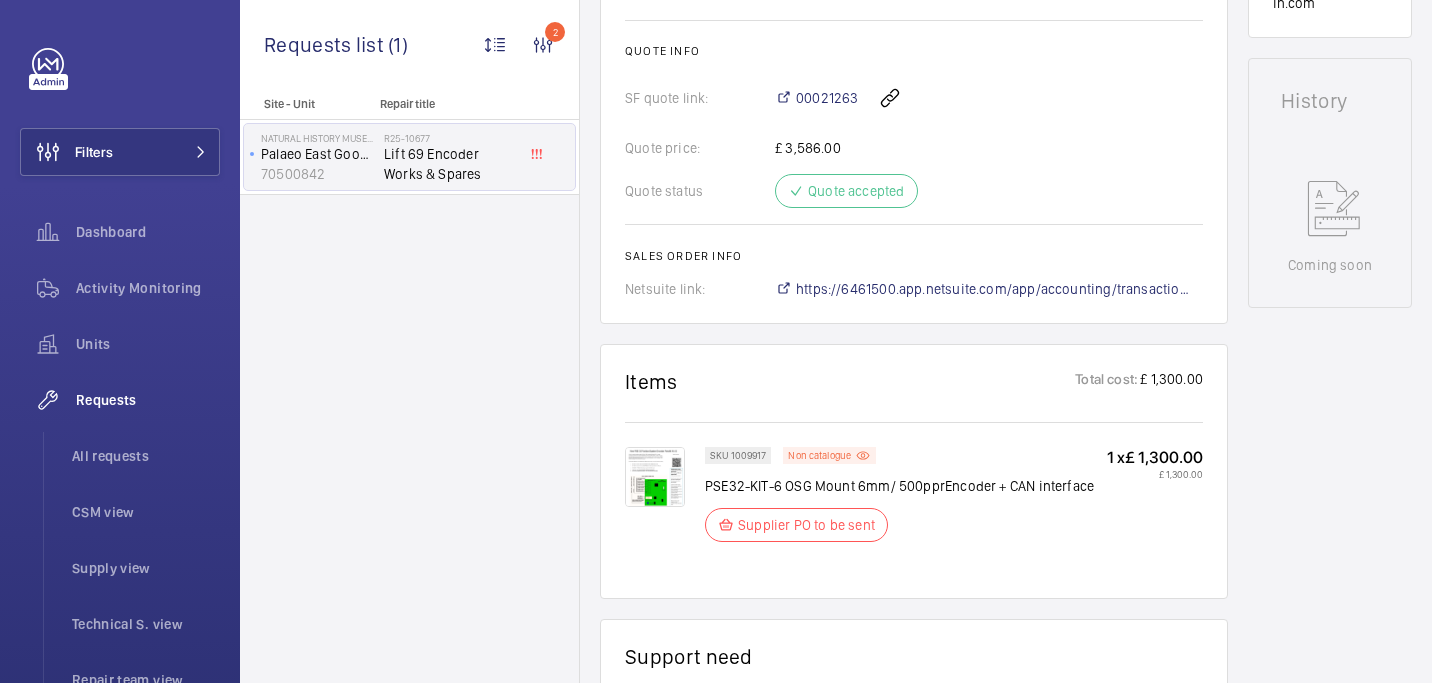 scroll, scrollTop: 23, scrollLeft: 0, axis: vertical 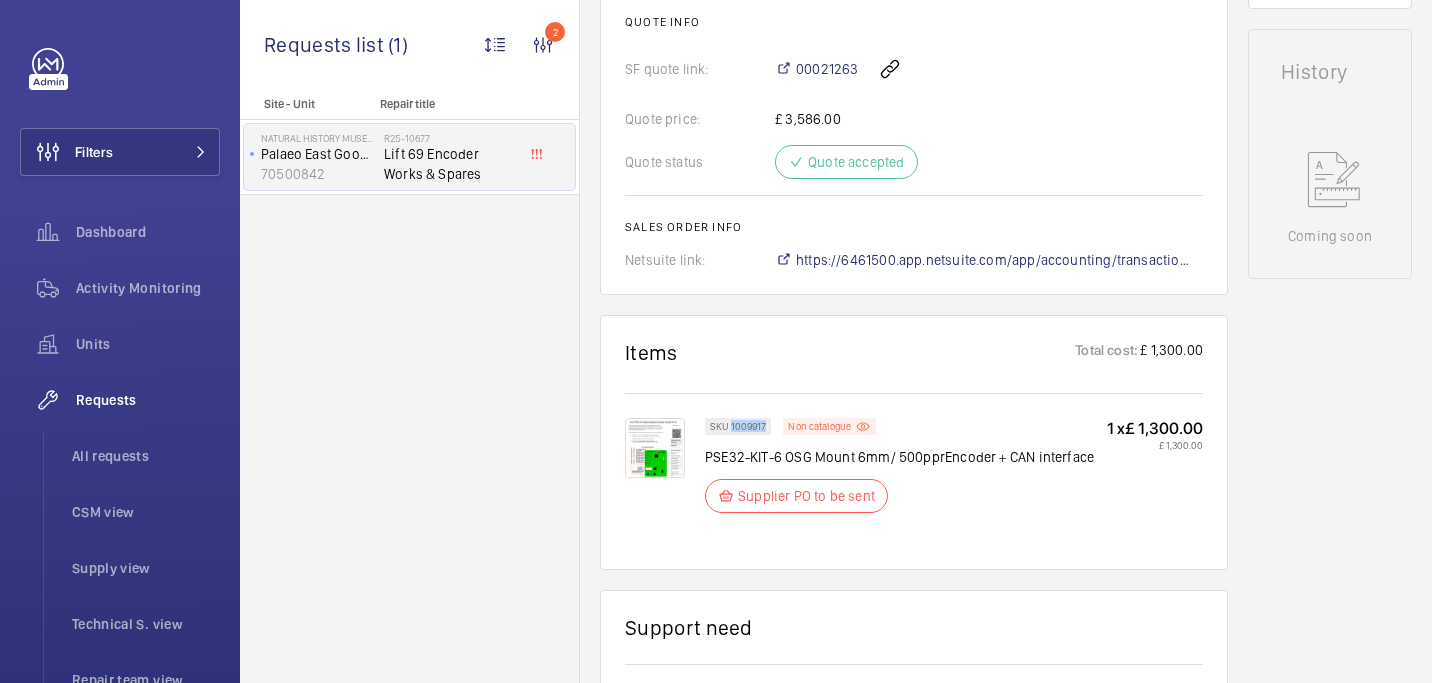 drag, startPoint x: 731, startPoint y: 430, endPoint x: 773, endPoint y: 428, distance: 42.047592 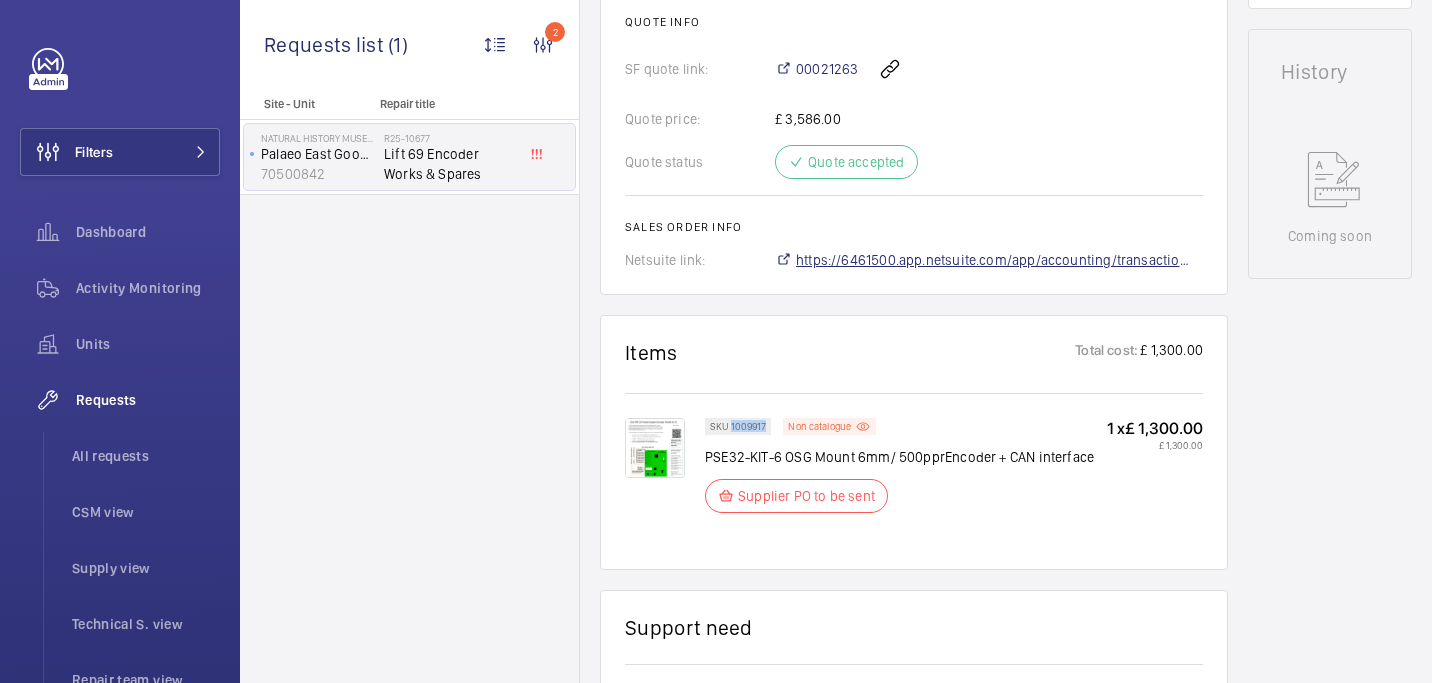 click on "https://6461500.app.netsuite.com/app/accounting/transactions/salesord.nl?id=2890530" 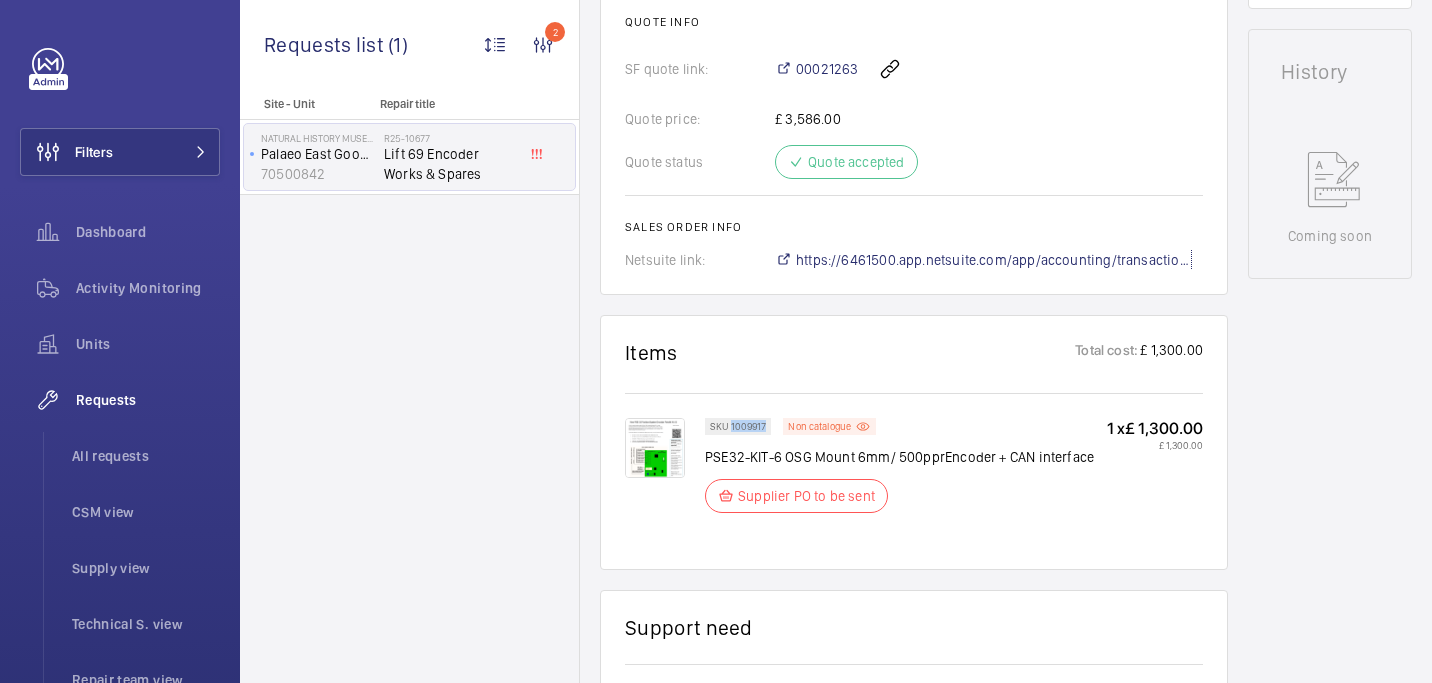 scroll, scrollTop: 356, scrollLeft: 0, axis: vertical 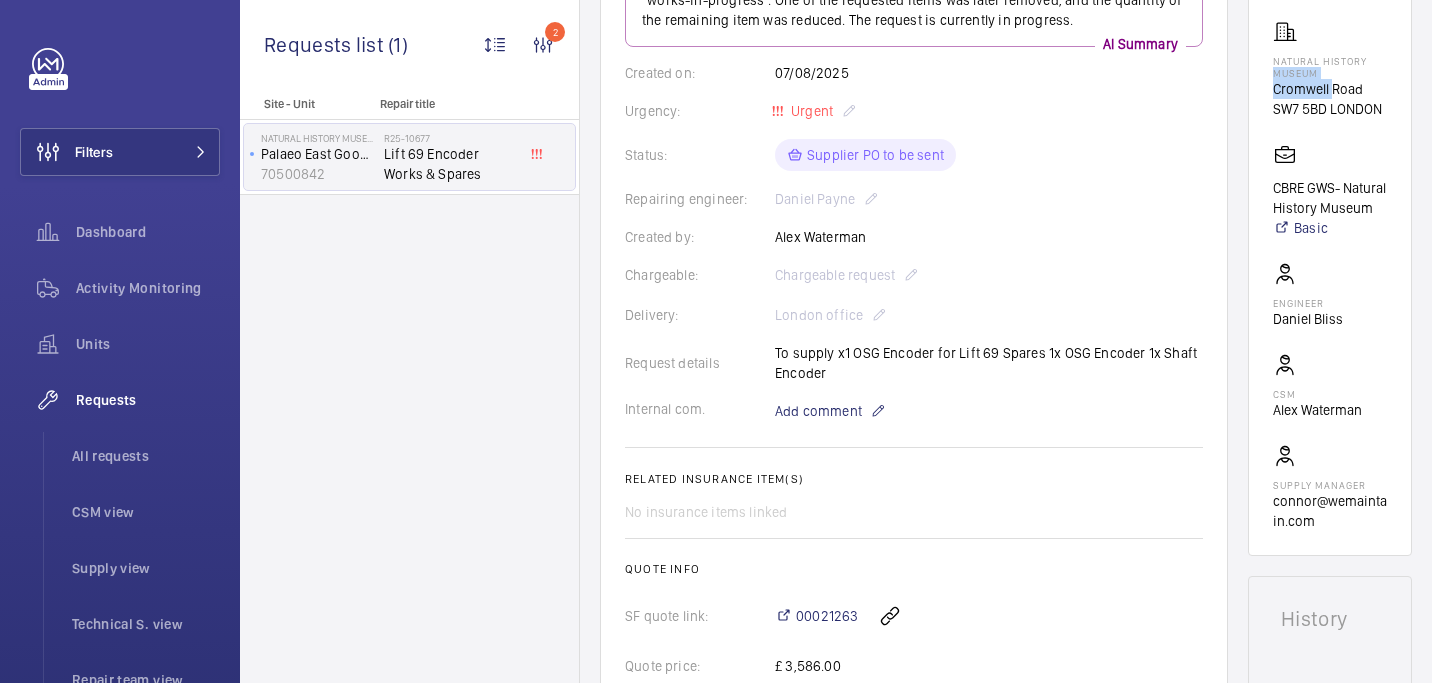 drag, startPoint x: 1261, startPoint y: 68, endPoint x: 1325, endPoint y: 77, distance: 64.629715 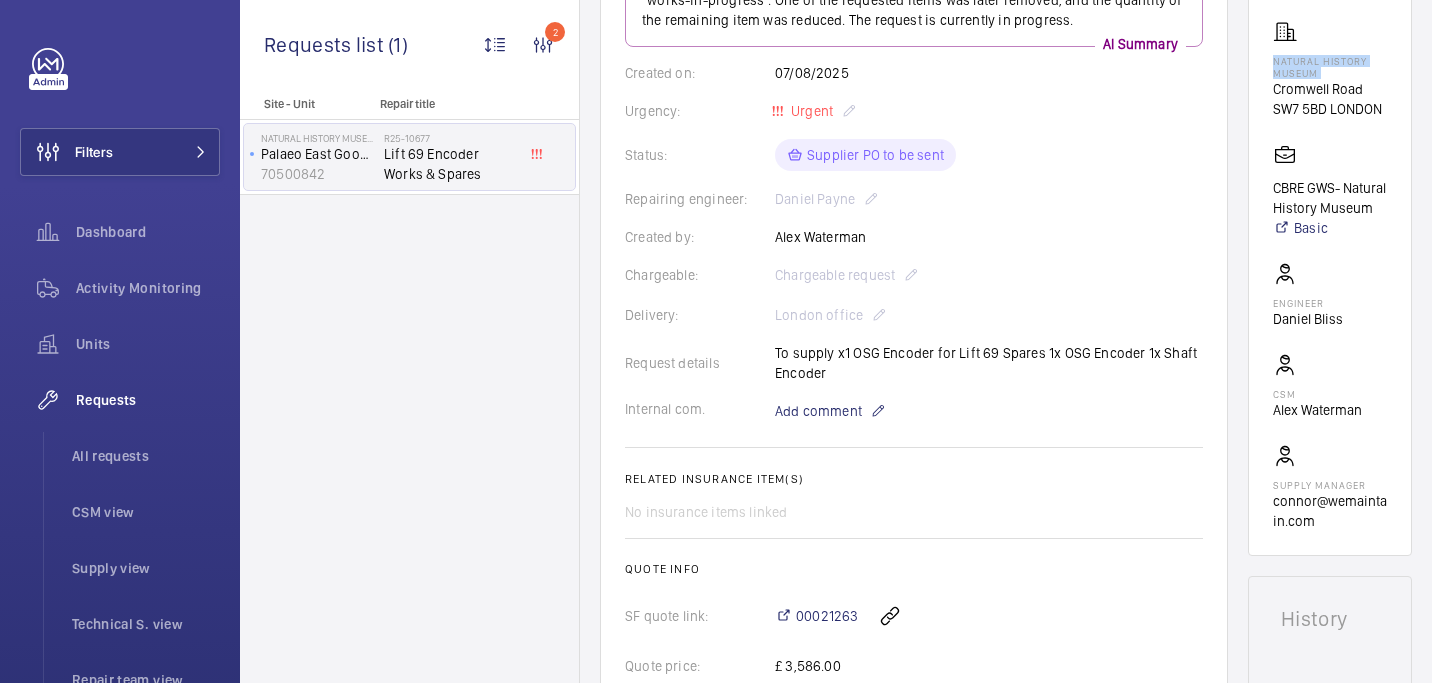 drag, startPoint x: 1325, startPoint y: 77, endPoint x: 1258, endPoint y: 63, distance: 68.44706 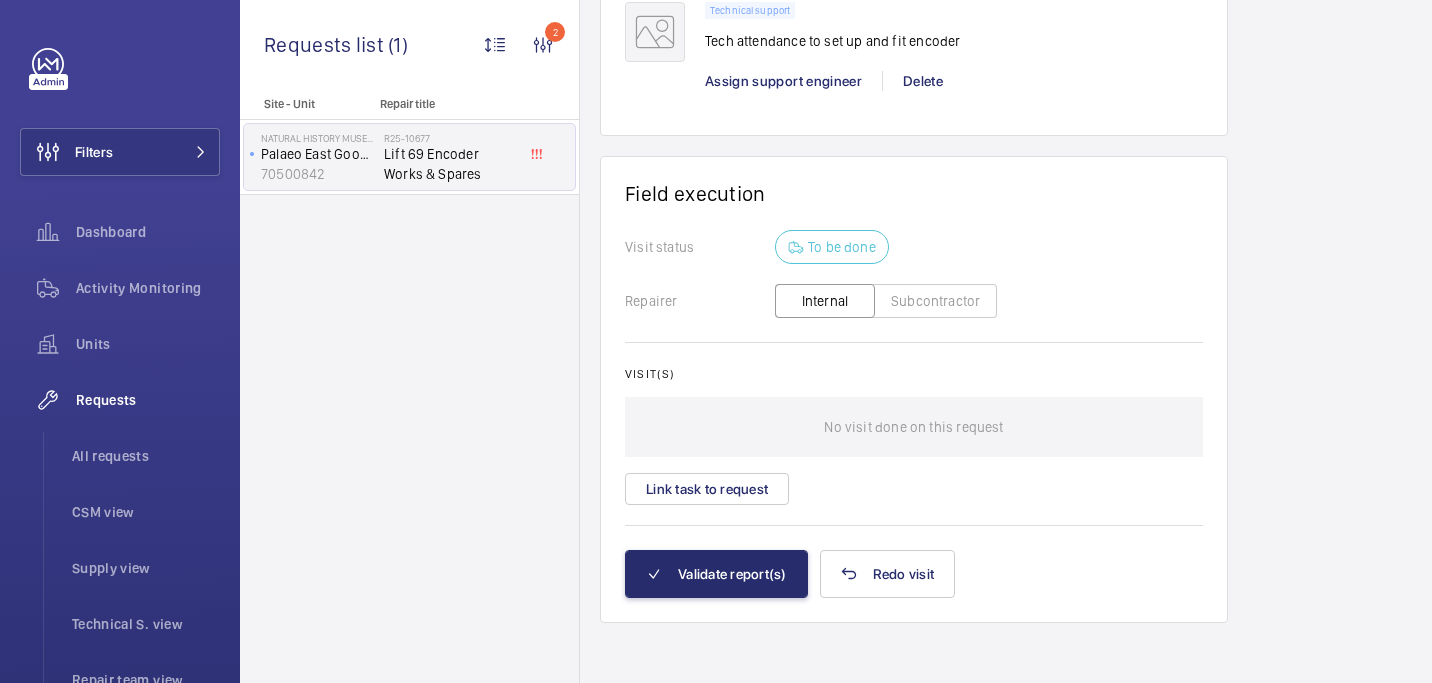 scroll, scrollTop: 1595, scrollLeft: 0, axis: vertical 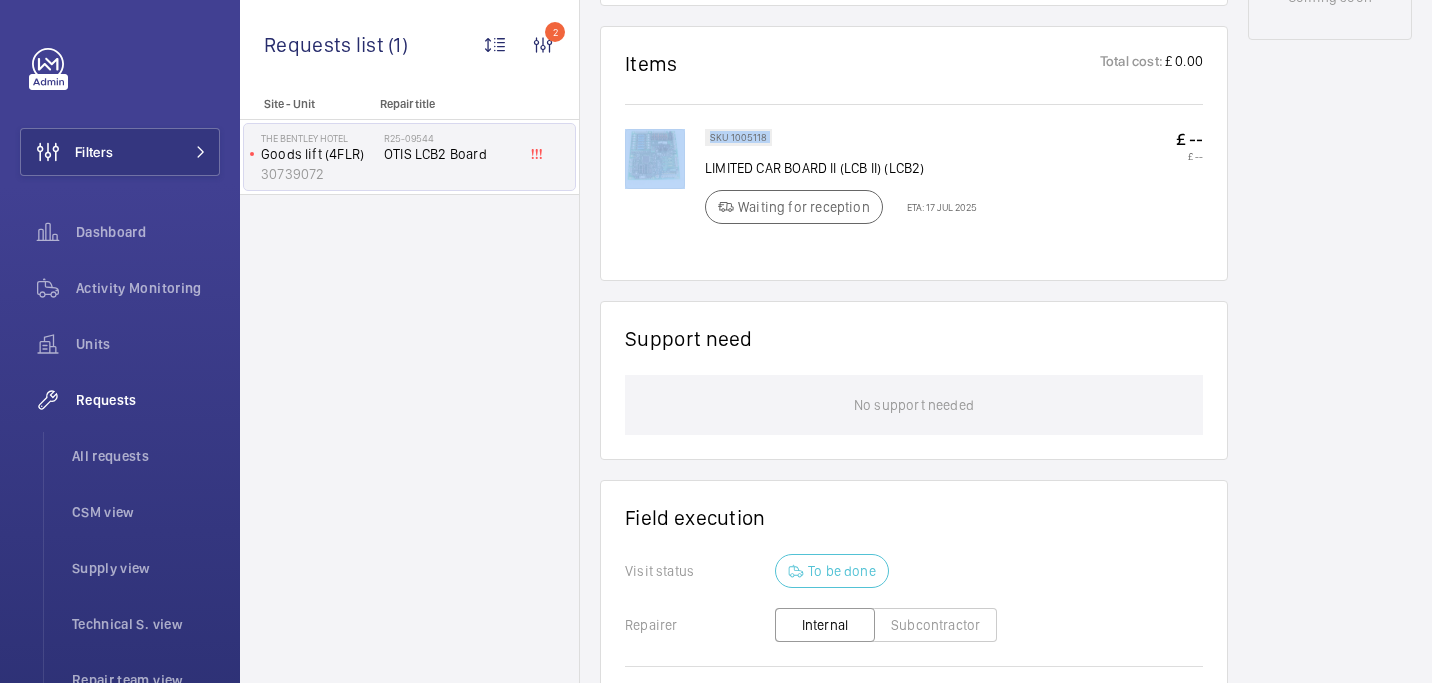 drag, startPoint x: 704, startPoint y: 170, endPoint x: 948, endPoint y: 167, distance: 244.01845 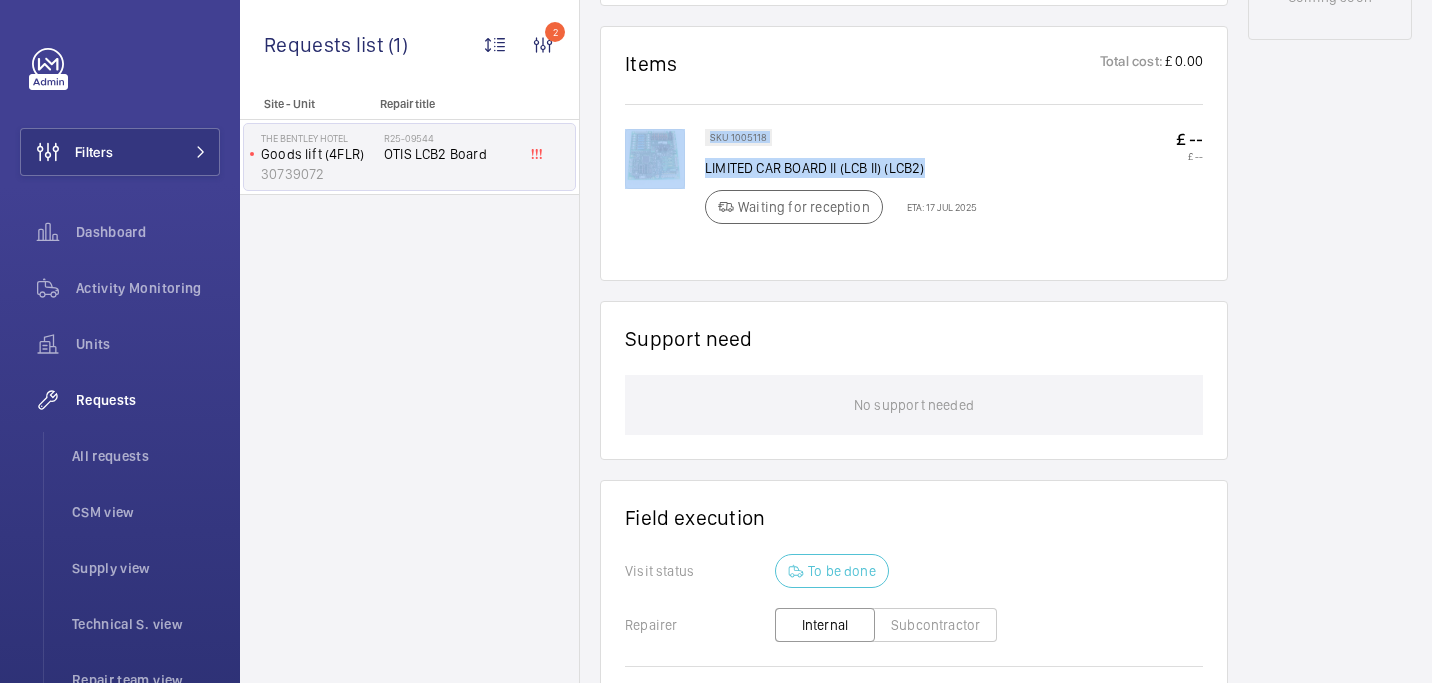 click on "LIMITED CAR BOARD II (LCB II) (LCB2)" 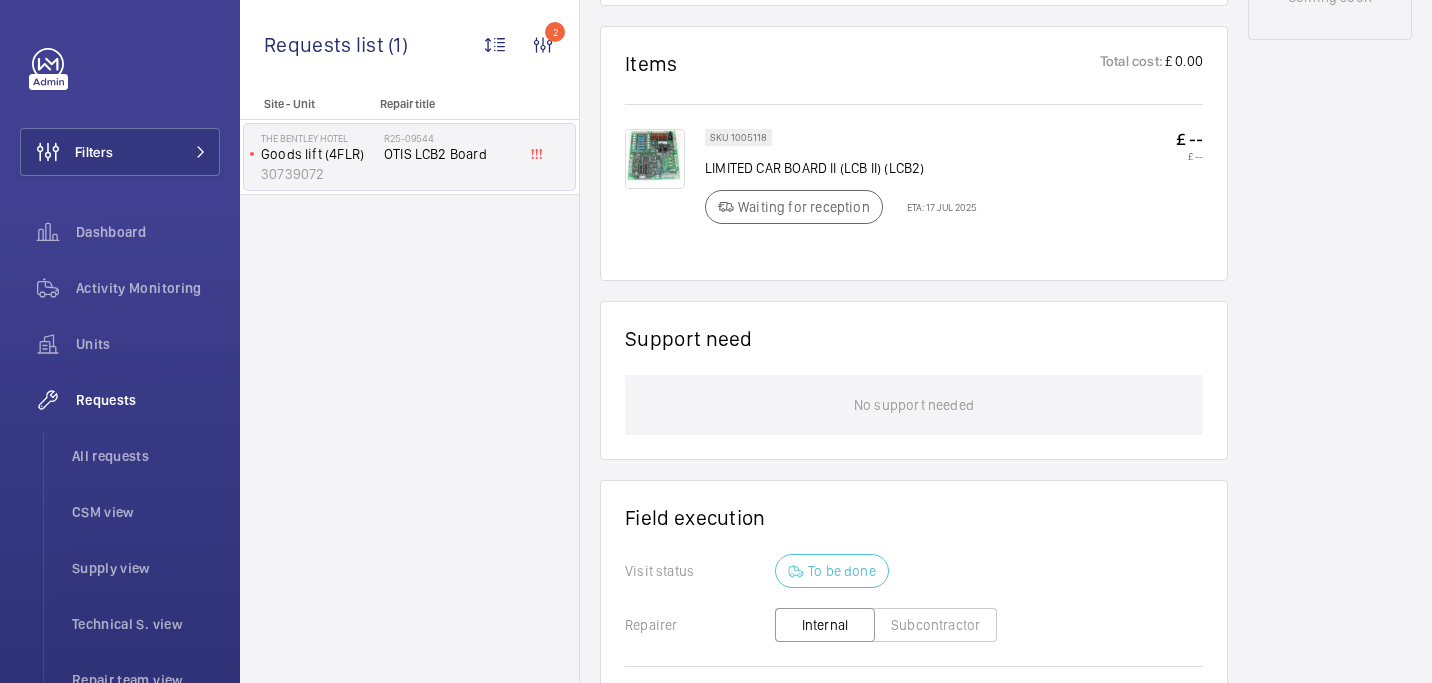 click on "LIMITED CAR BOARD II (LCB II) (LCB2)" 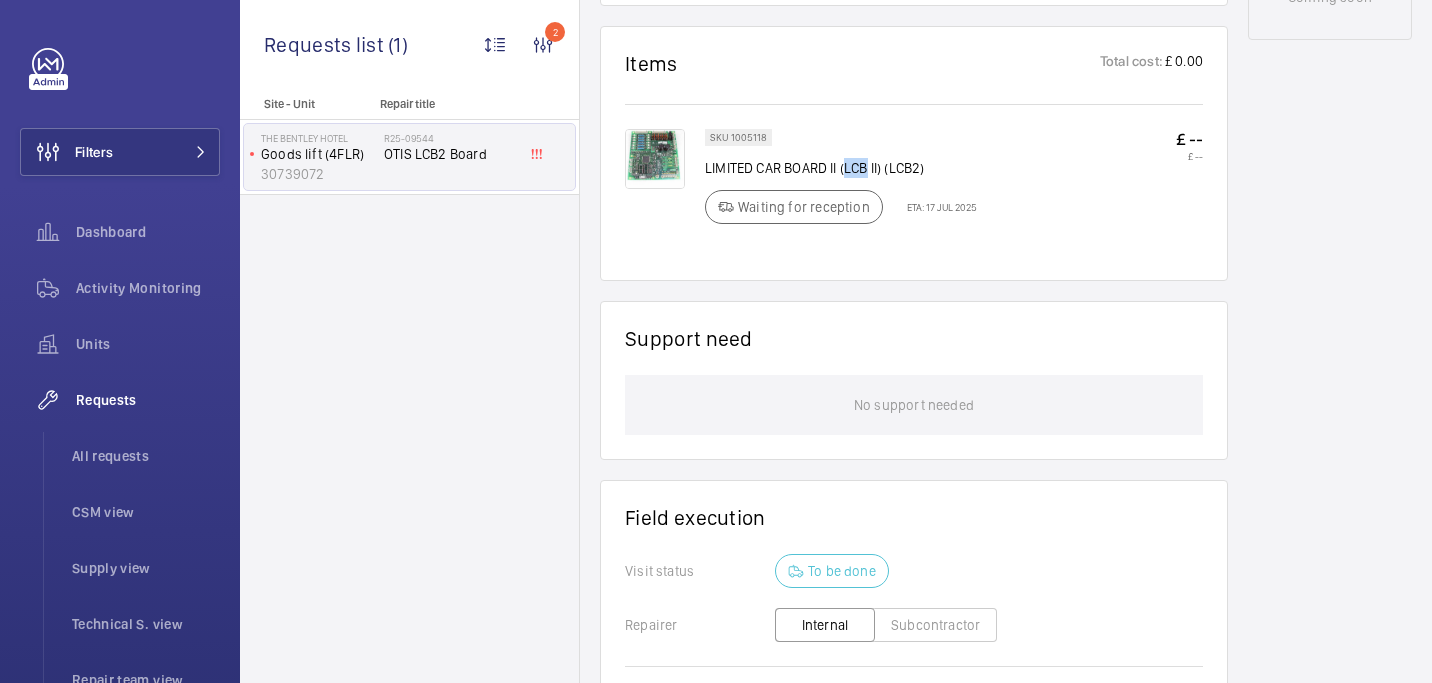 click on "LIMITED CAR BOARD II (LCB II) (LCB2)" 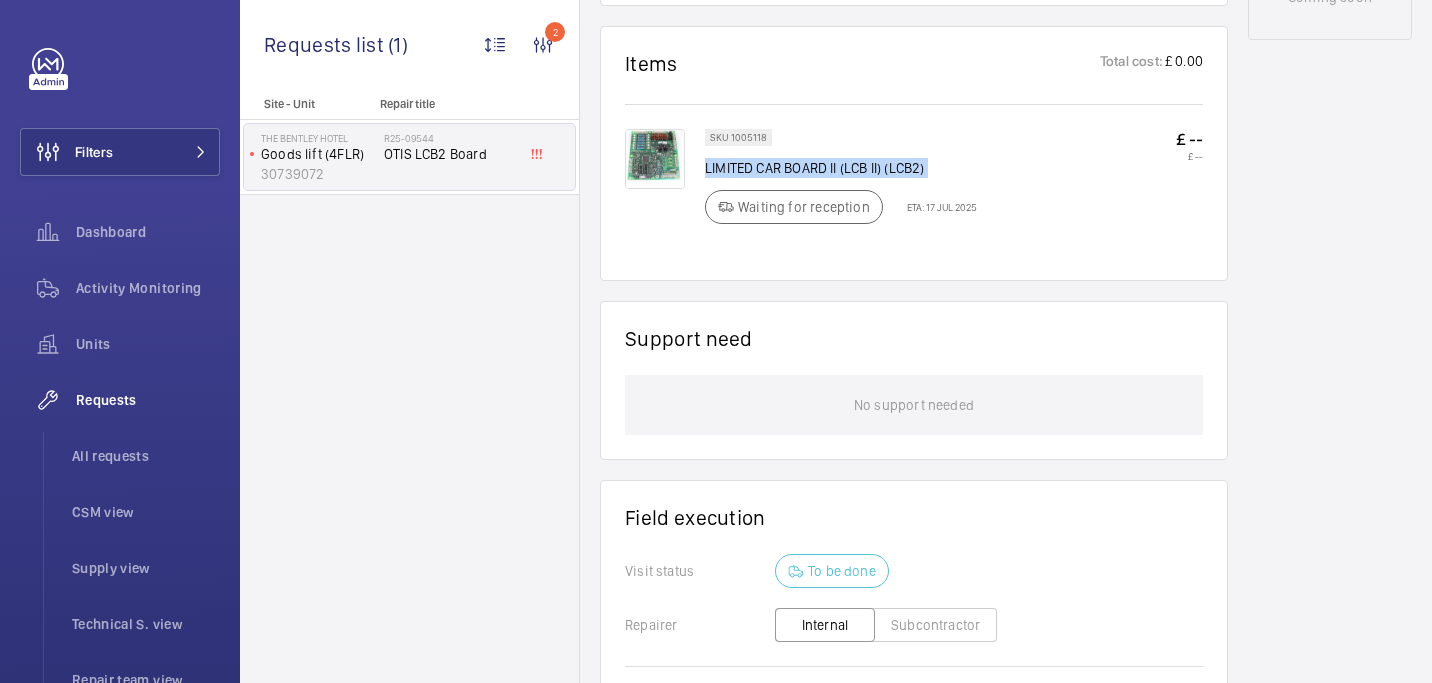 click on "LIMITED CAR BOARD II (LCB II) (LCB2)" 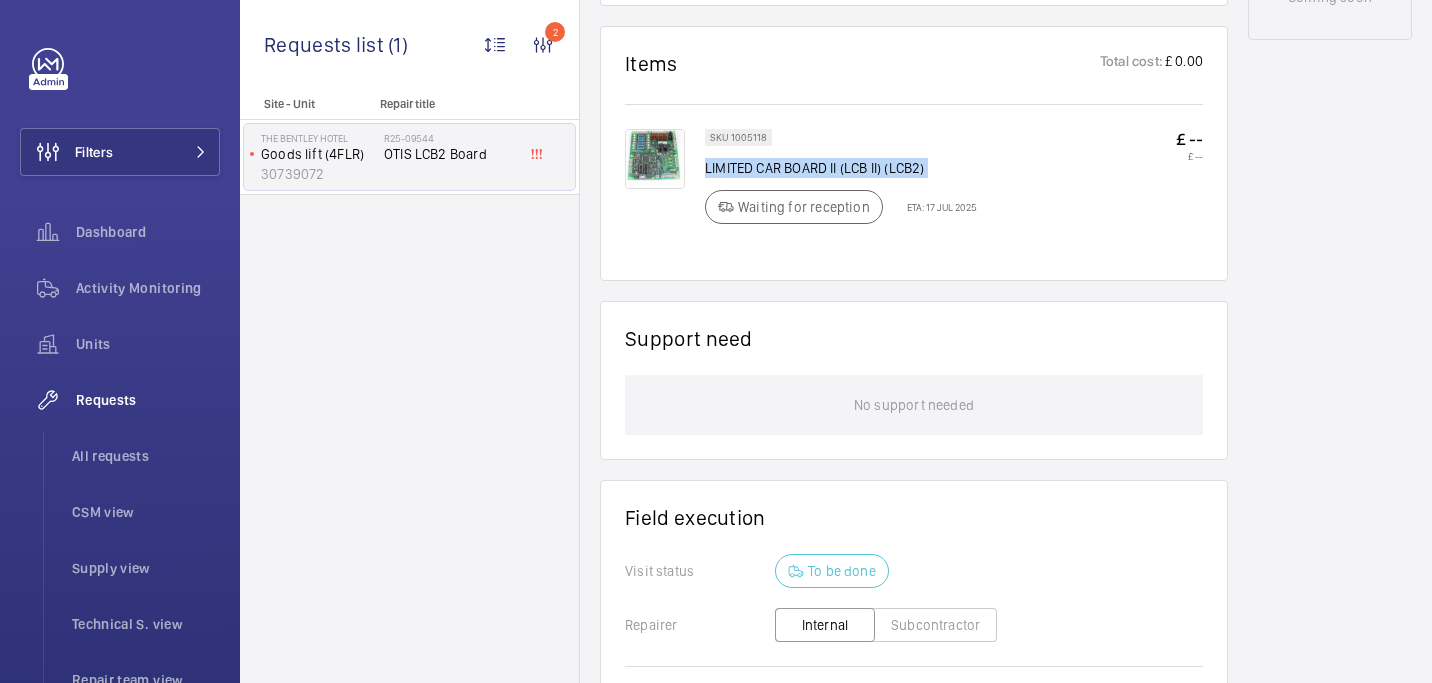 scroll, scrollTop: 0, scrollLeft: 0, axis: both 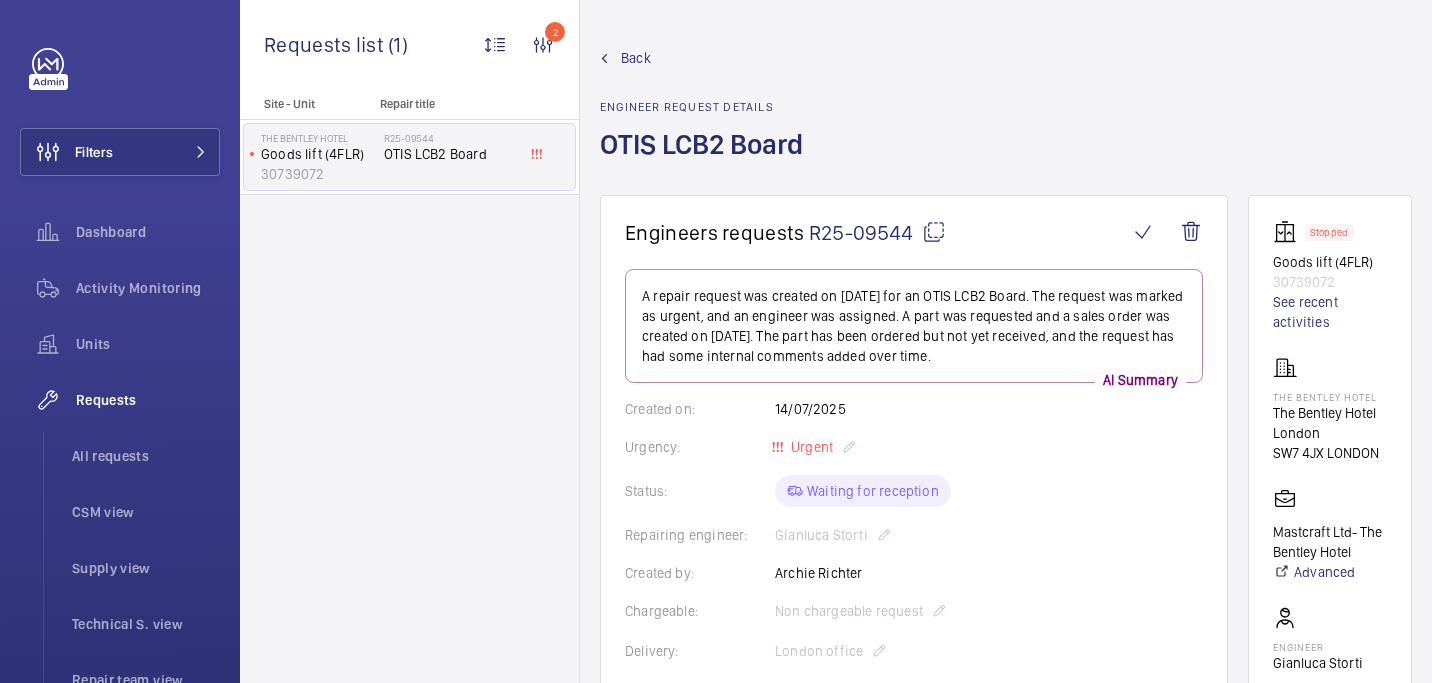 click 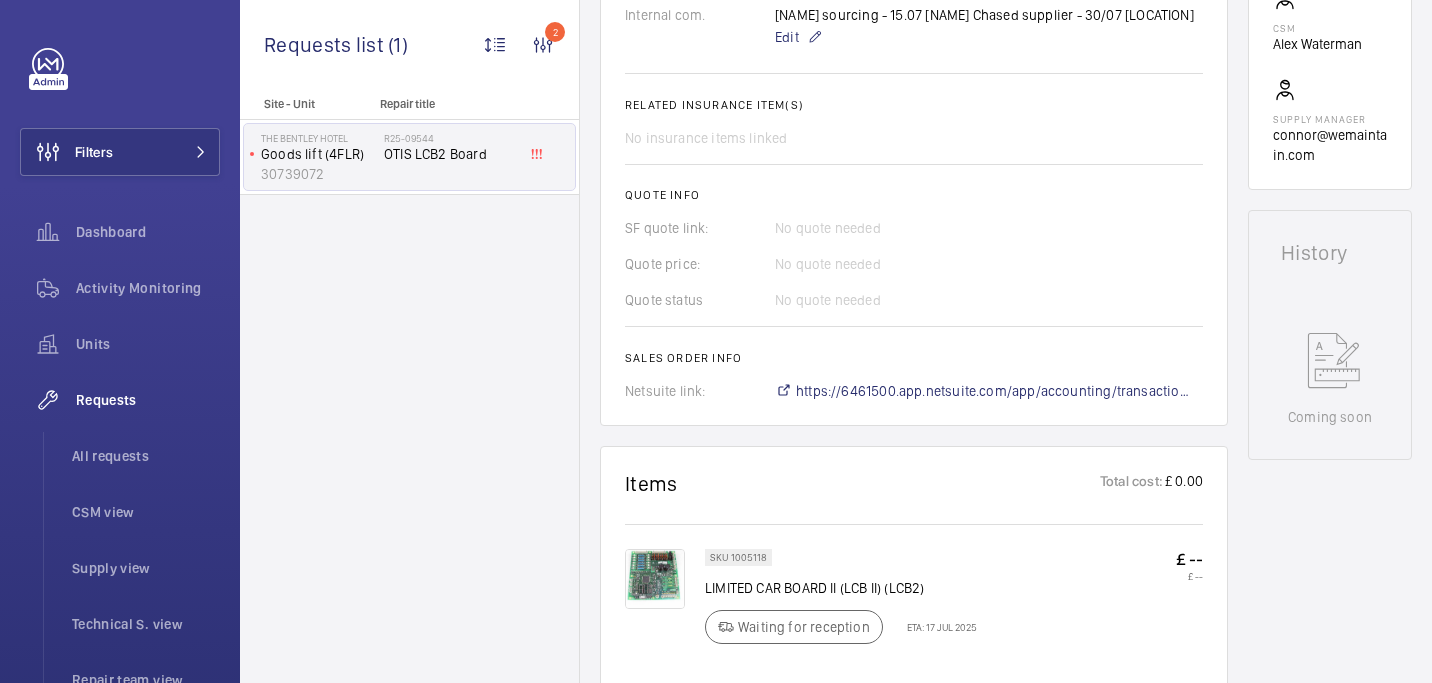 scroll, scrollTop: 652, scrollLeft: 0, axis: vertical 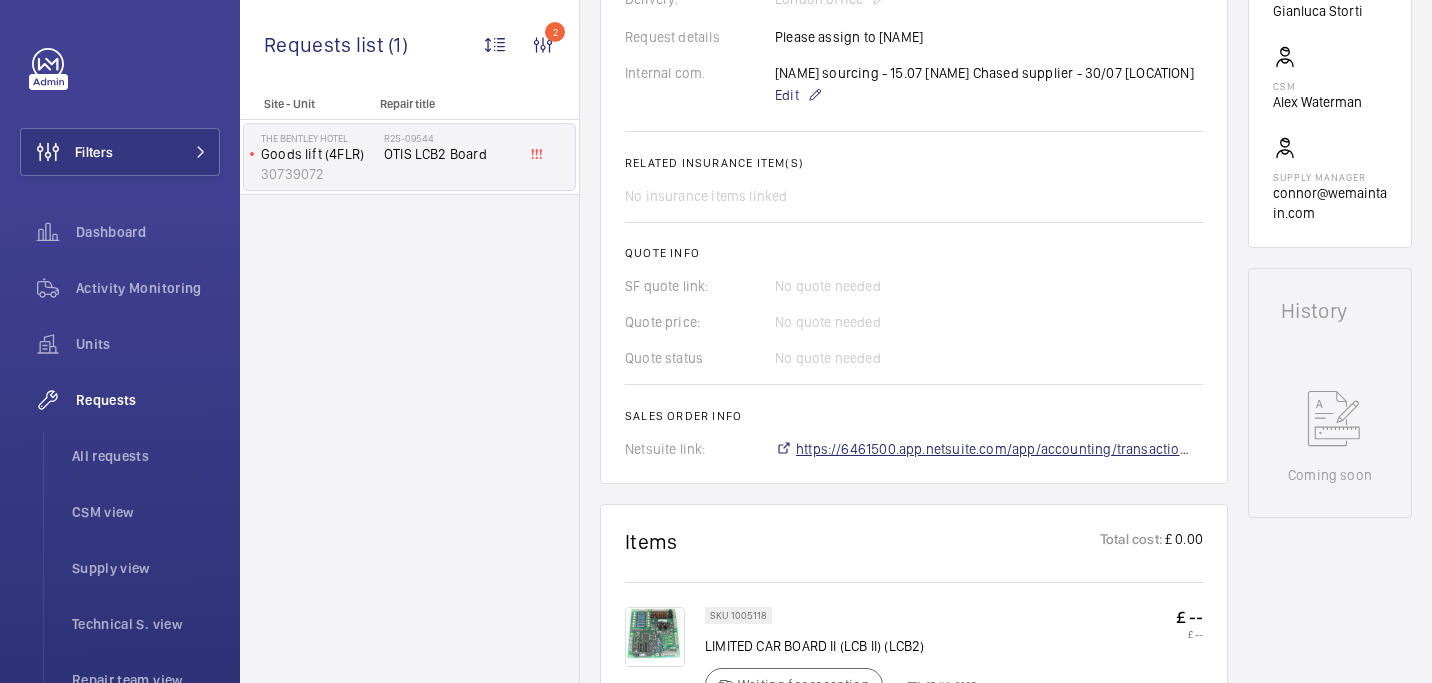 click on "https://6461500.app.netsuite.com/app/accounting/transactions/salesord.nl?id=2809864" 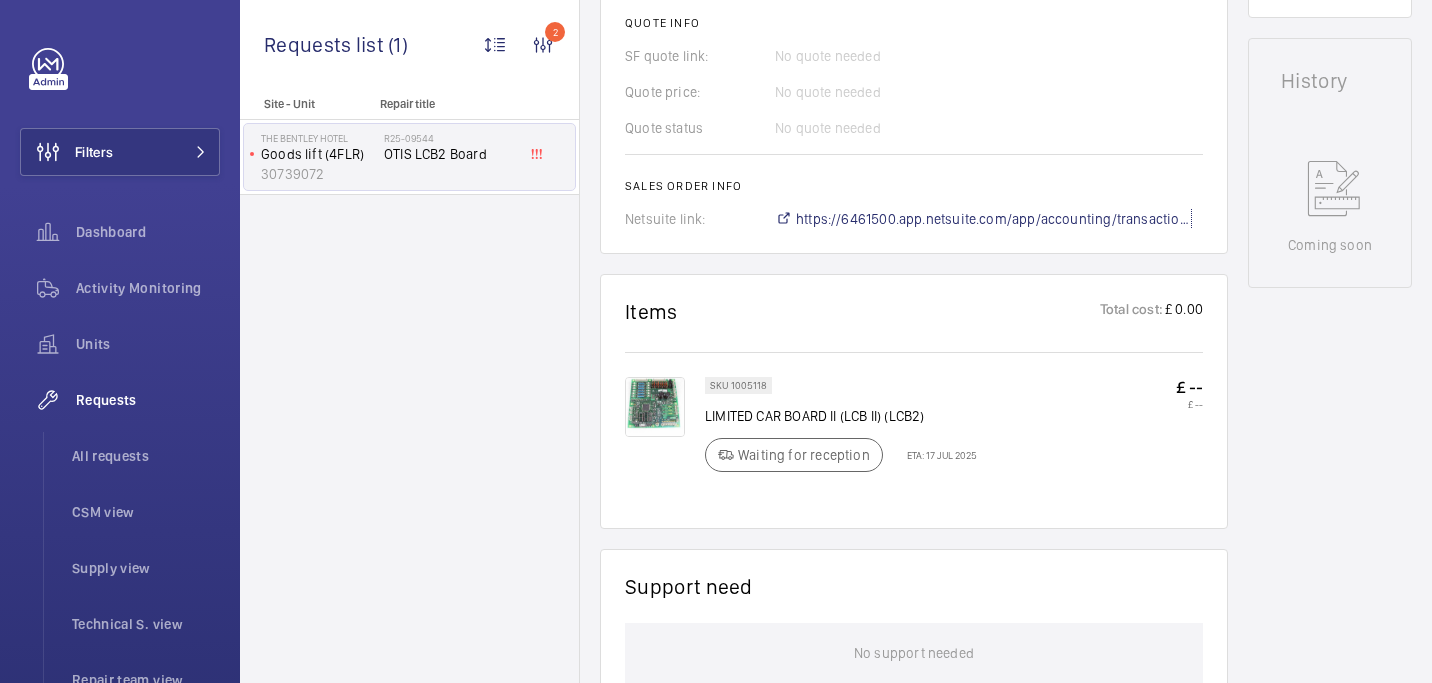 scroll, scrollTop: 920, scrollLeft: 0, axis: vertical 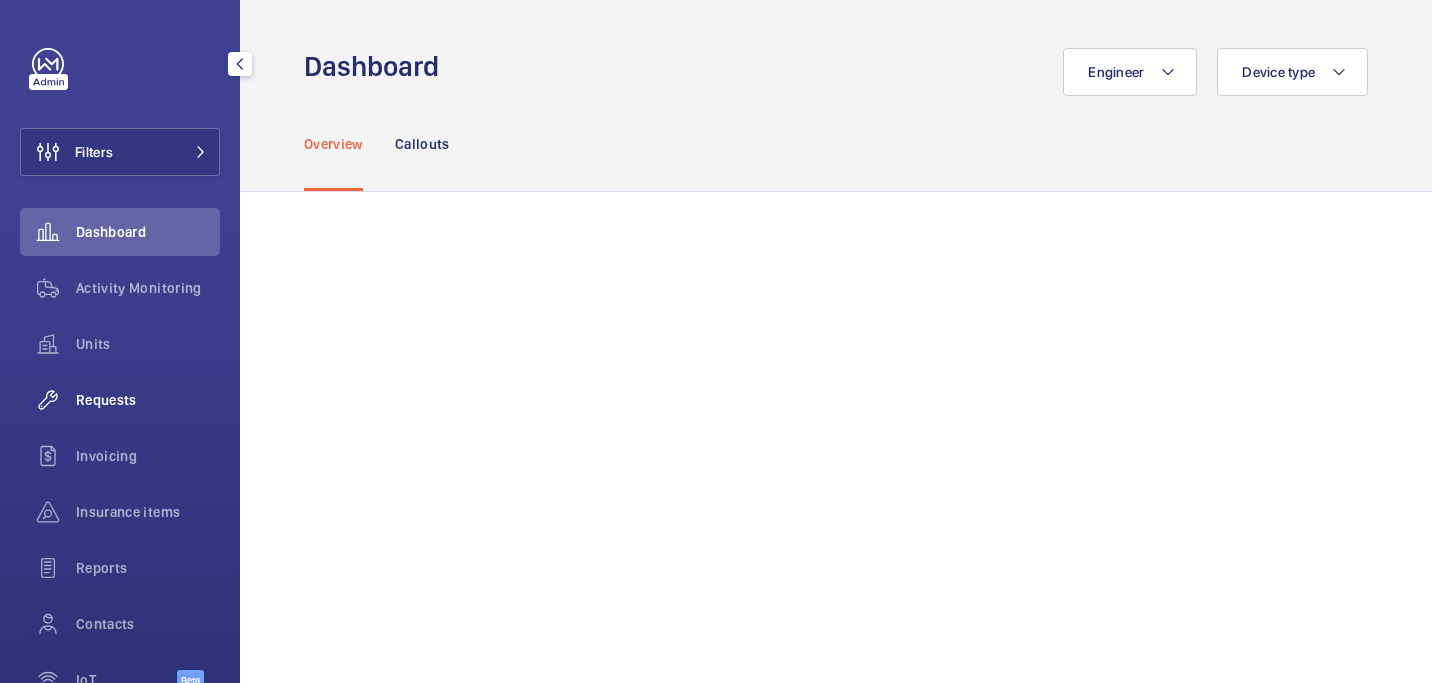 click on "Requests" 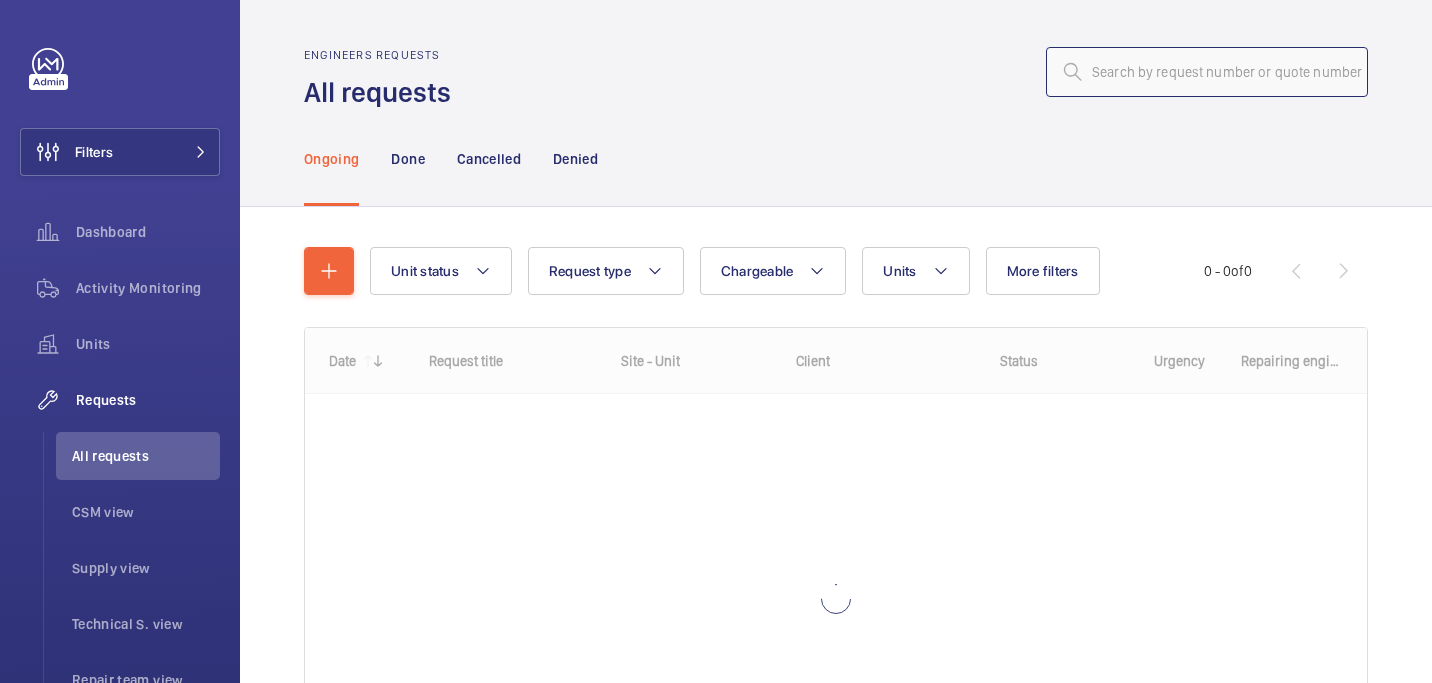 click 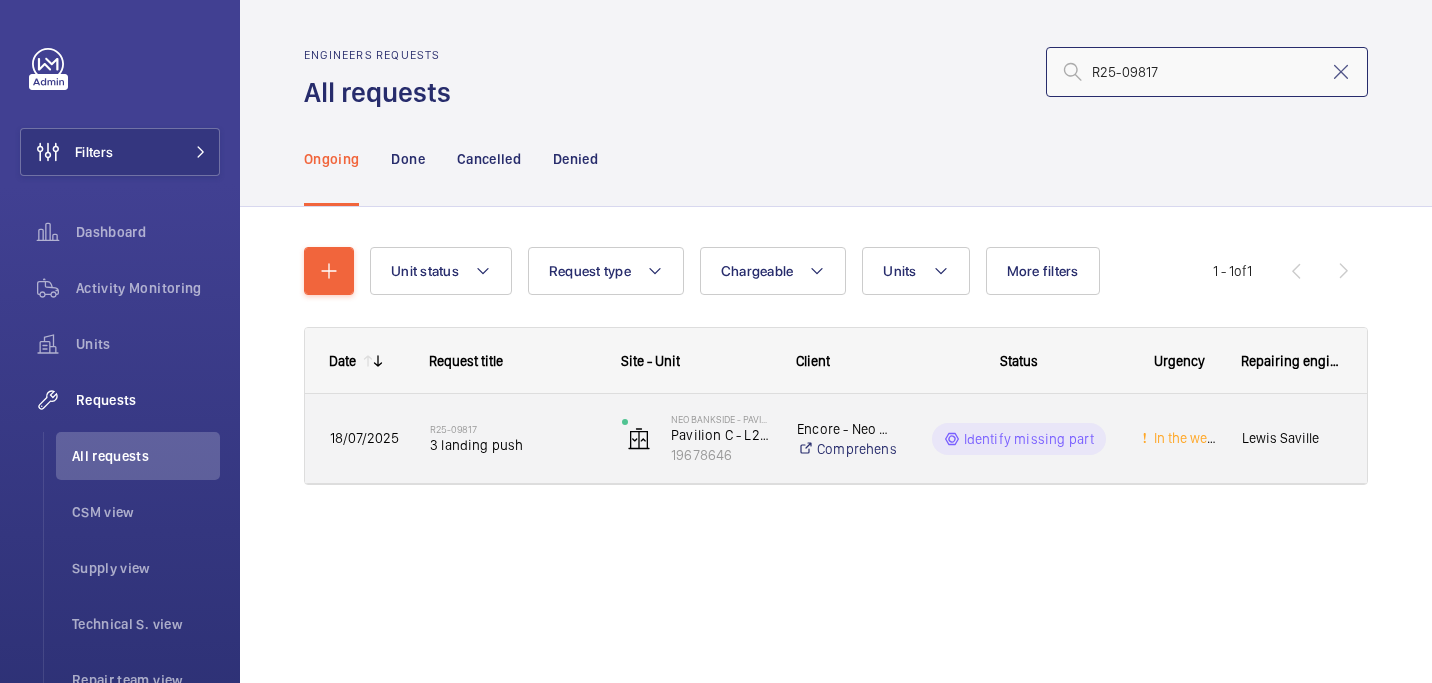 type on "R25-09817" 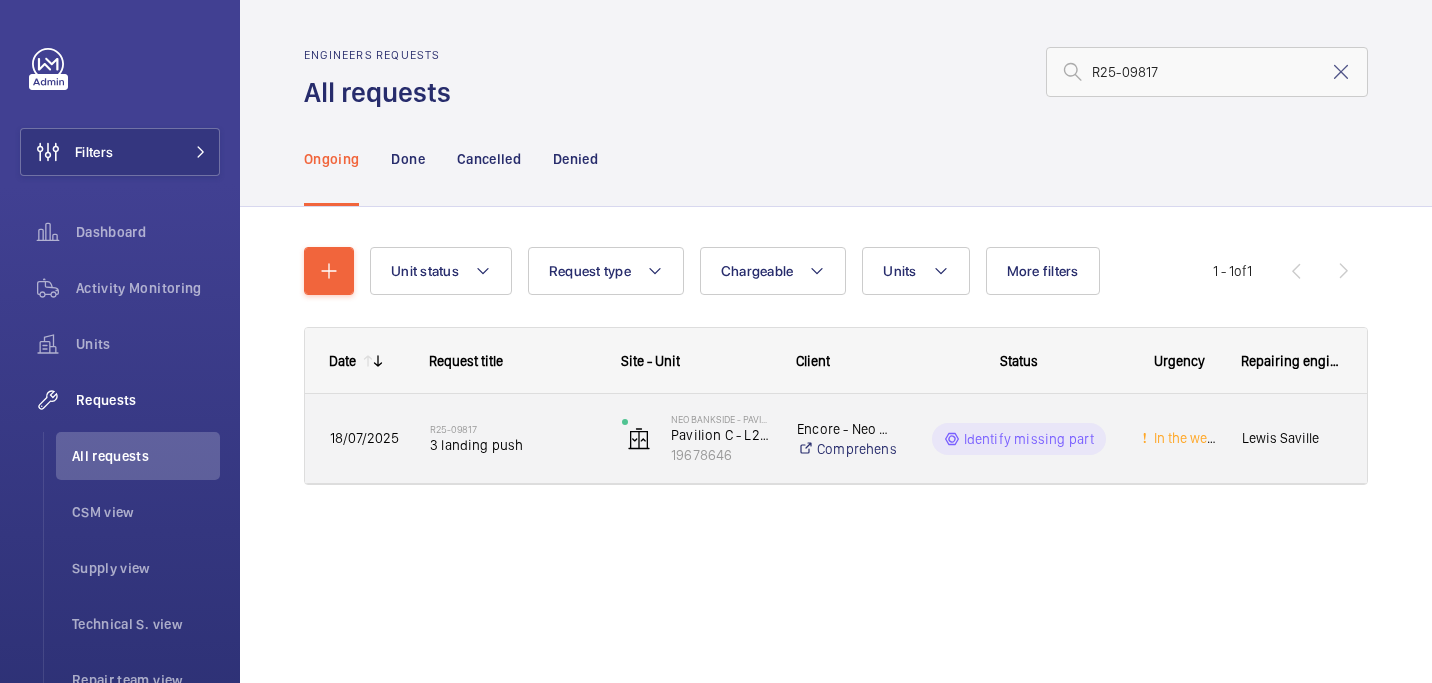 click on "3 landing push" 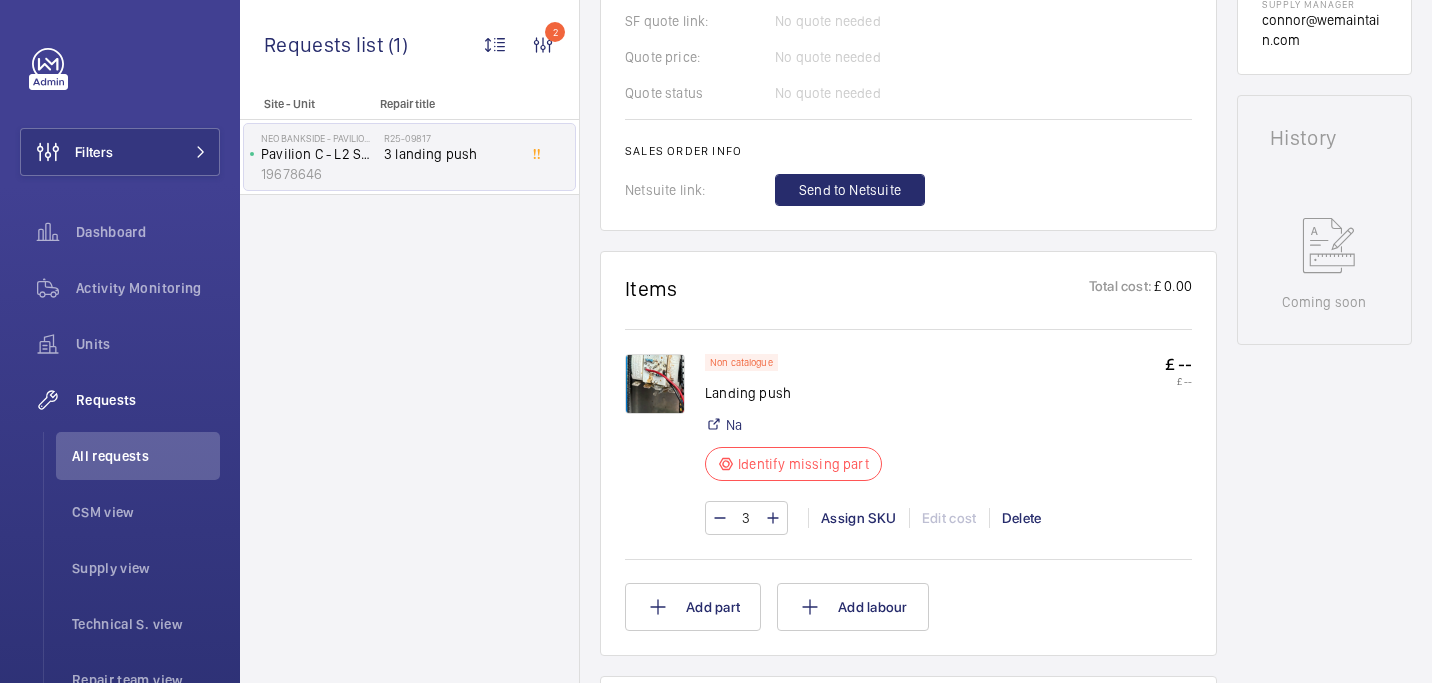 scroll, scrollTop: 897, scrollLeft: 0, axis: vertical 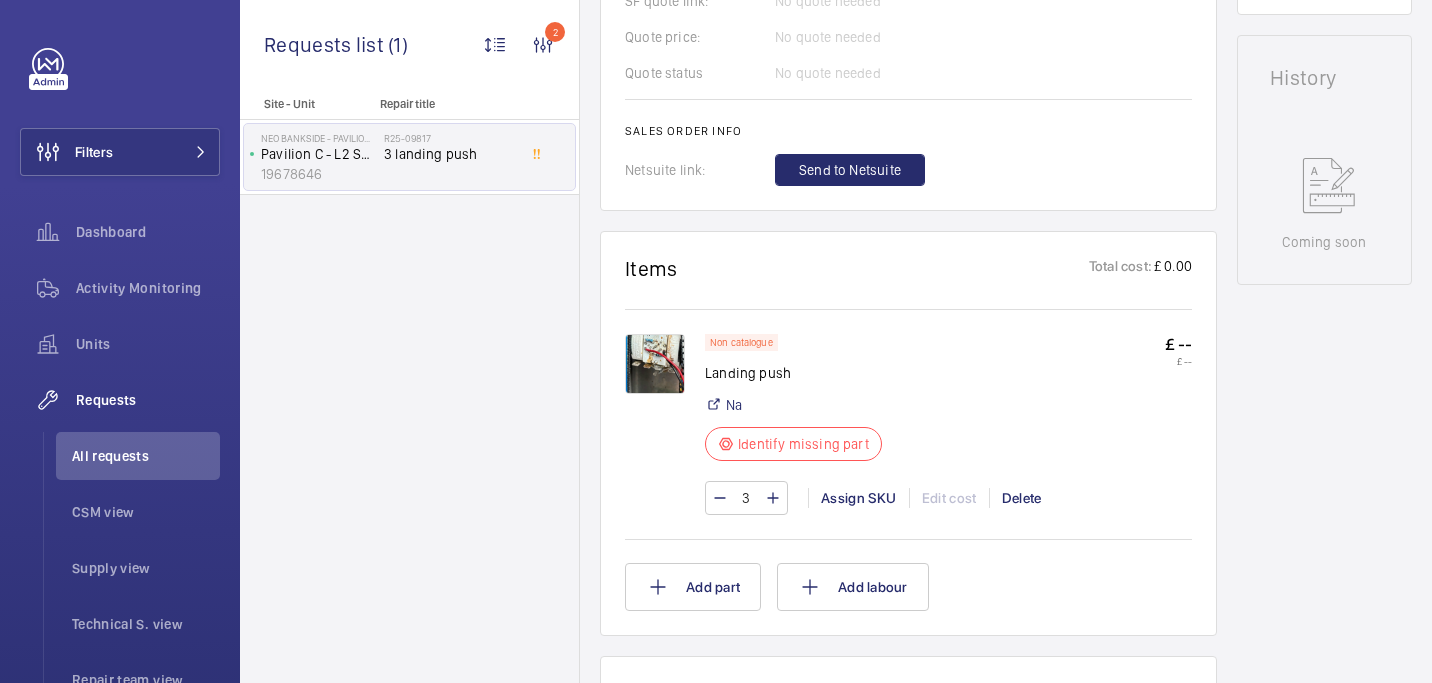 click 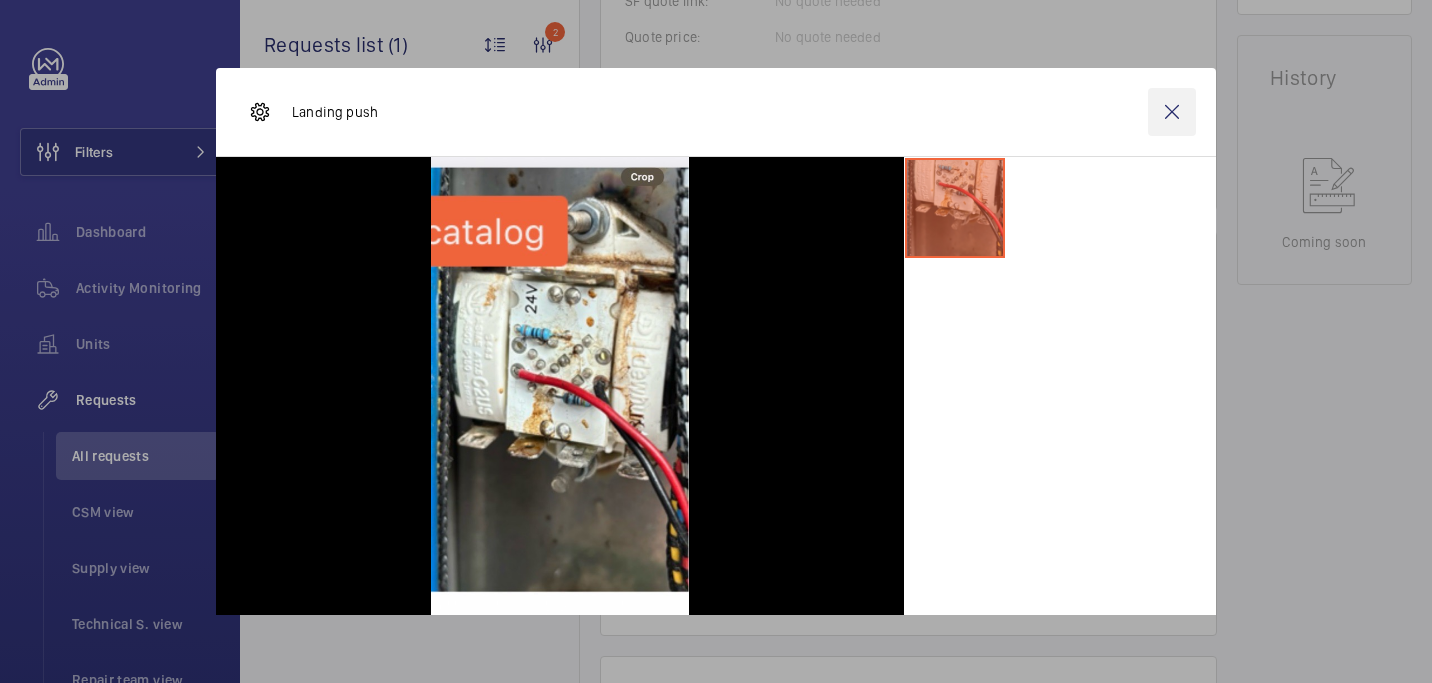 click at bounding box center [1172, 112] 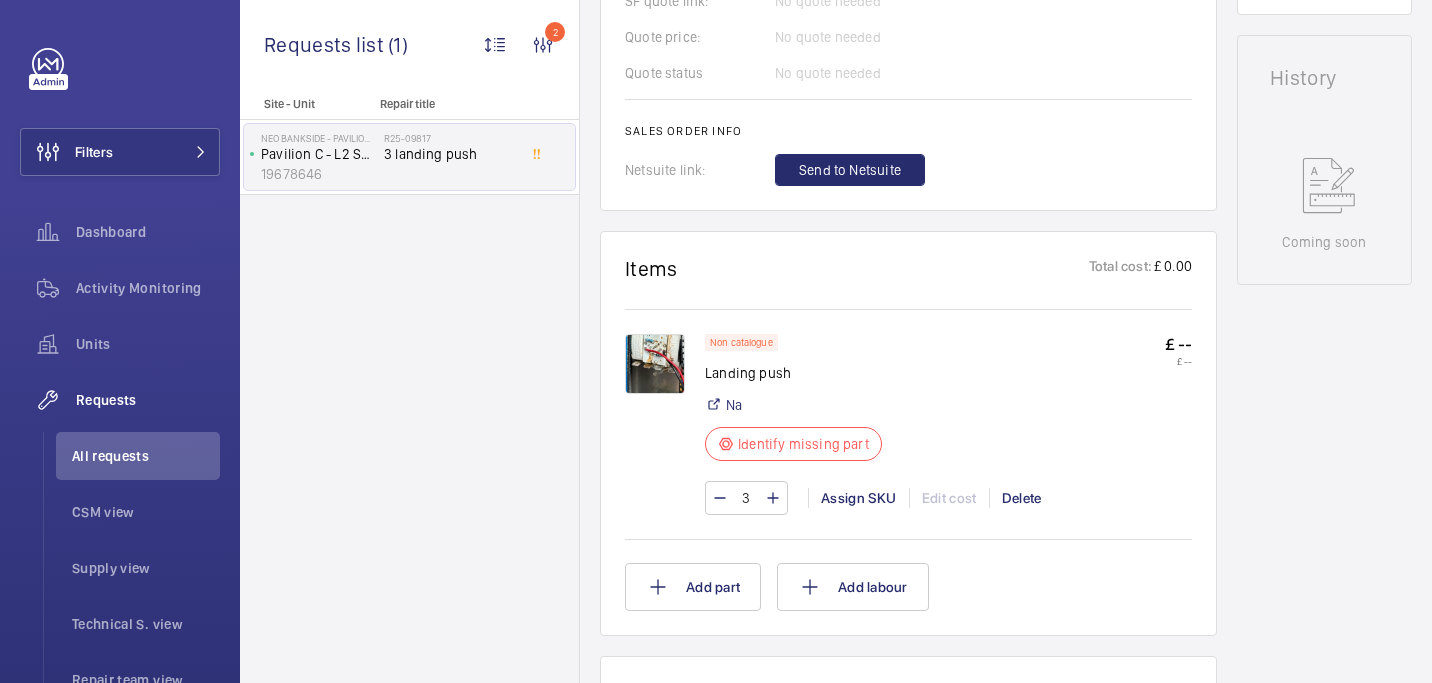 click 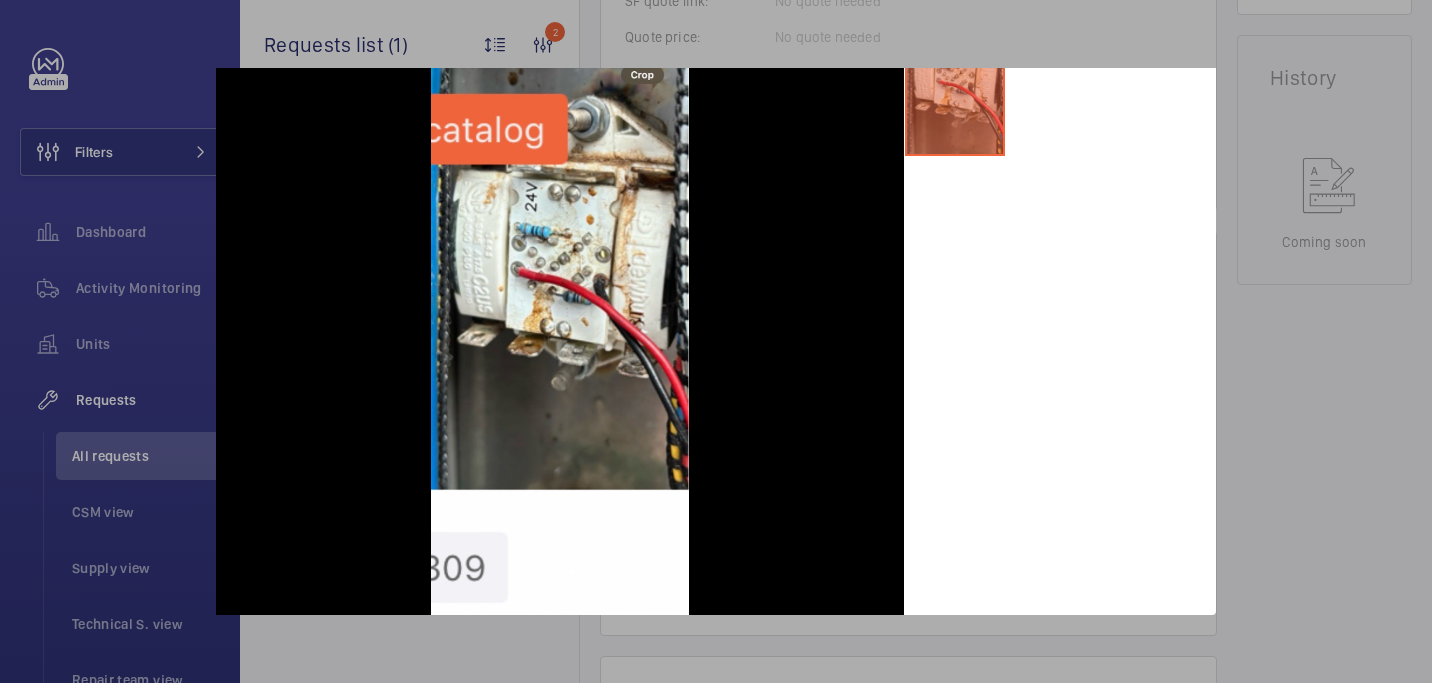 scroll, scrollTop: 0, scrollLeft: 0, axis: both 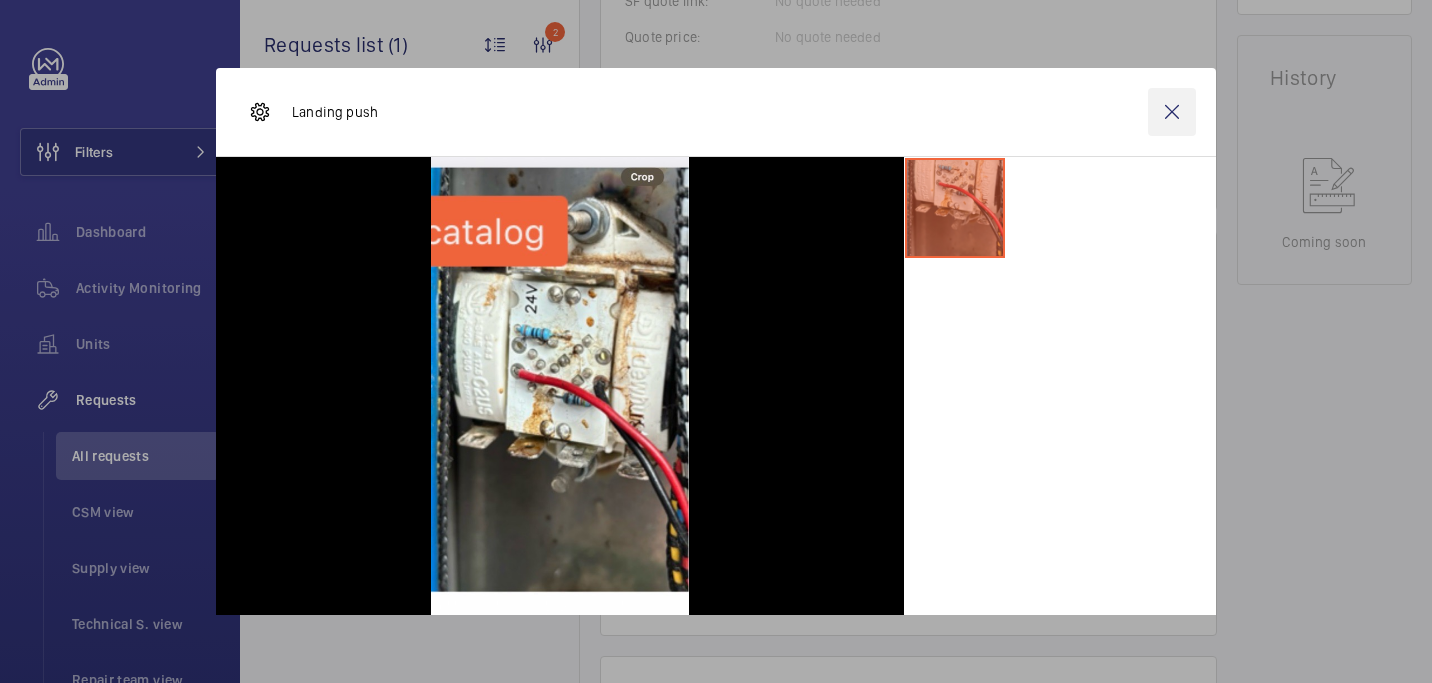 click at bounding box center [1172, 112] 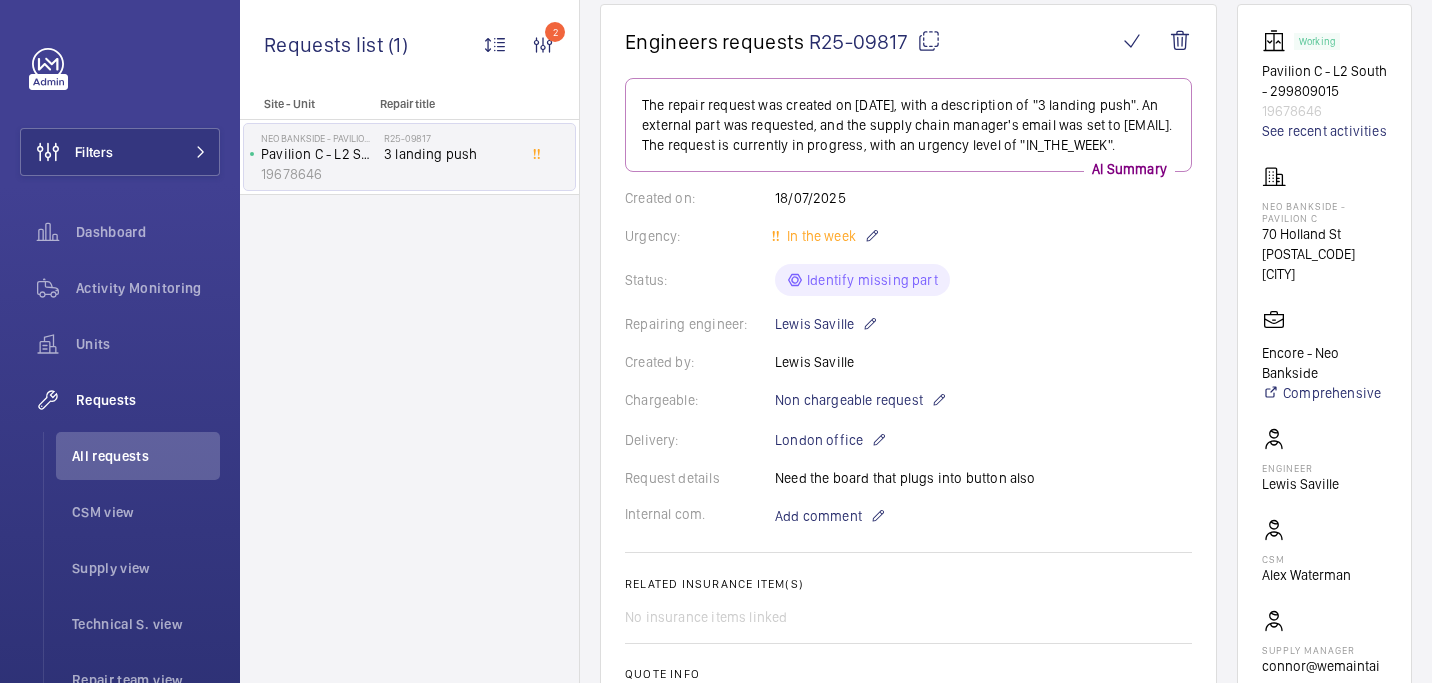 scroll, scrollTop: 179, scrollLeft: 0, axis: vertical 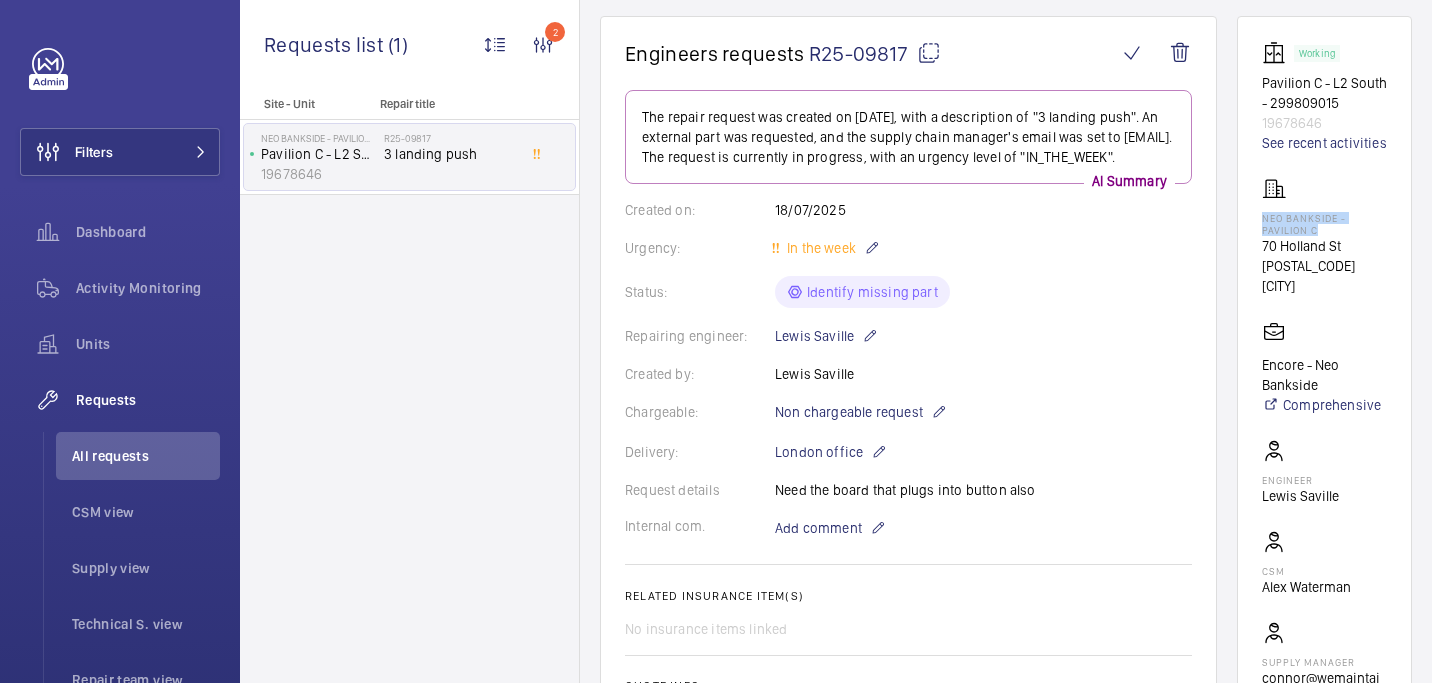 drag, startPoint x: 1259, startPoint y: 221, endPoint x: 1328, endPoint y: 232, distance: 69.87131 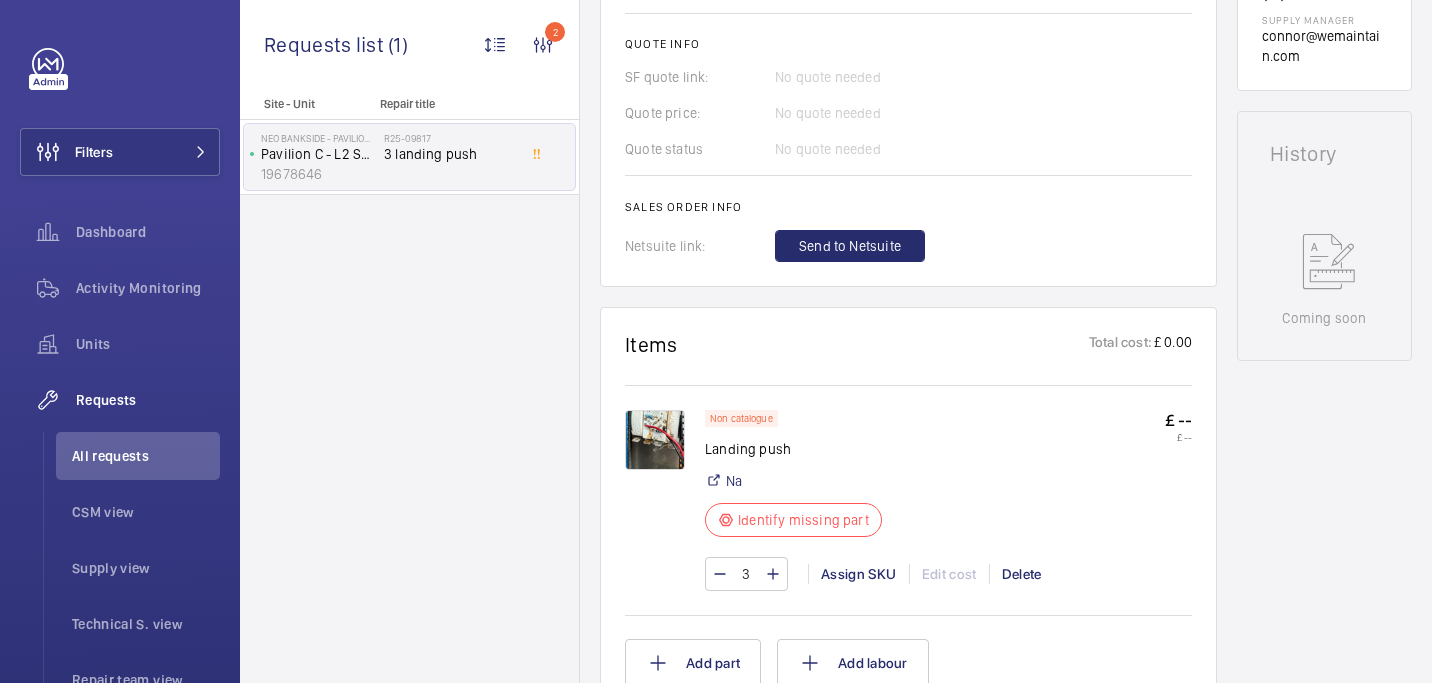 scroll, scrollTop: 823, scrollLeft: 0, axis: vertical 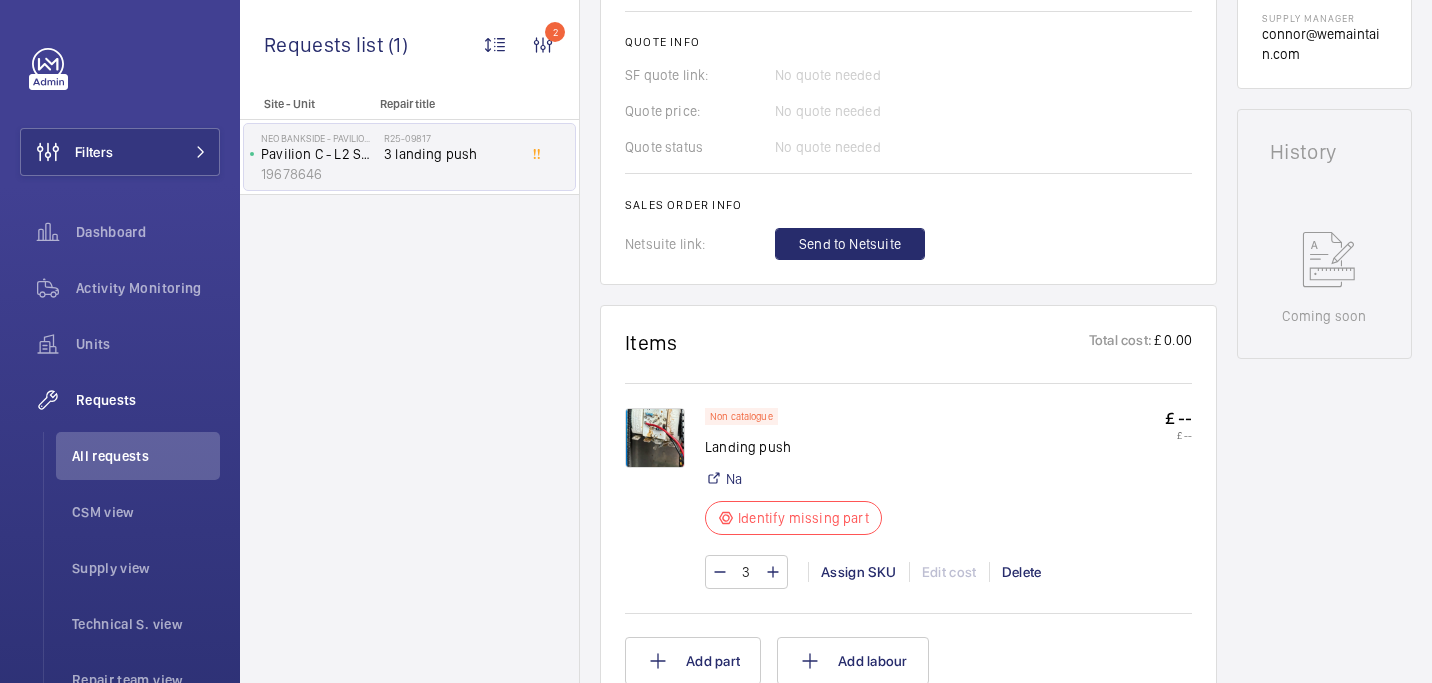 click 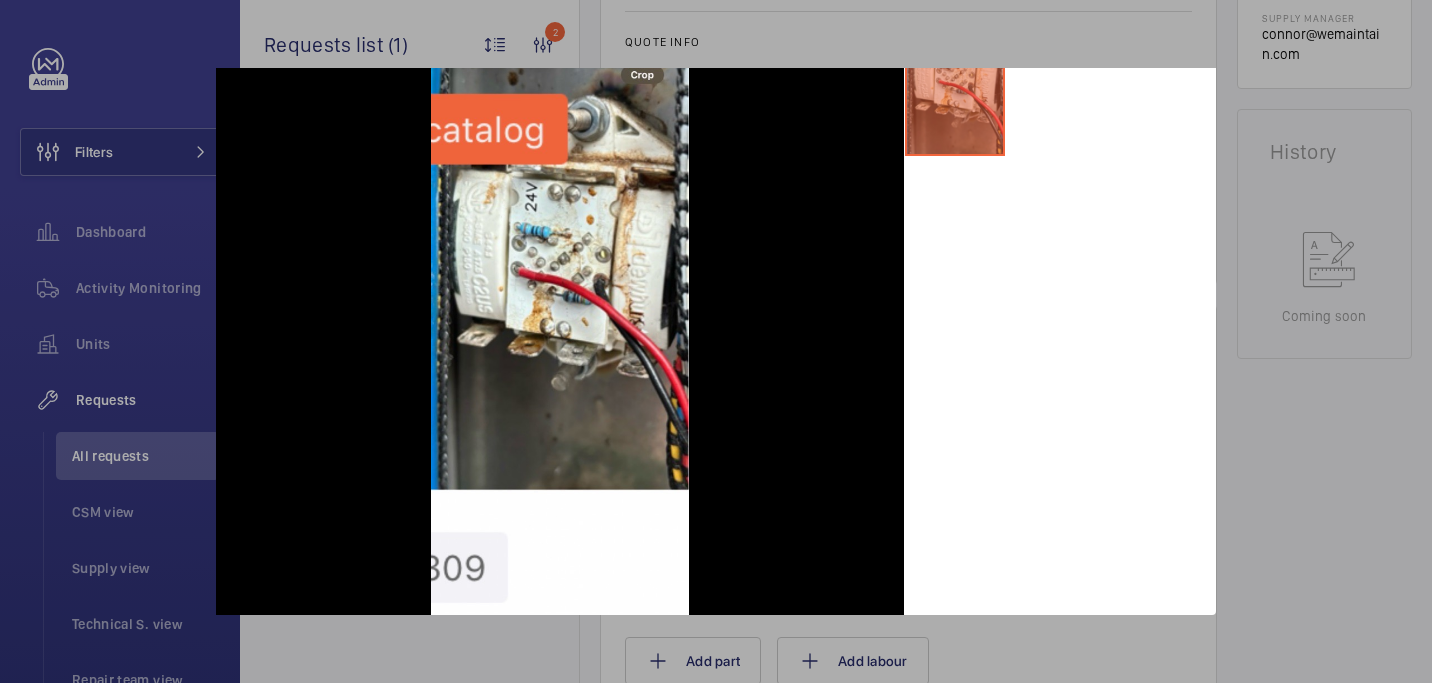 scroll, scrollTop: 58, scrollLeft: 0, axis: vertical 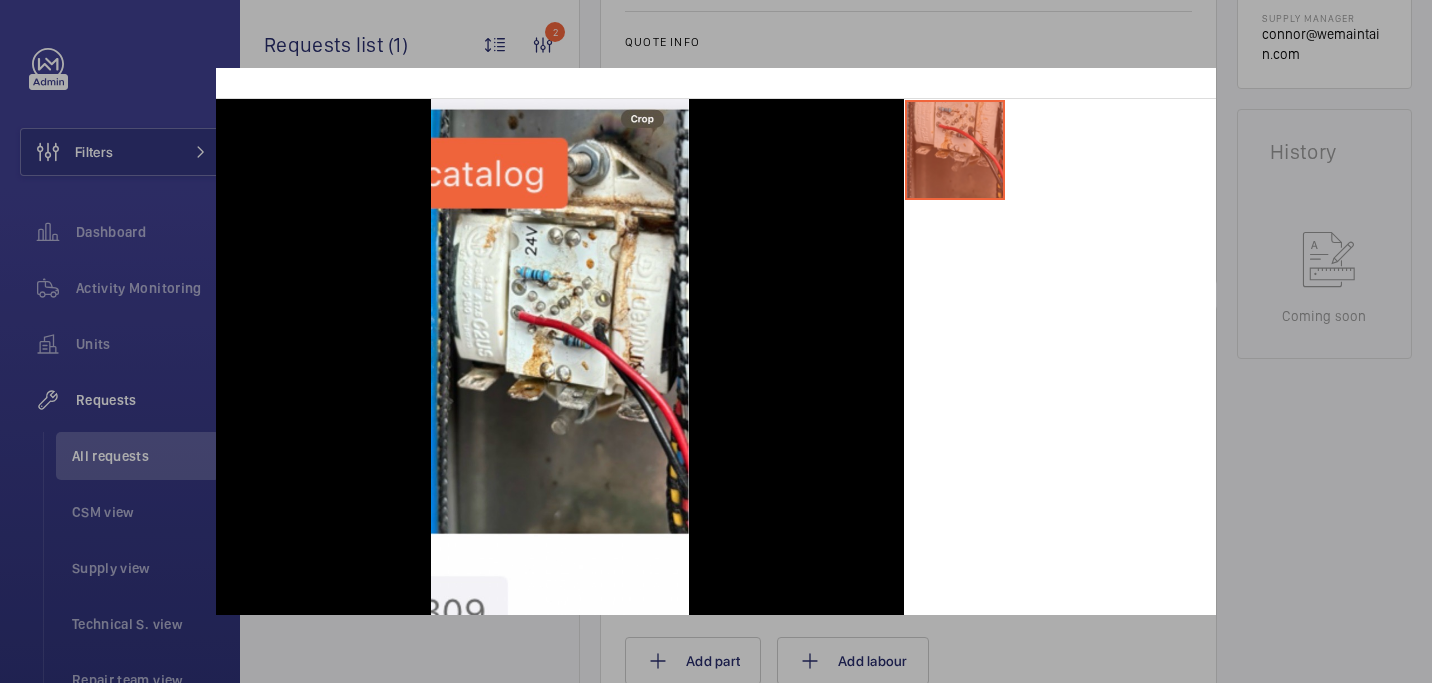 click at bounding box center [716, 341] 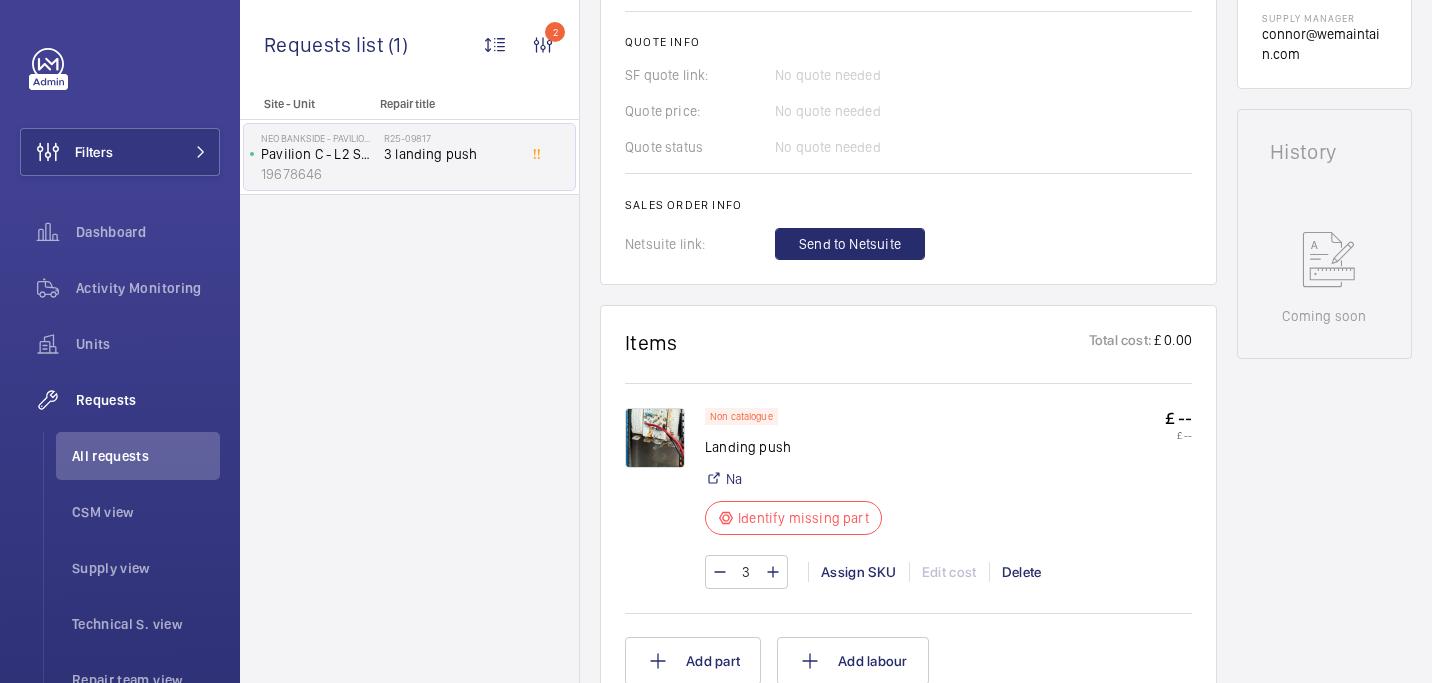 scroll, scrollTop: 946, scrollLeft: 0, axis: vertical 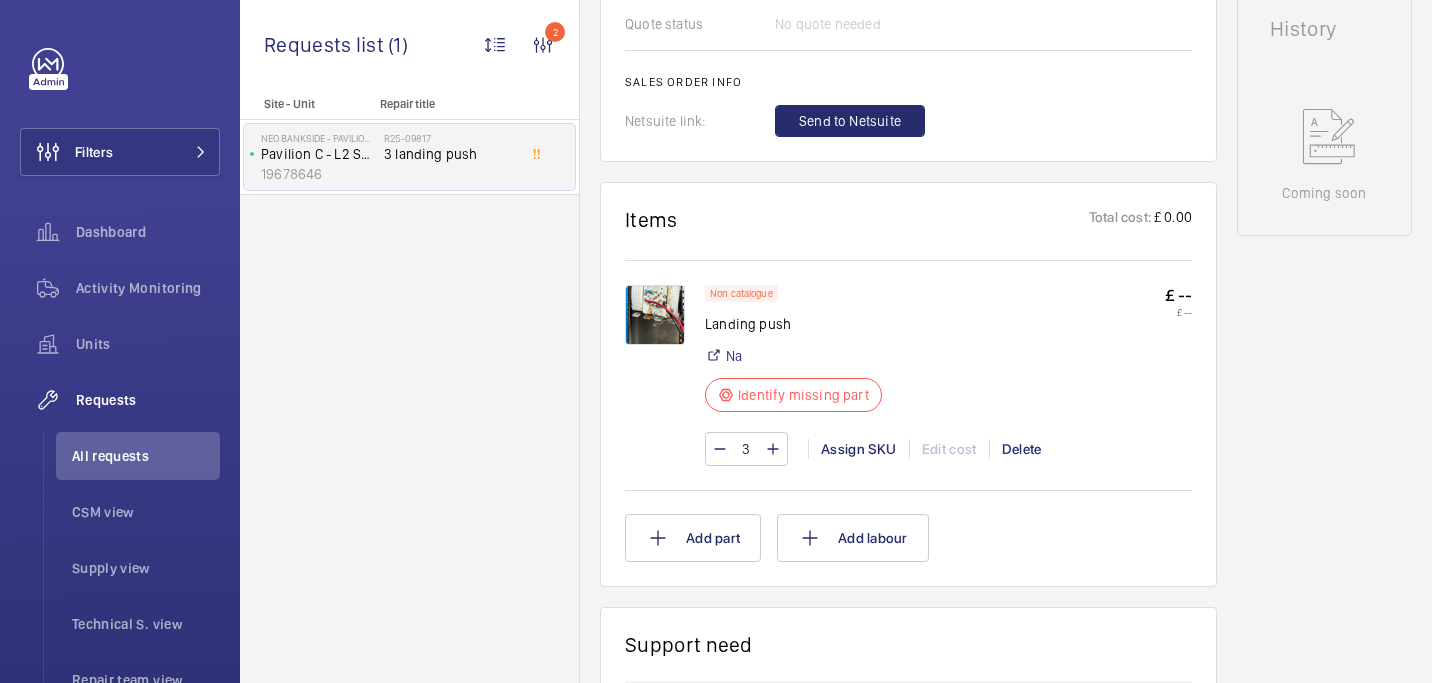 click 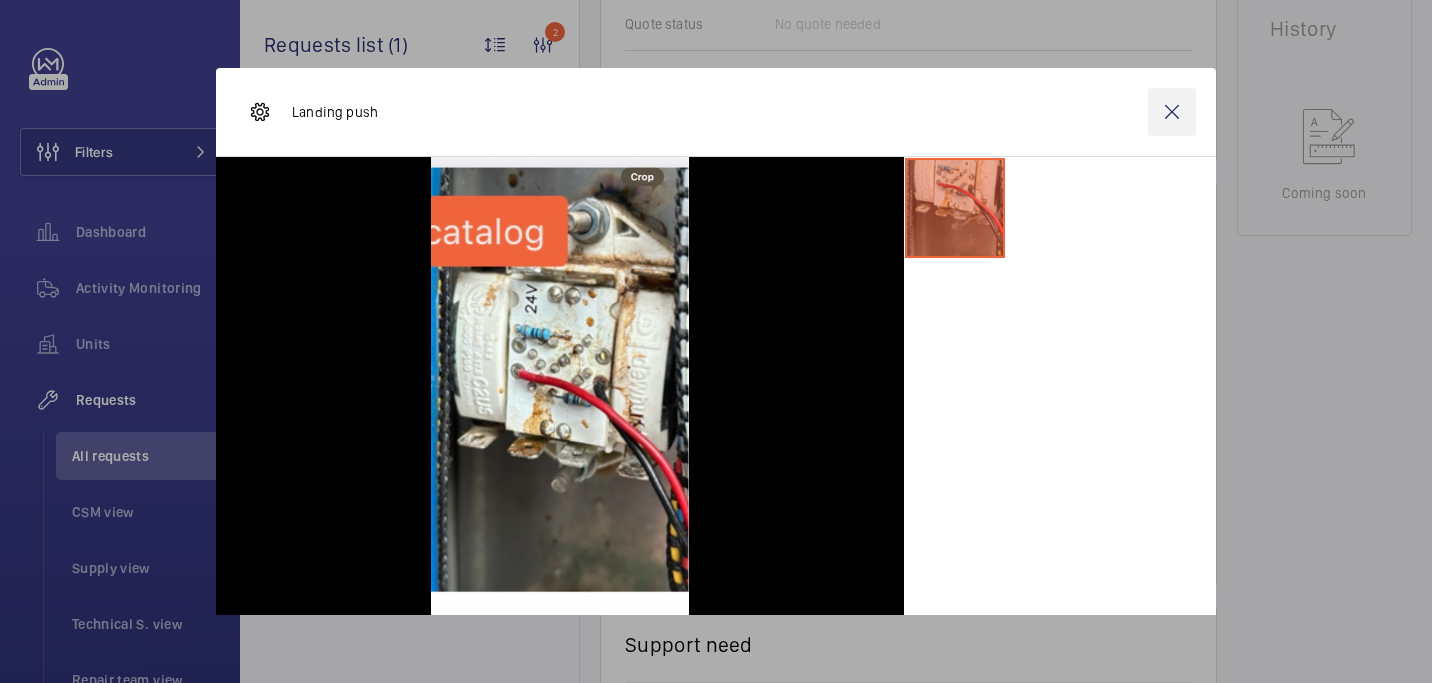 click at bounding box center (1172, 112) 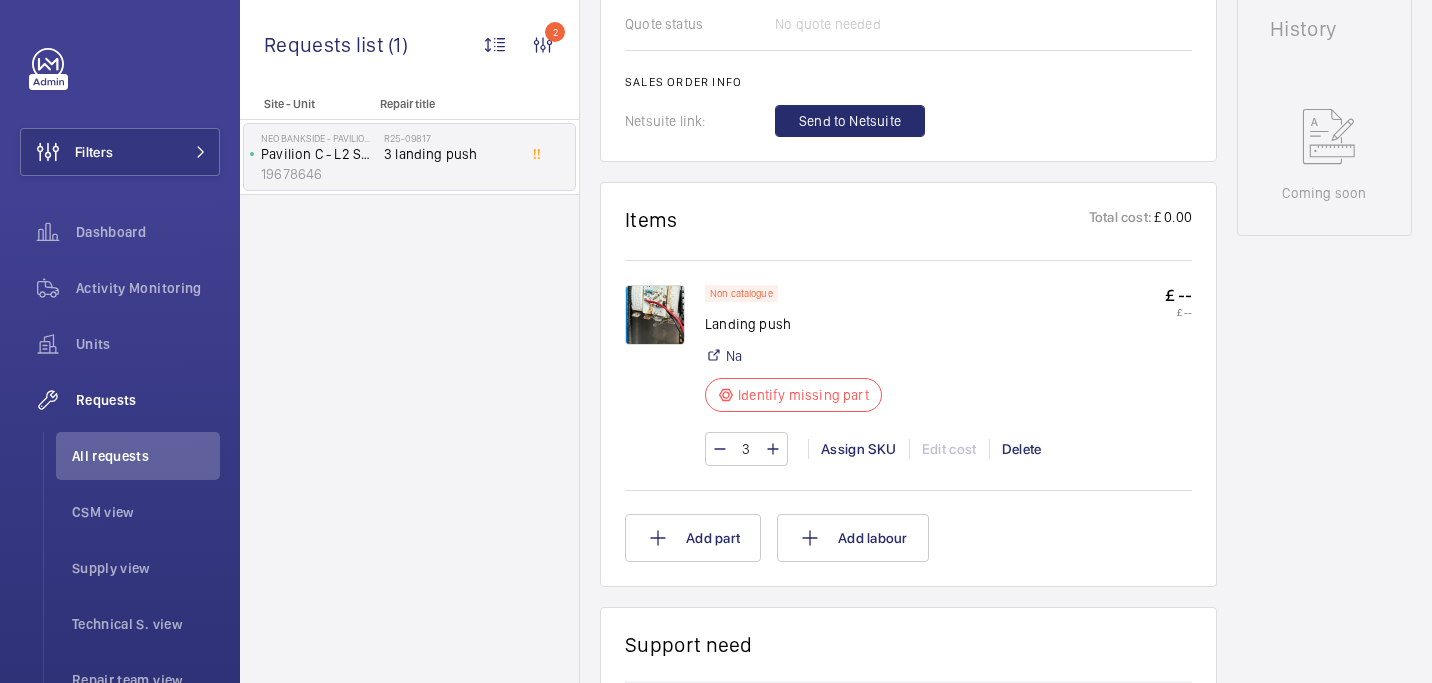 click 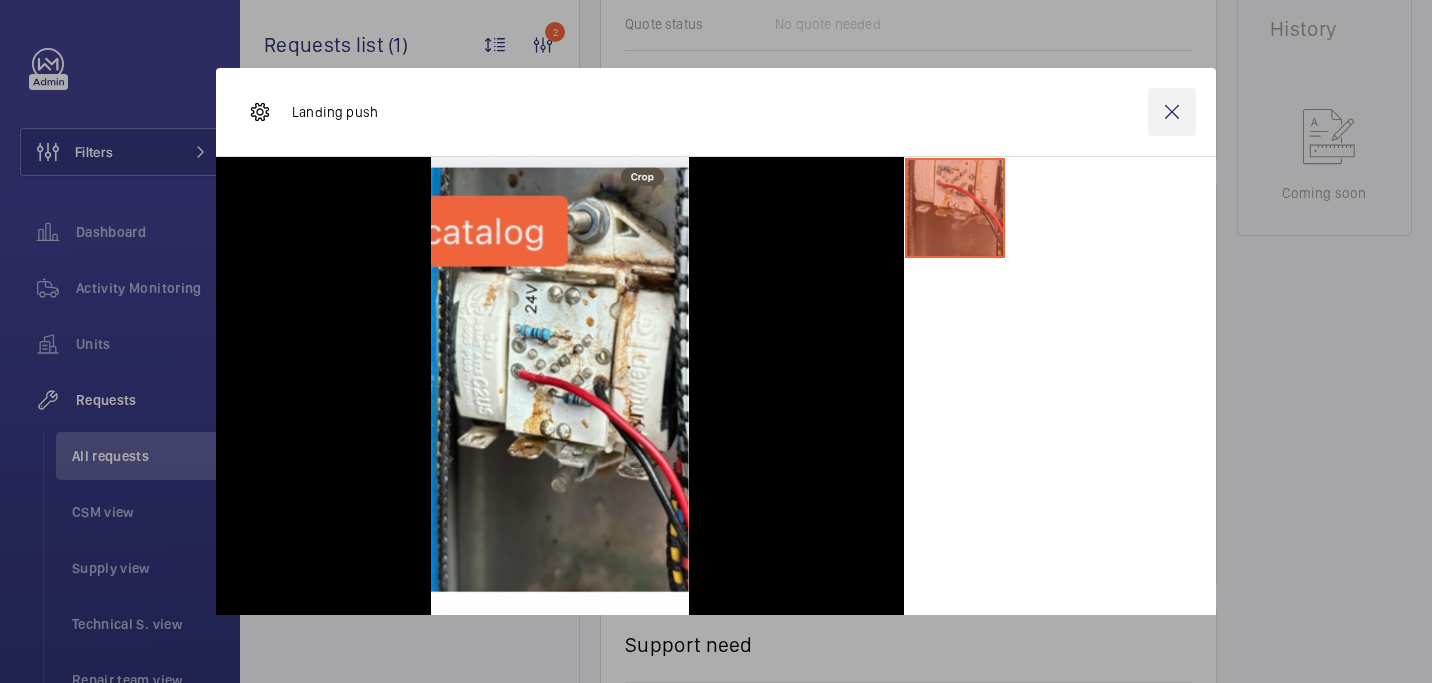 click at bounding box center [1172, 112] 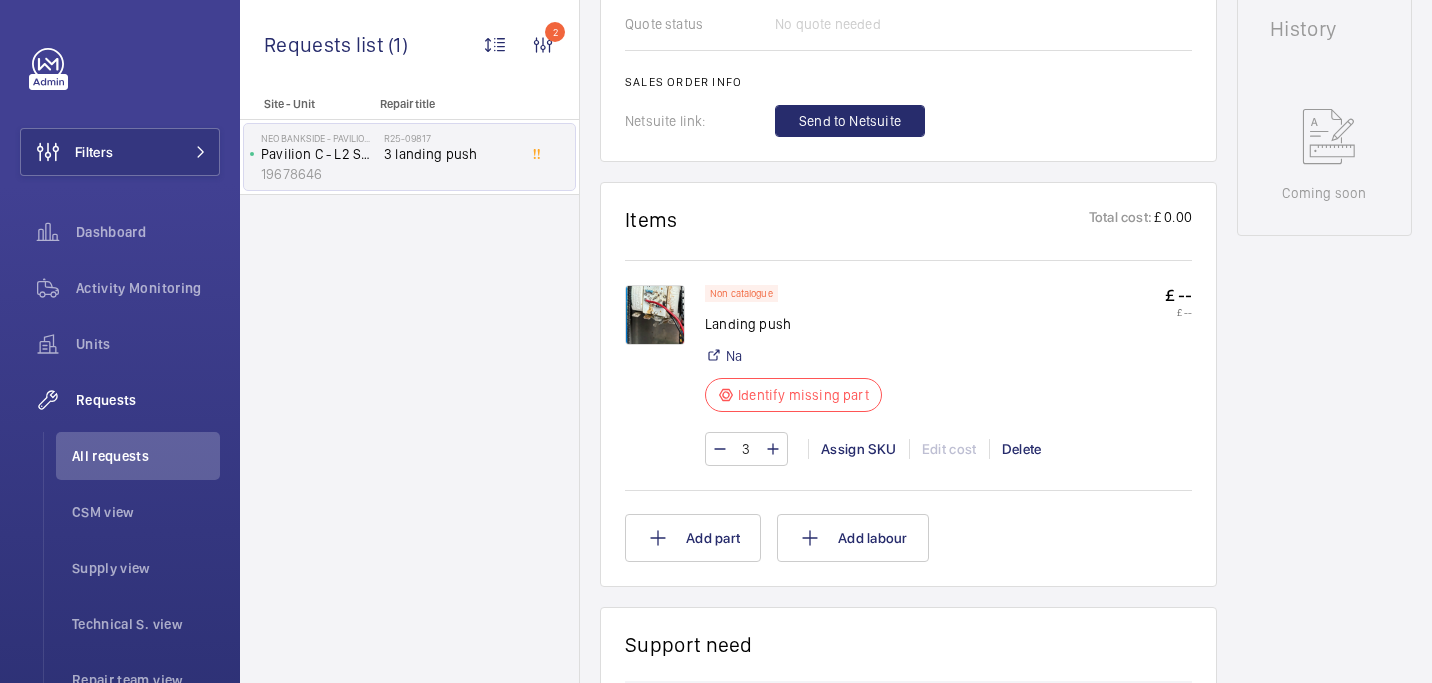 click 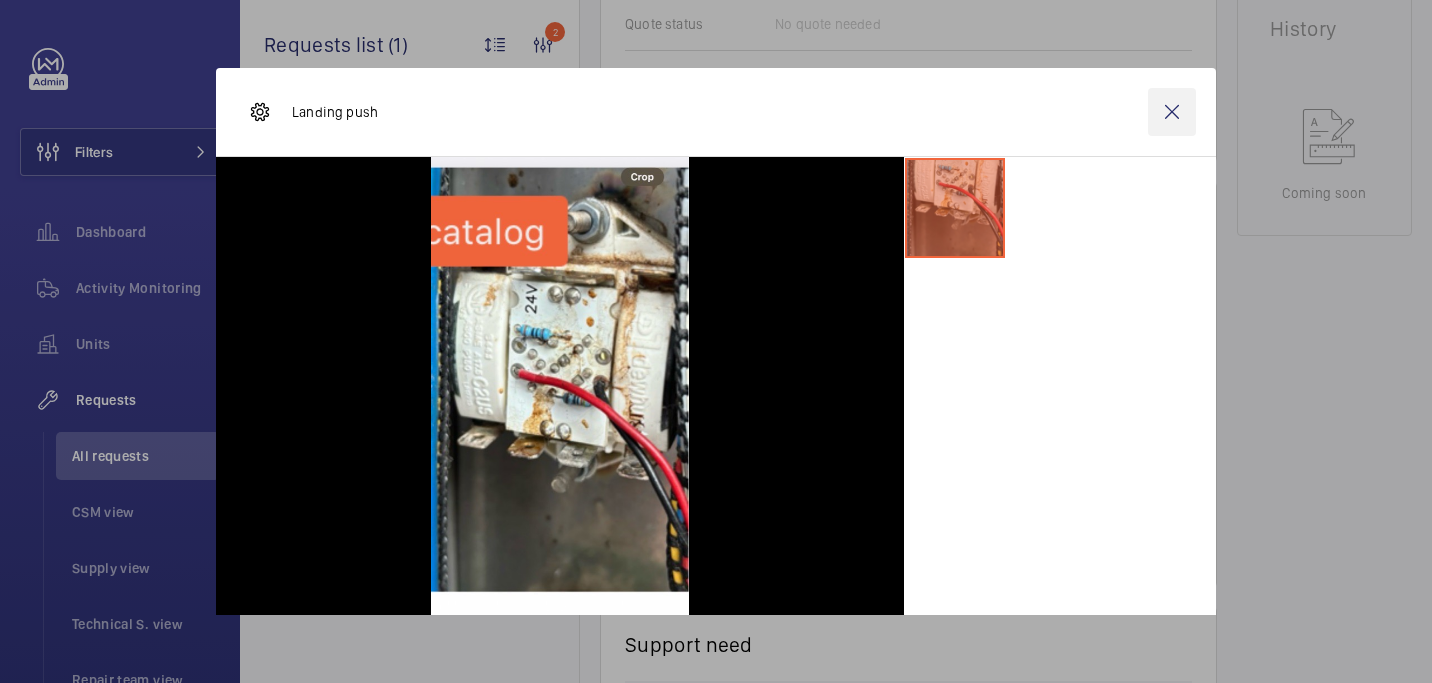 click at bounding box center (1172, 112) 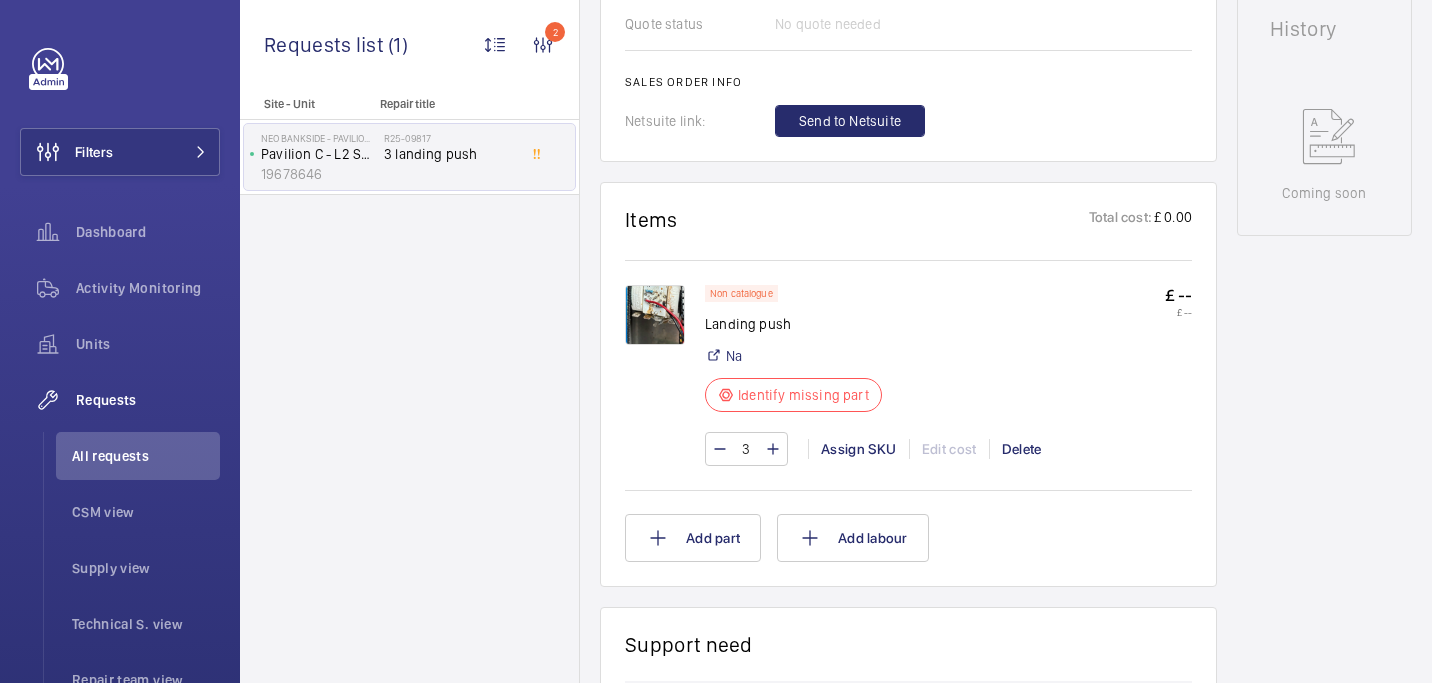 click 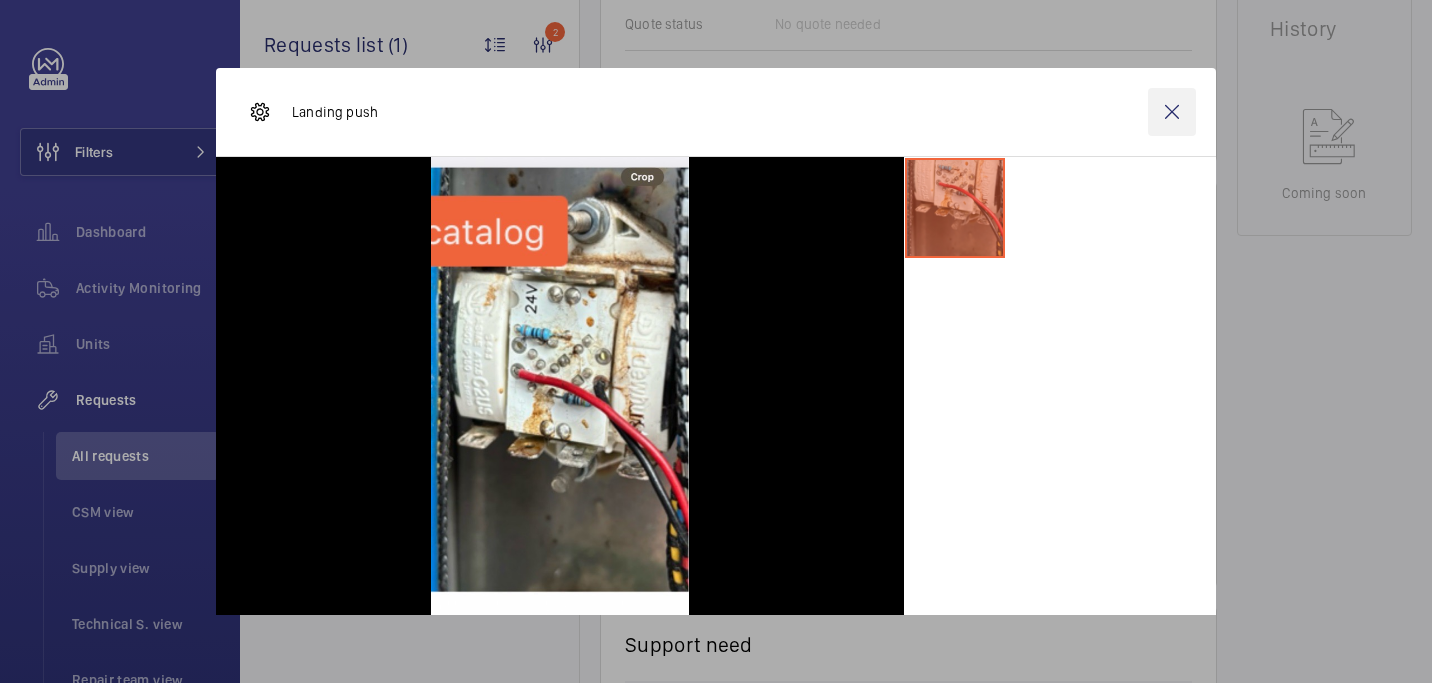 click at bounding box center (1172, 112) 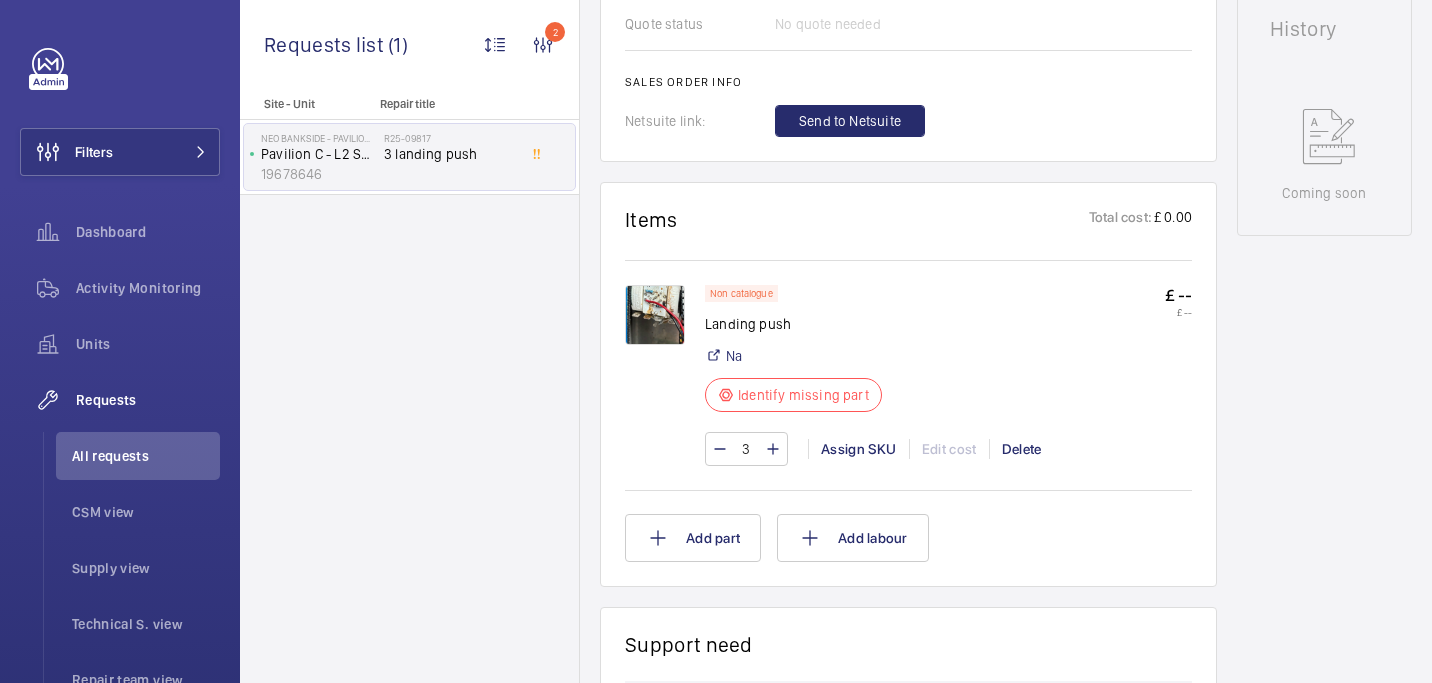 click 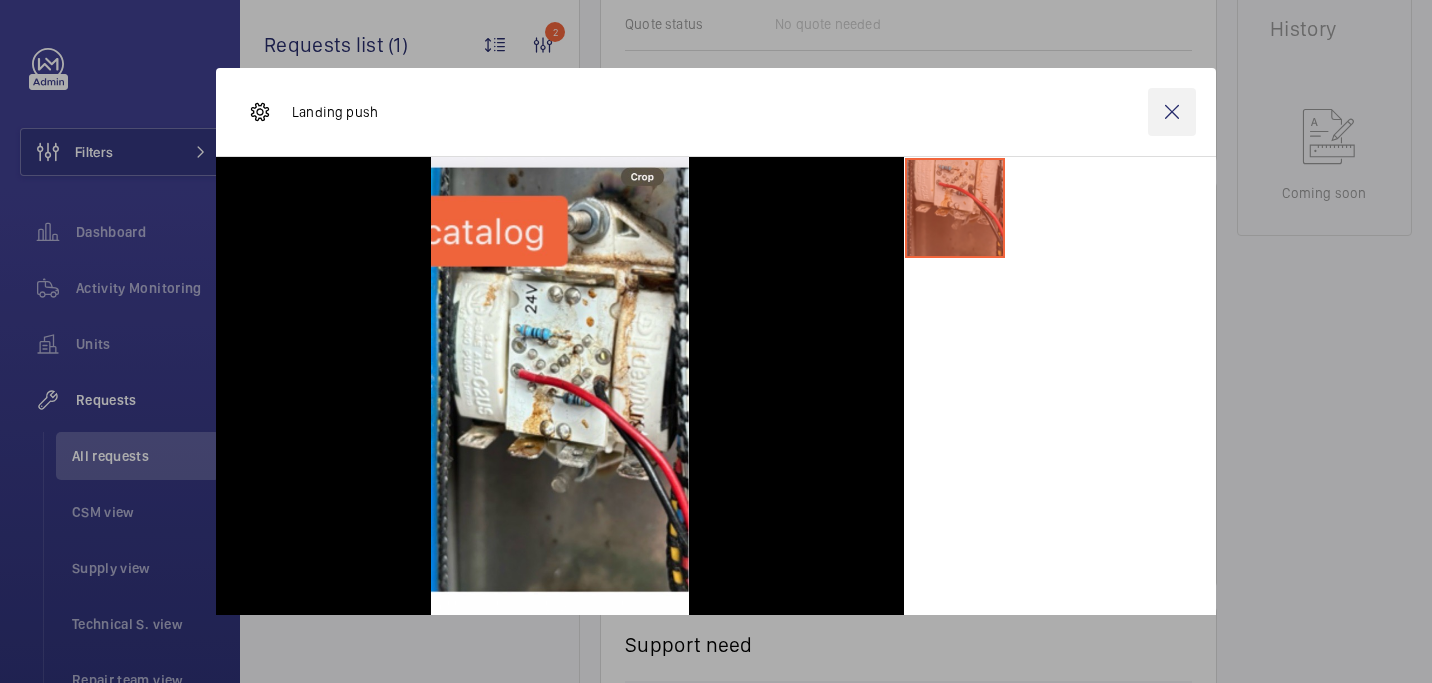 click at bounding box center [1172, 112] 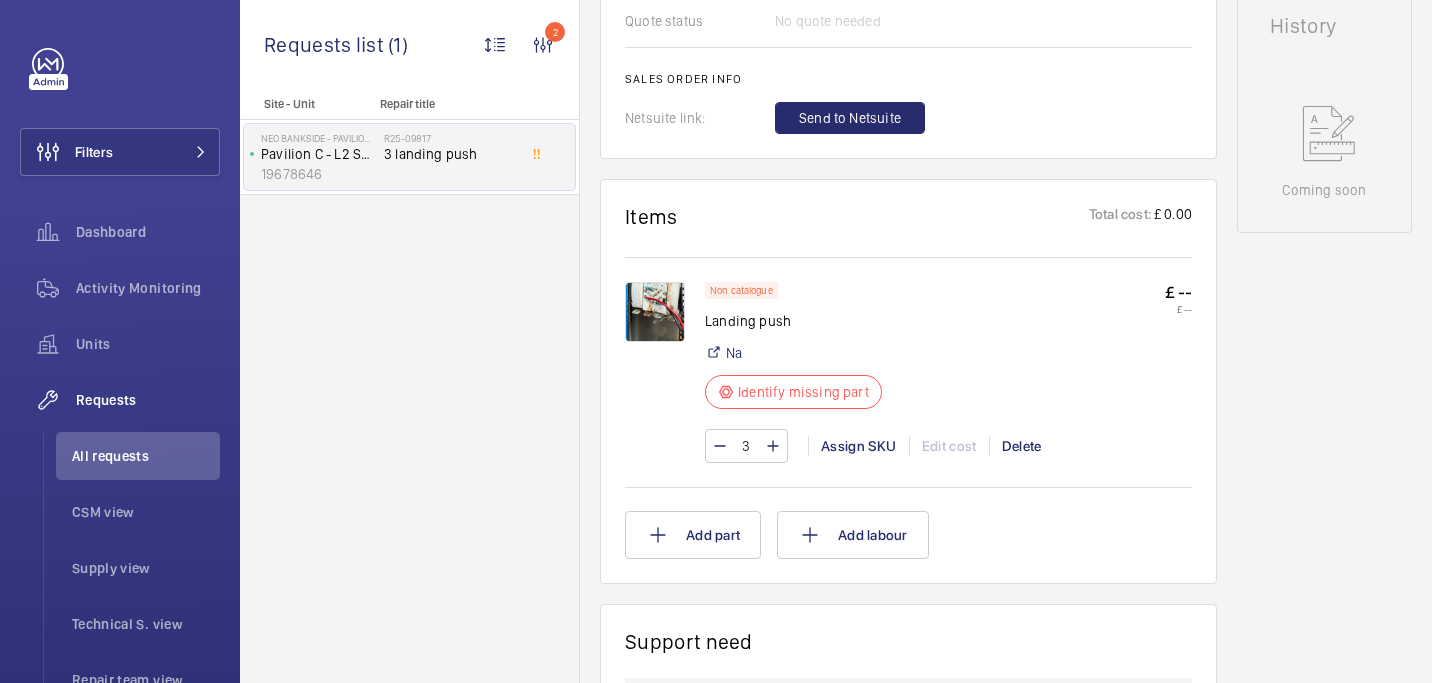 scroll, scrollTop: 941, scrollLeft: 0, axis: vertical 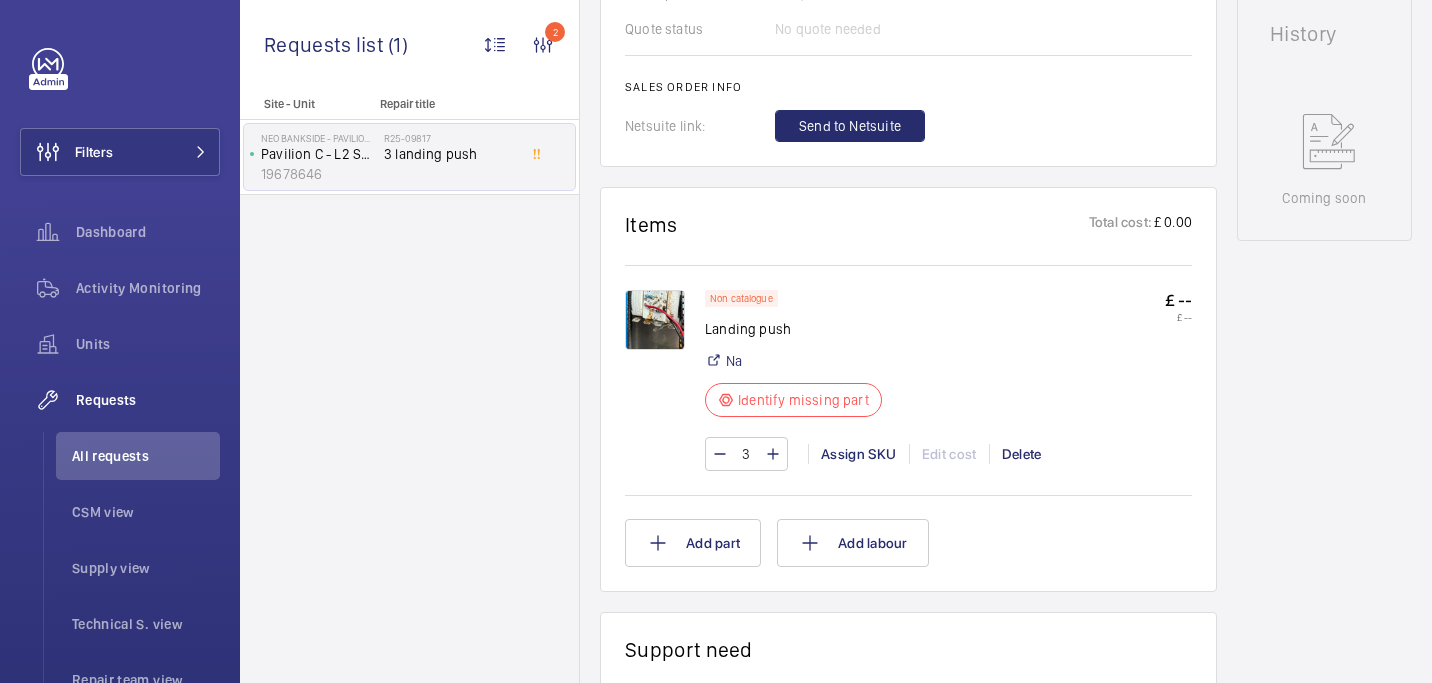 click 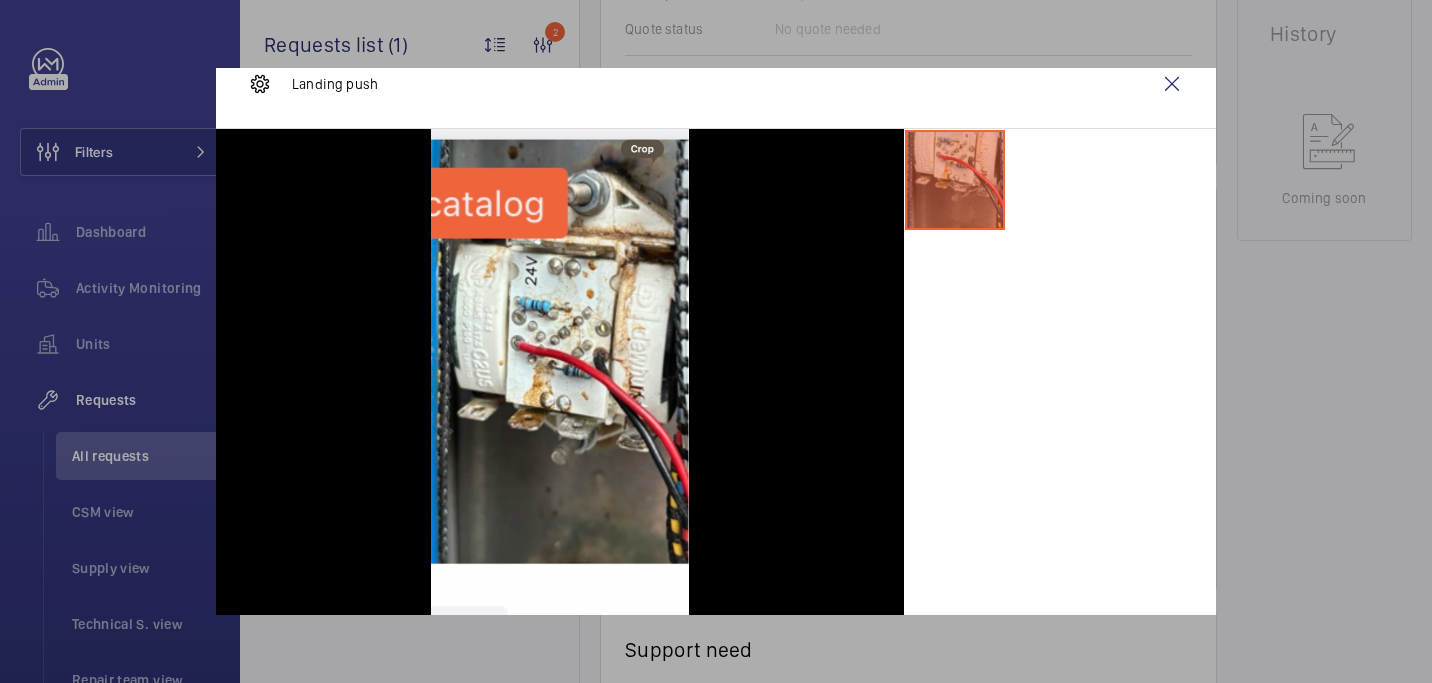 scroll, scrollTop: 26, scrollLeft: 0, axis: vertical 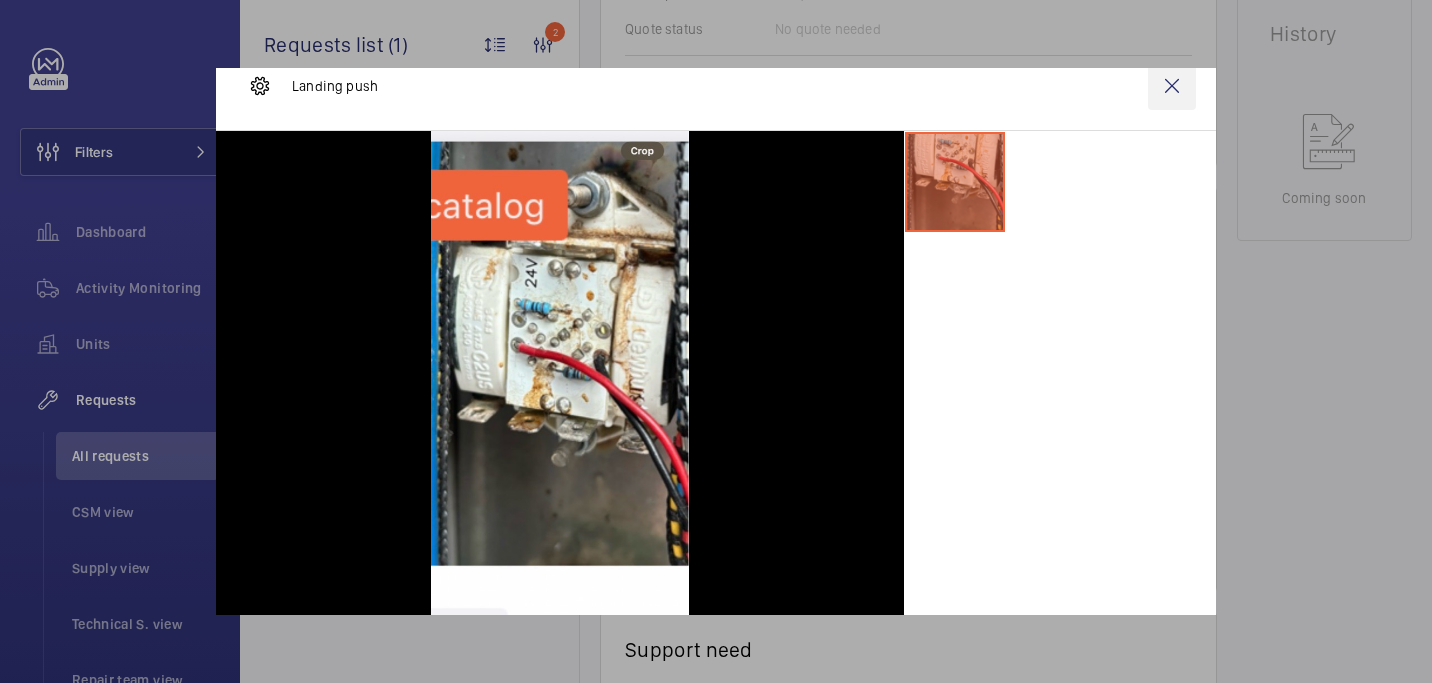 click at bounding box center [1172, 86] 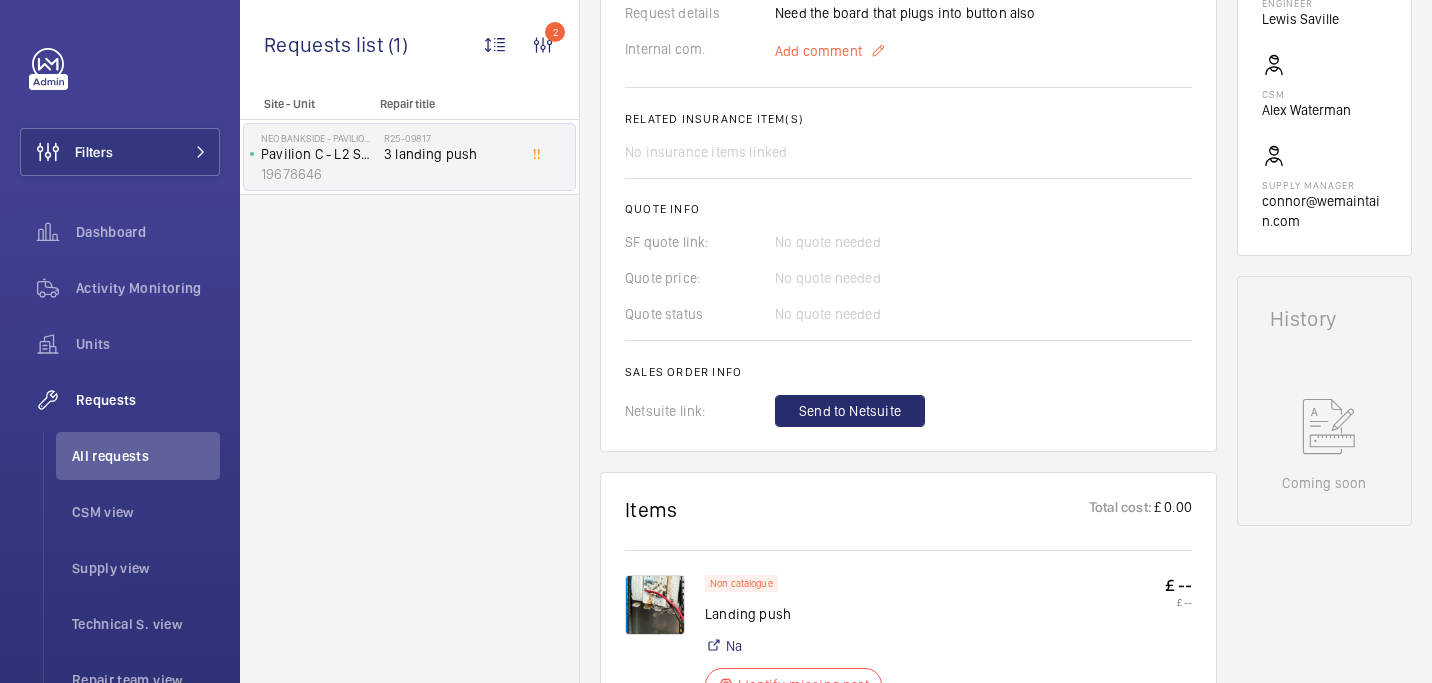 scroll, scrollTop: 646, scrollLeft: 0, axis: vertical 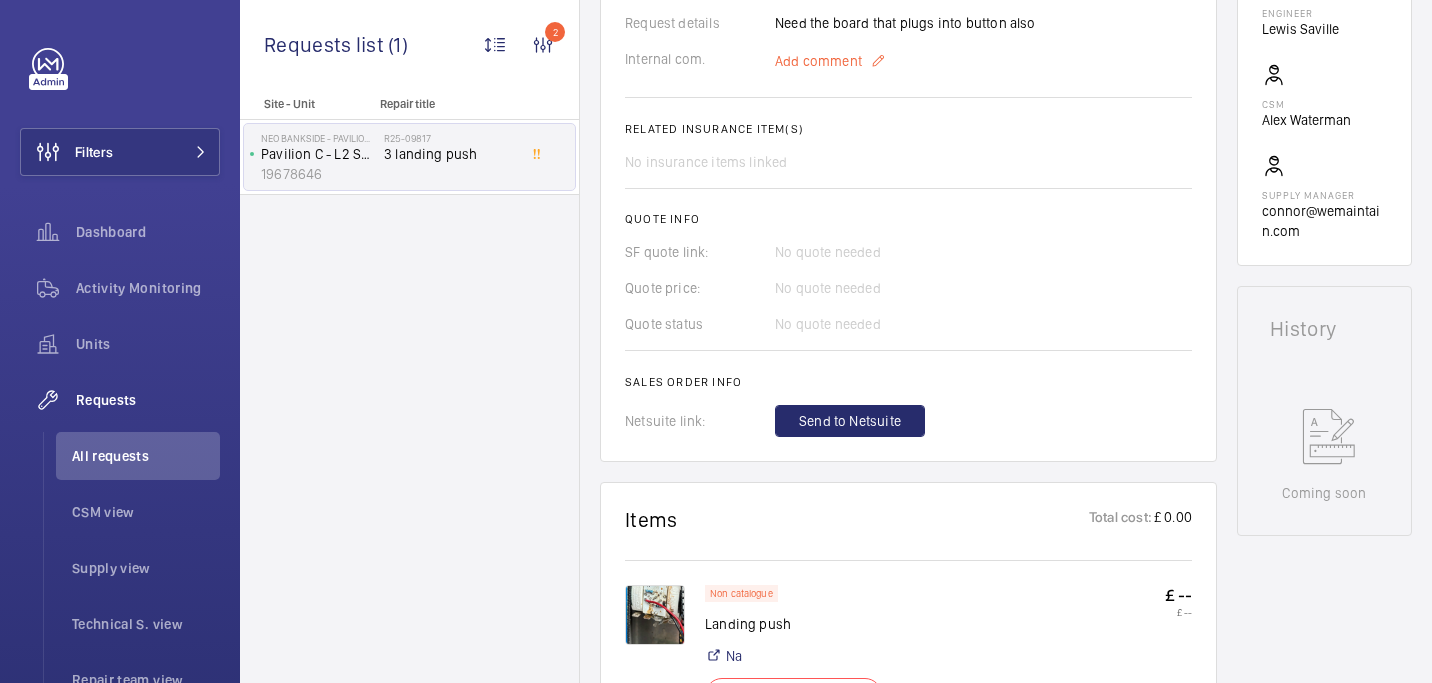 click on "Add comment" 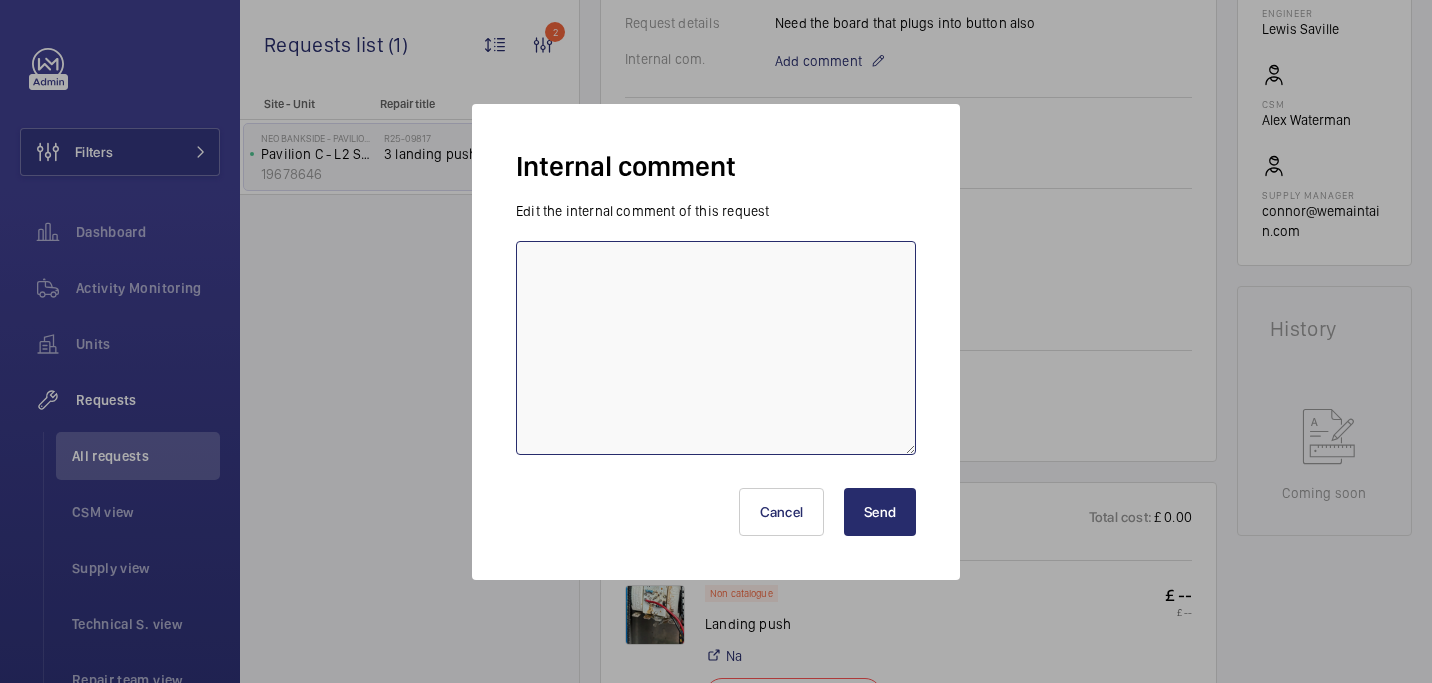 click at bounding box center (716, 348) 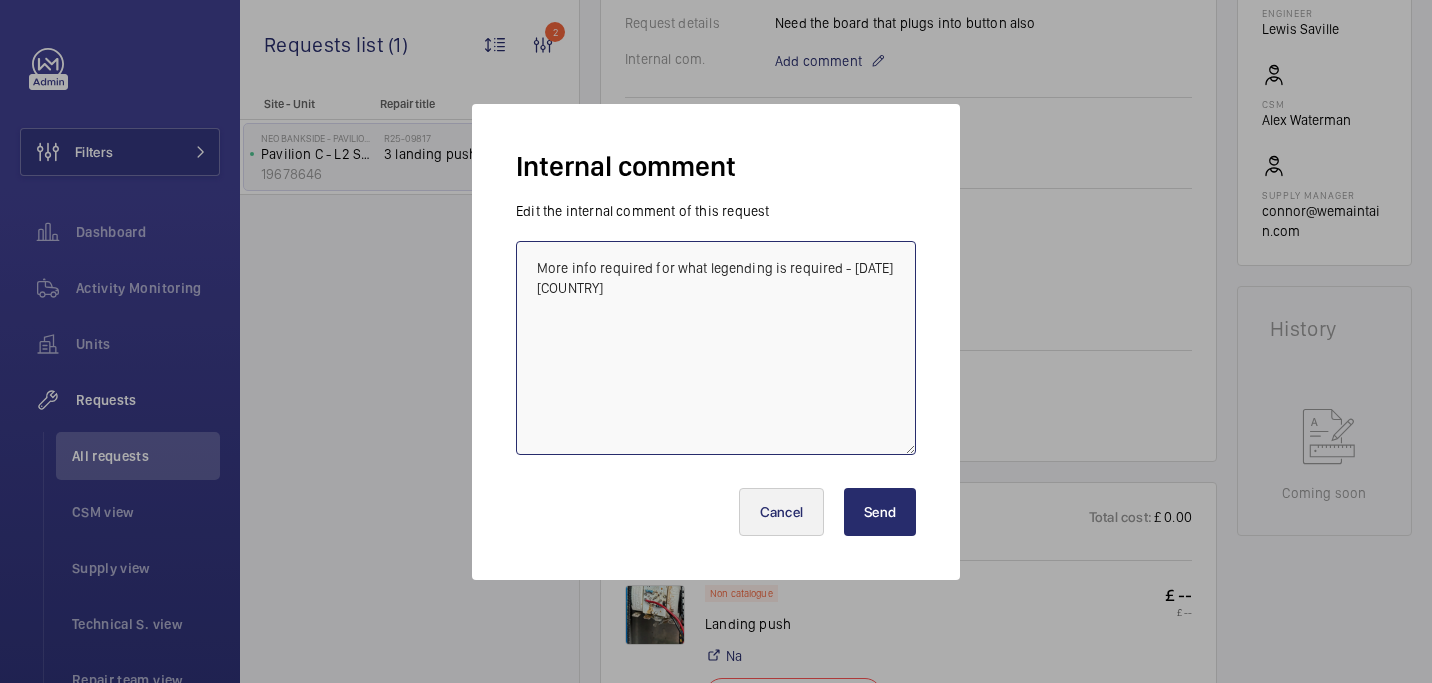 type on "require more info for what legending is required - 08/08 india" 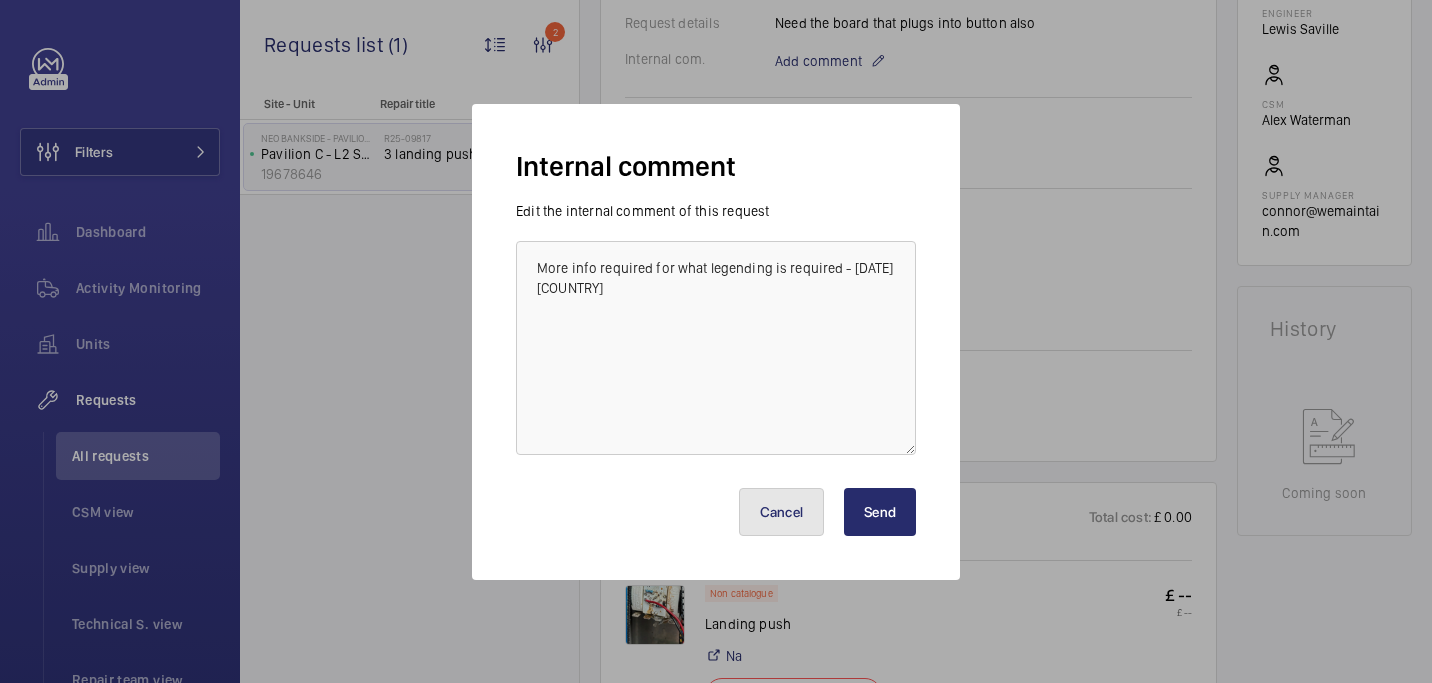 click on "Cancel" at bounding box center (782, 512) 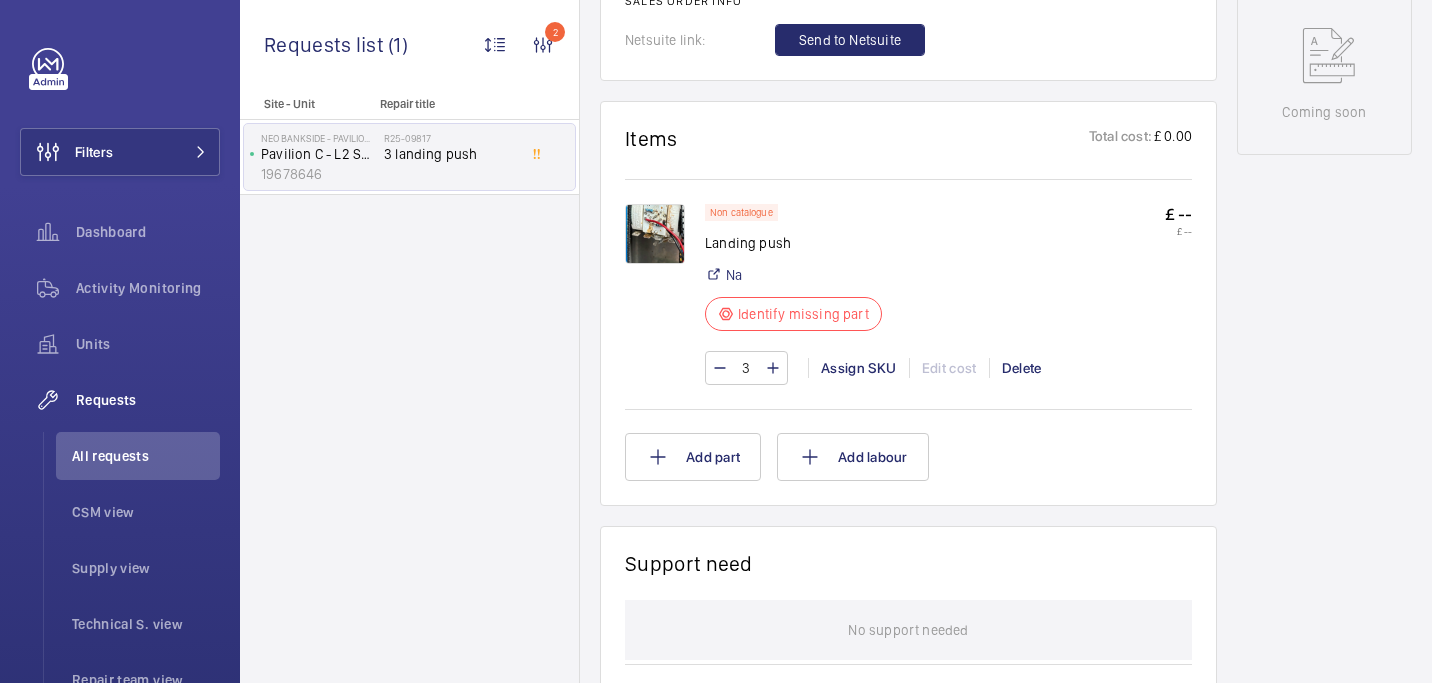 scroll, scrollTop: 1029, scrollLeft: 0, axis: vertical 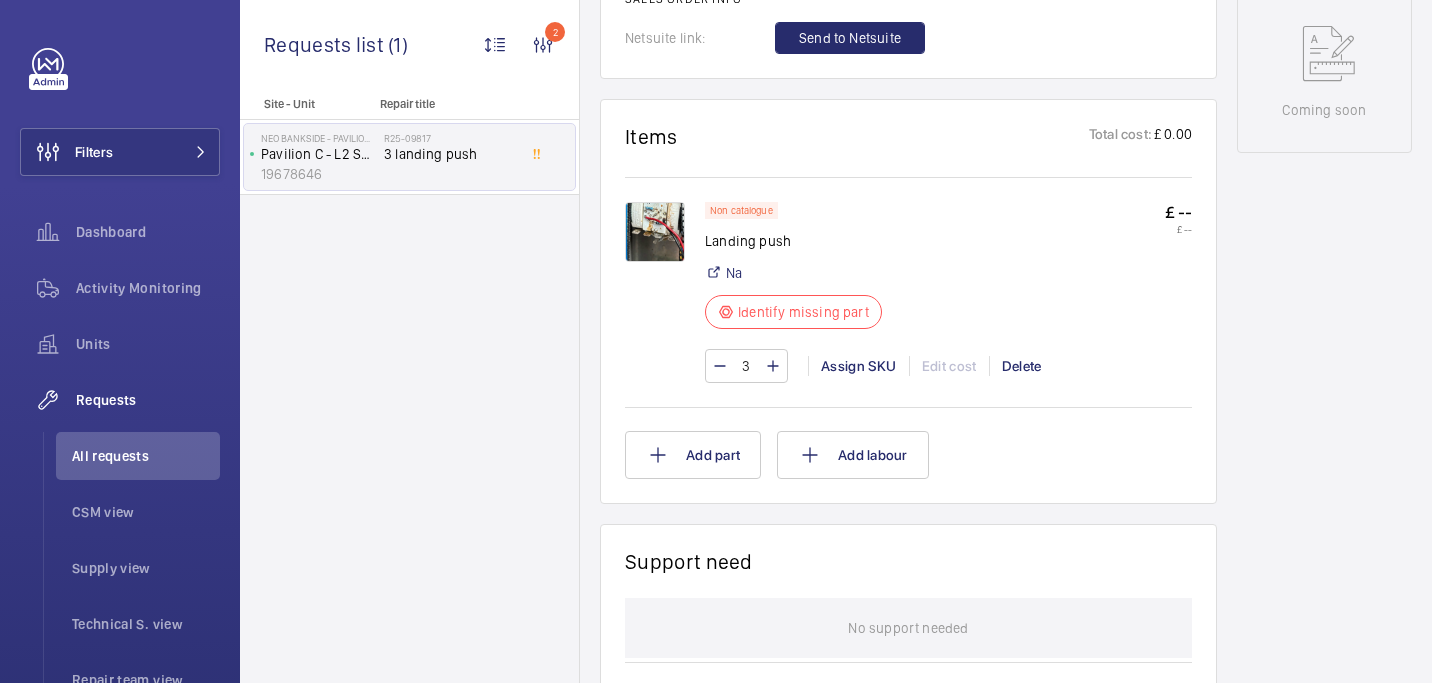 click 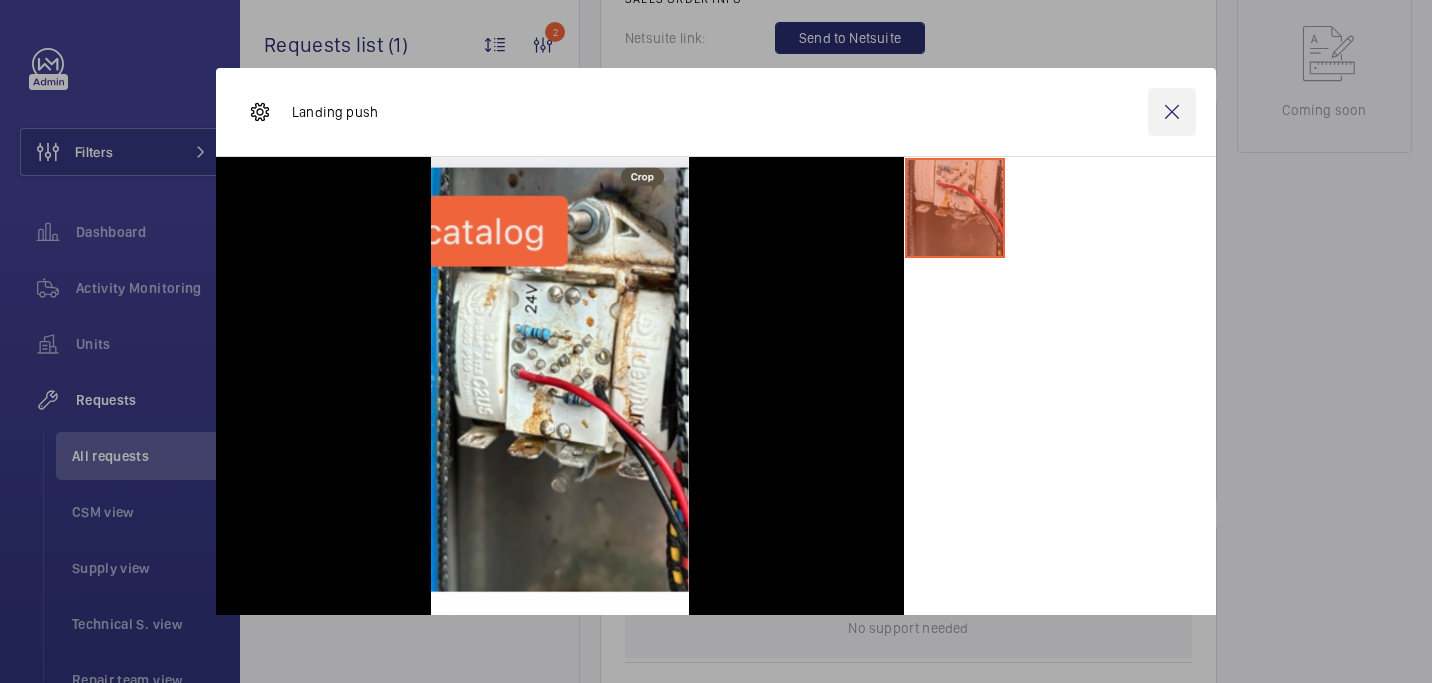 click at bounding box center [1172, 112] 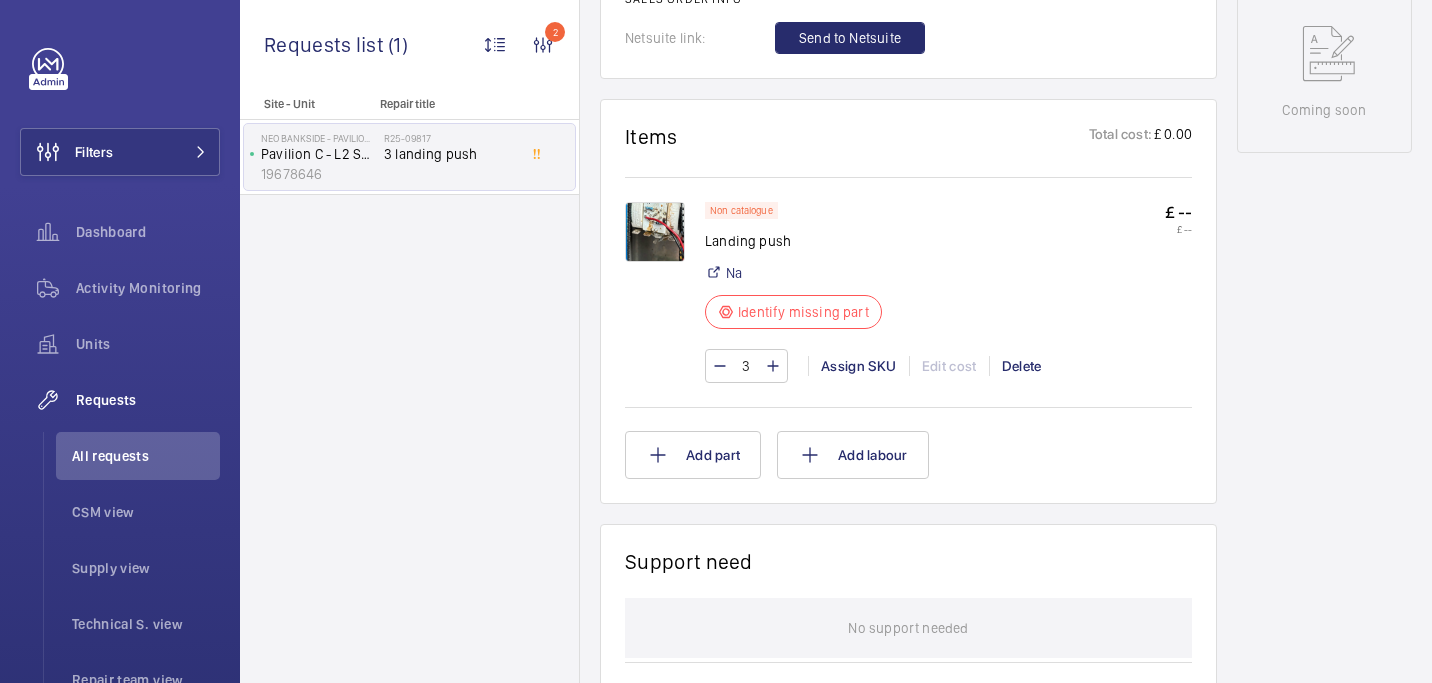 scroll, scrollTop: 215, scrollLeft: 0, axis: vertical 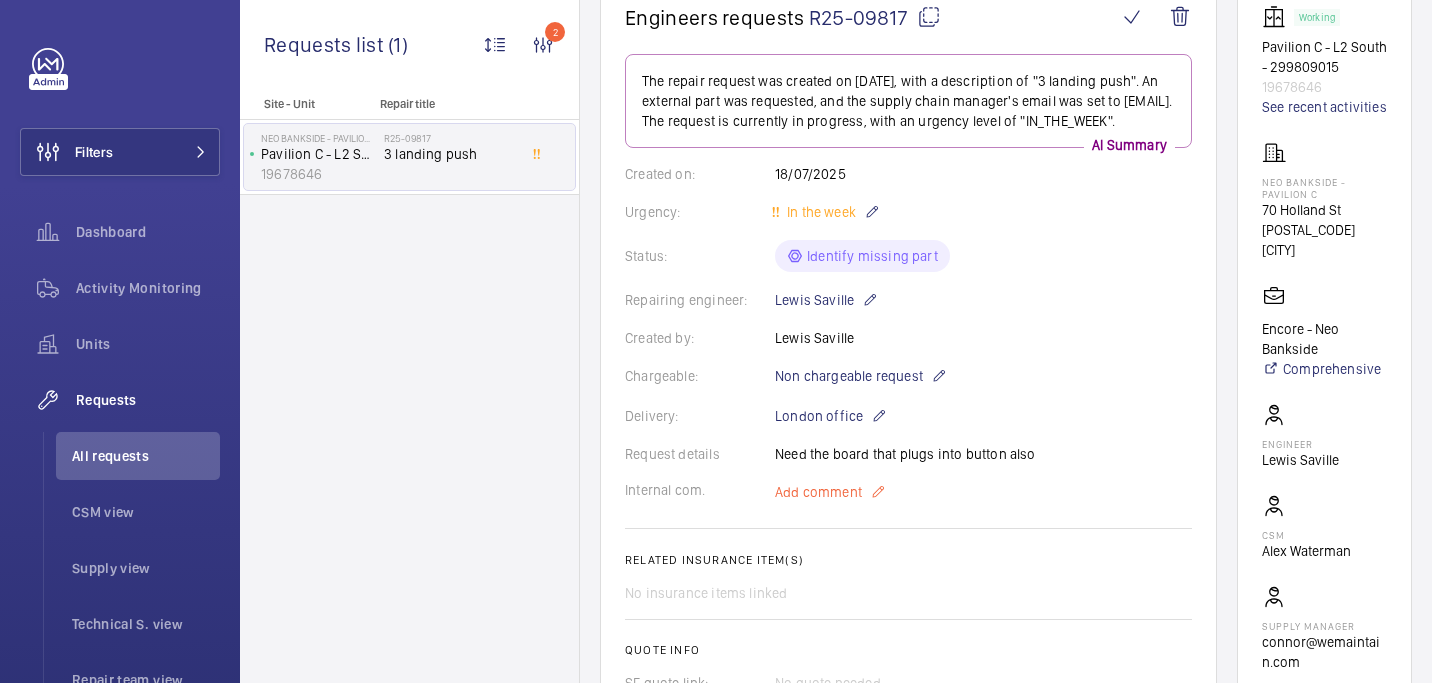 click on "Add comment" 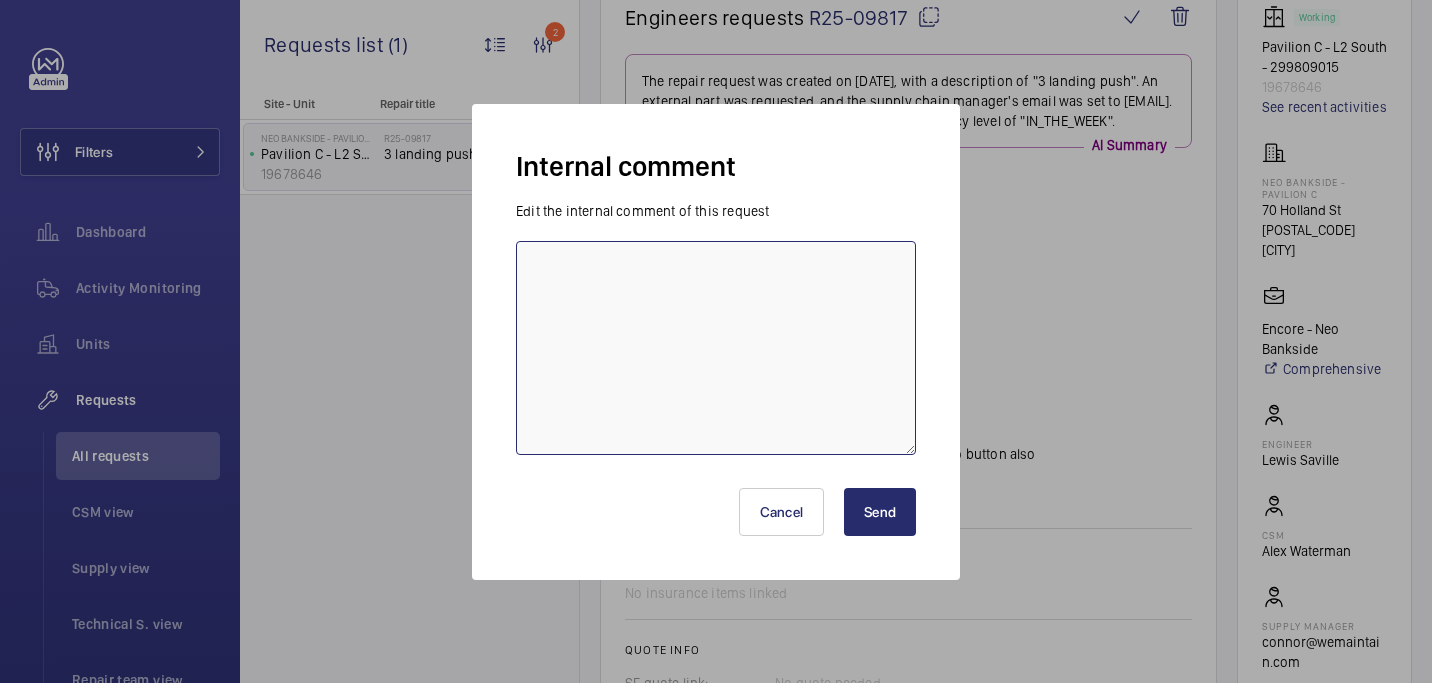 click at bounding box center (716, 348) 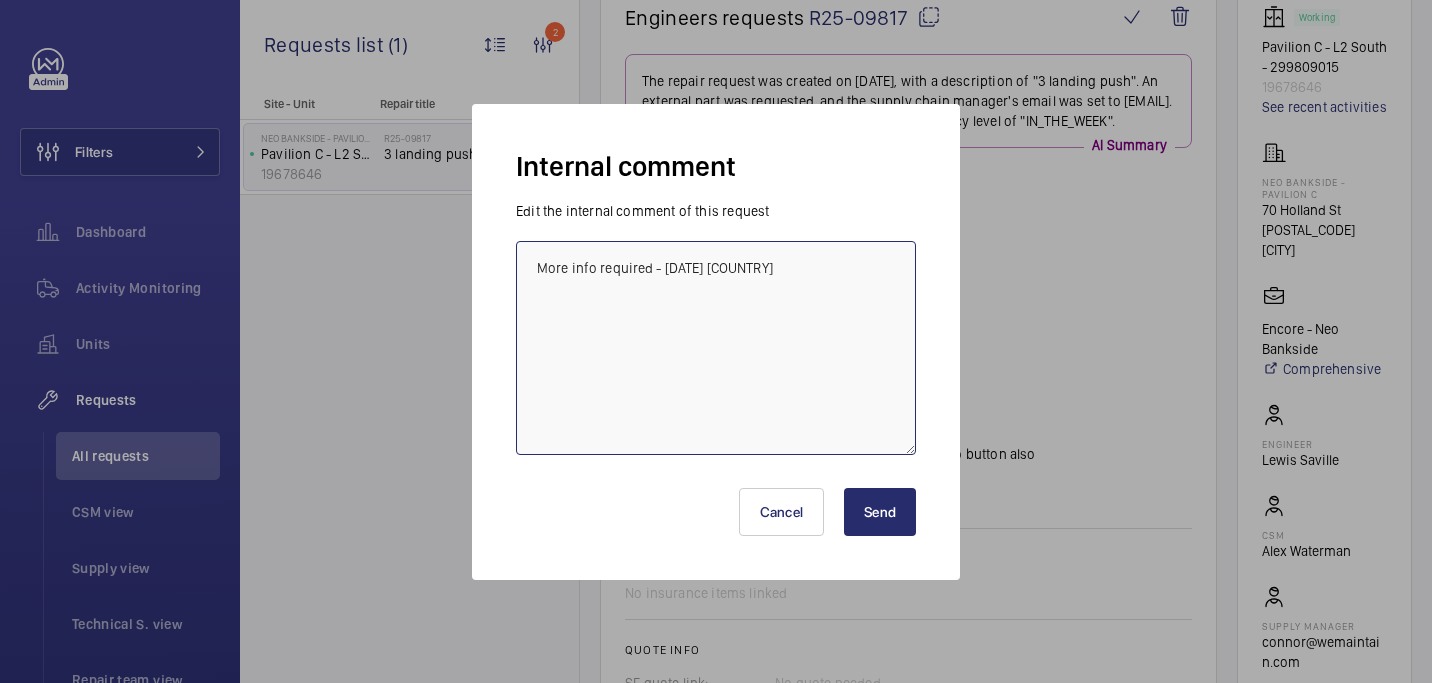 type on "More info required - 08/08 india" 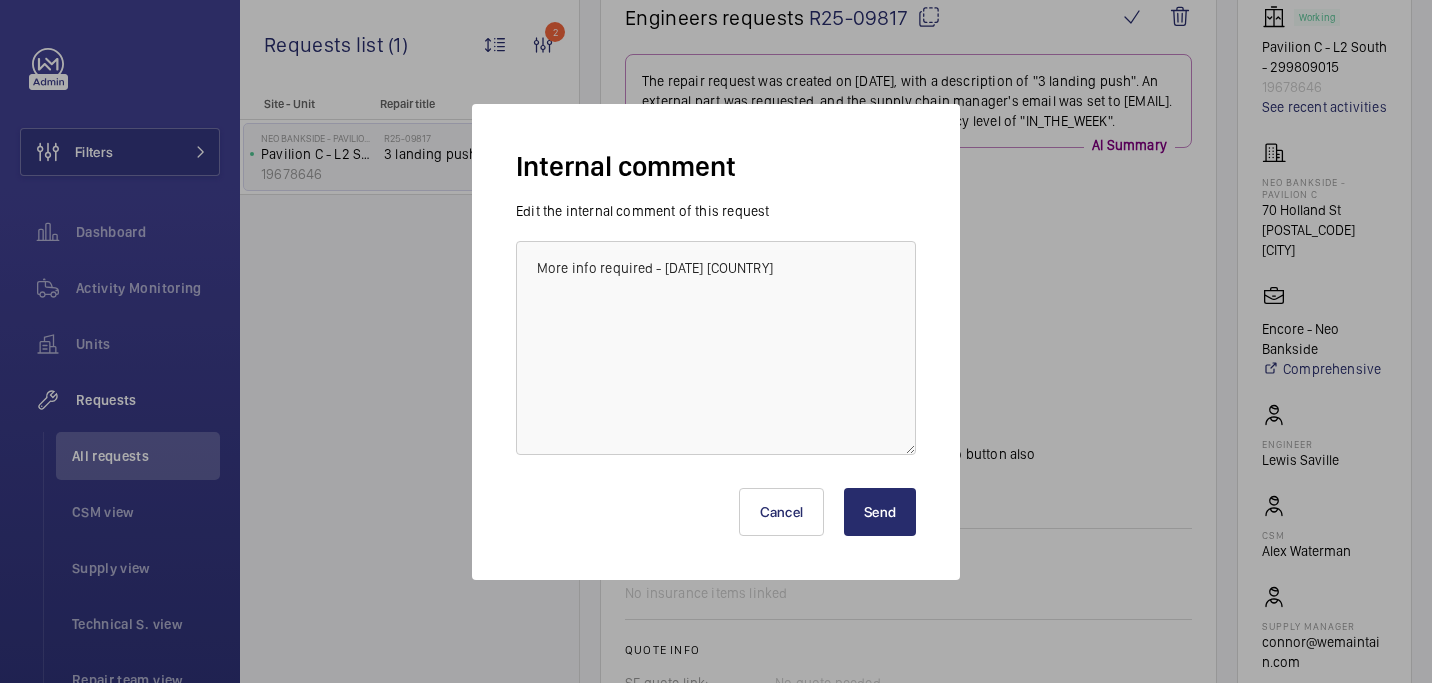 click on "Send" at bounding box center (880, 512) 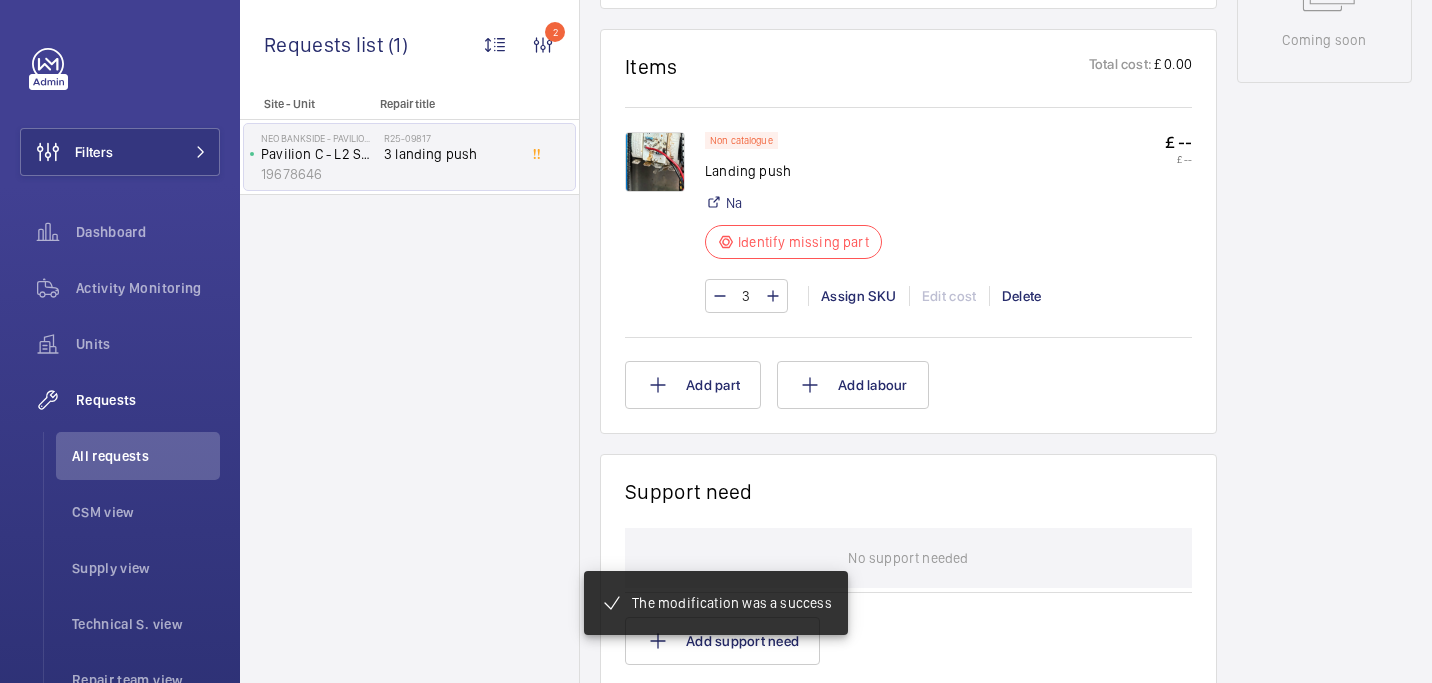scroll, scrollTop: 1096, scrollLeft: 0, axis: vertical 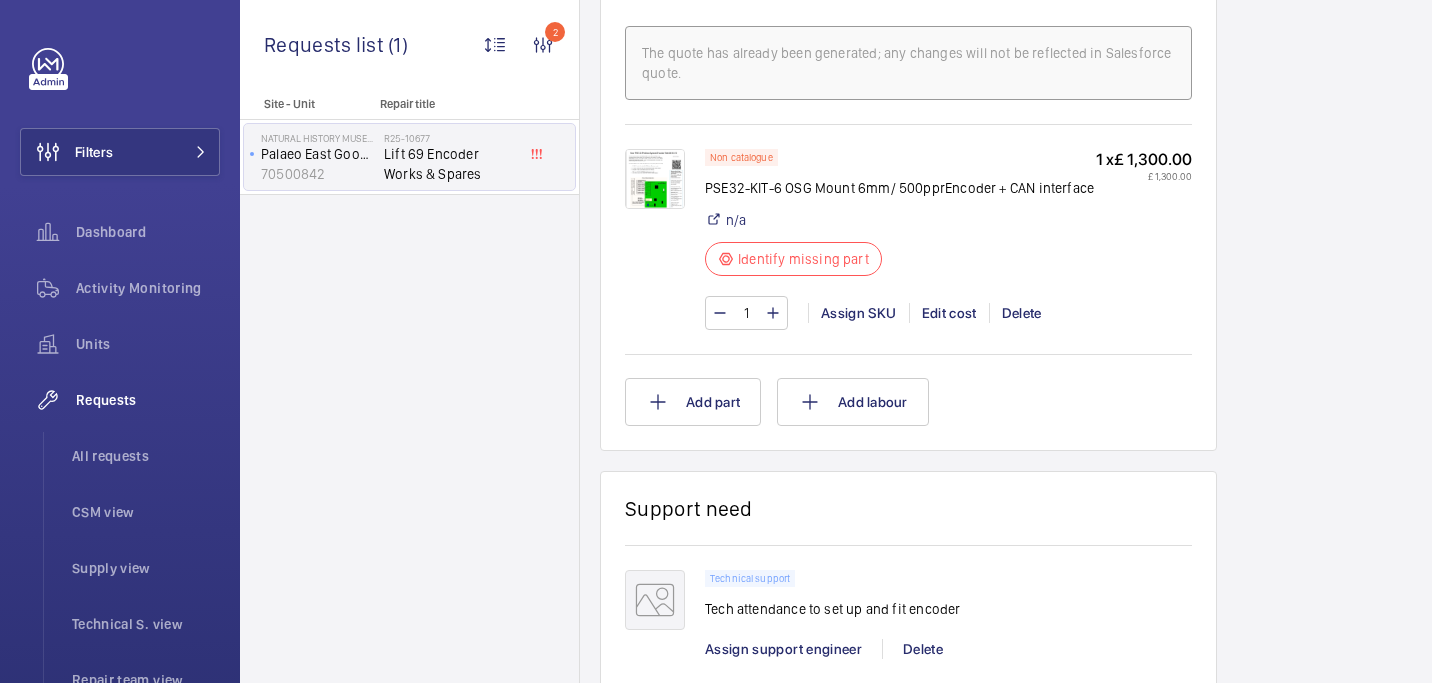 click 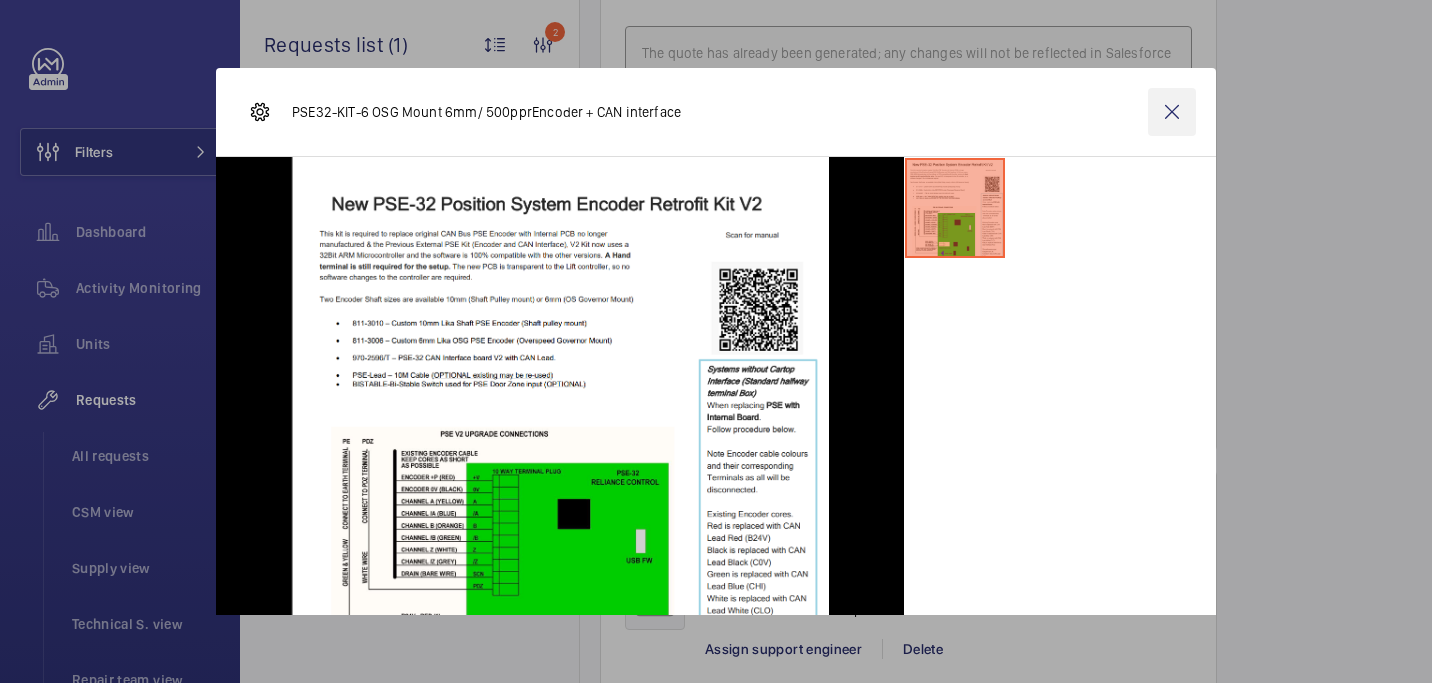 click at bounding box center [1172, 112] 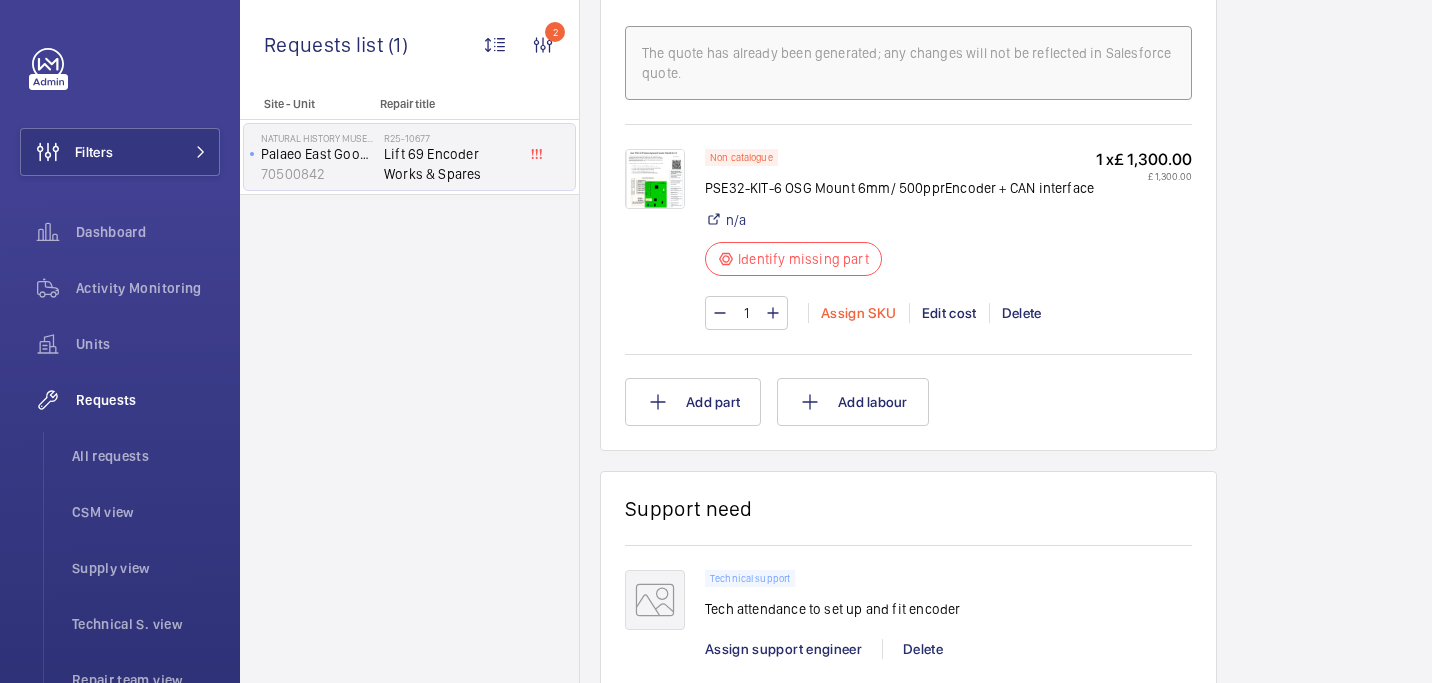 click on "Assign SKU" 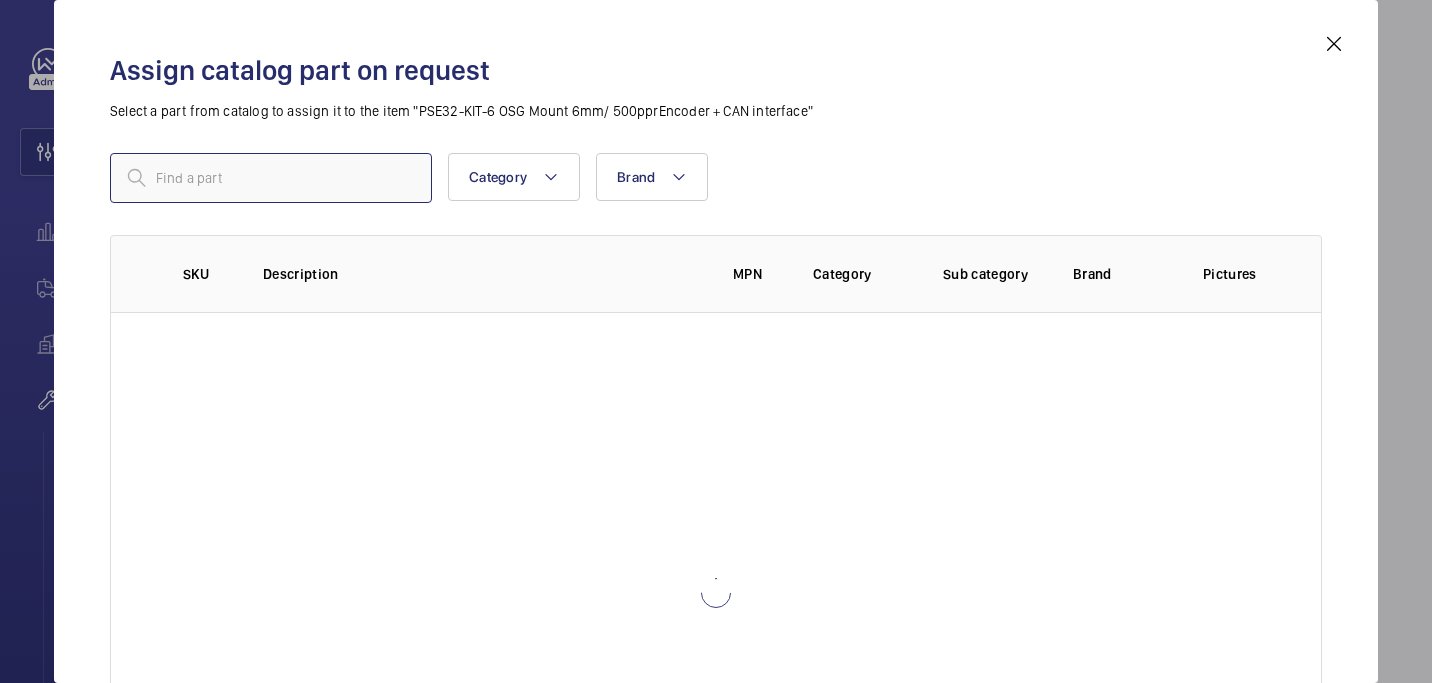 click at bounding box center [271, 178] 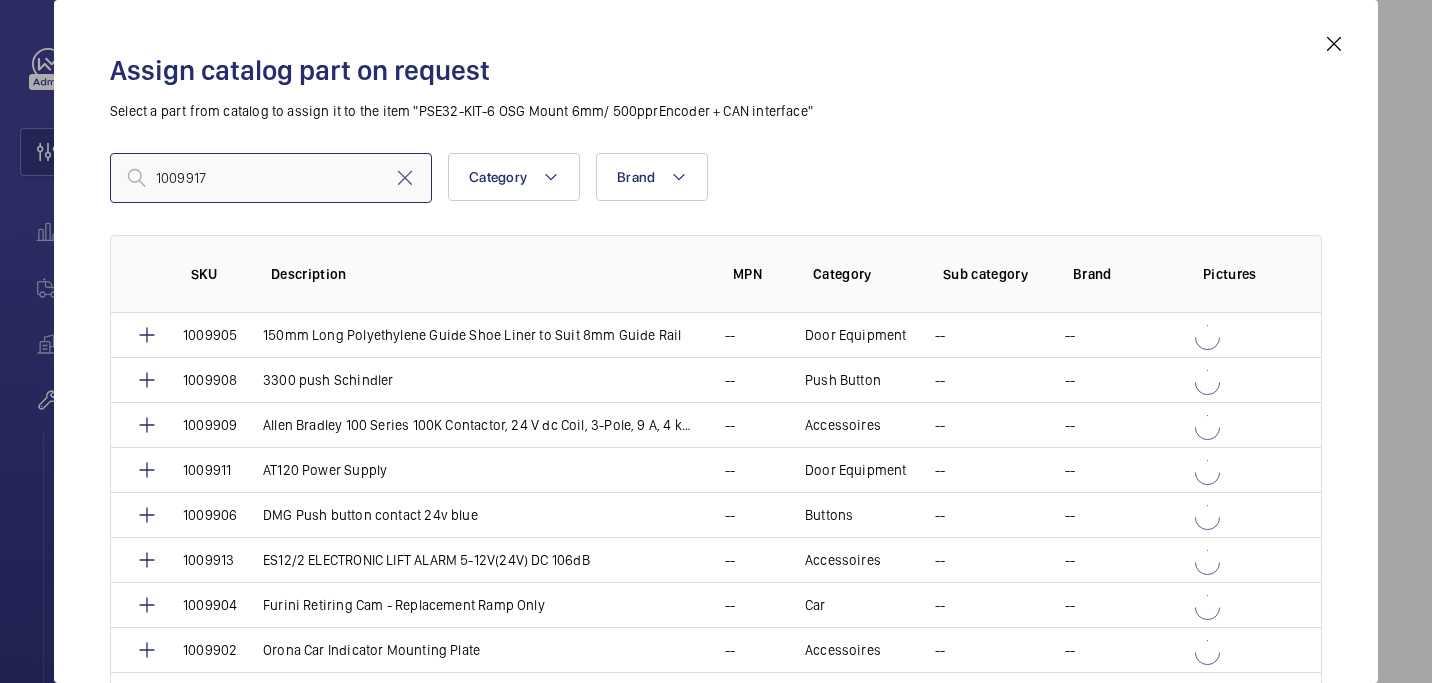click on "1009917" at bounding box center (271, 178) 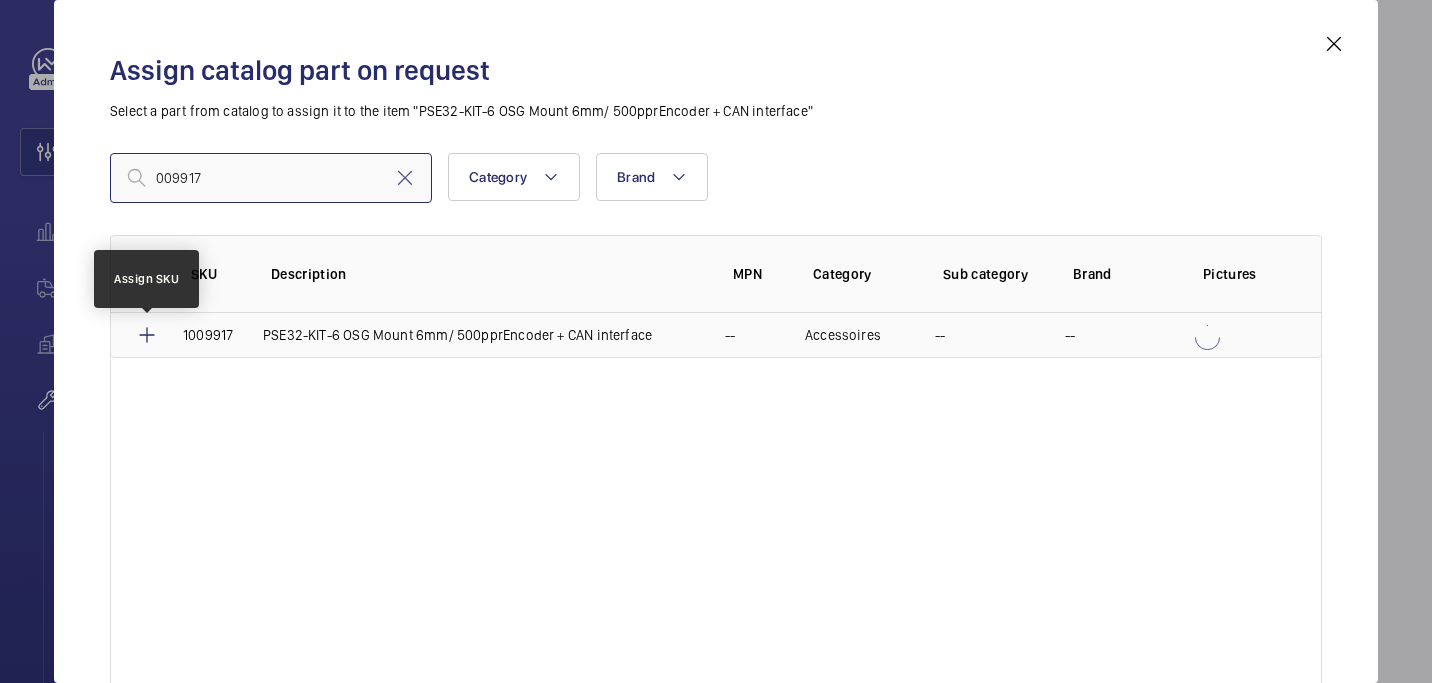 type on "009917" 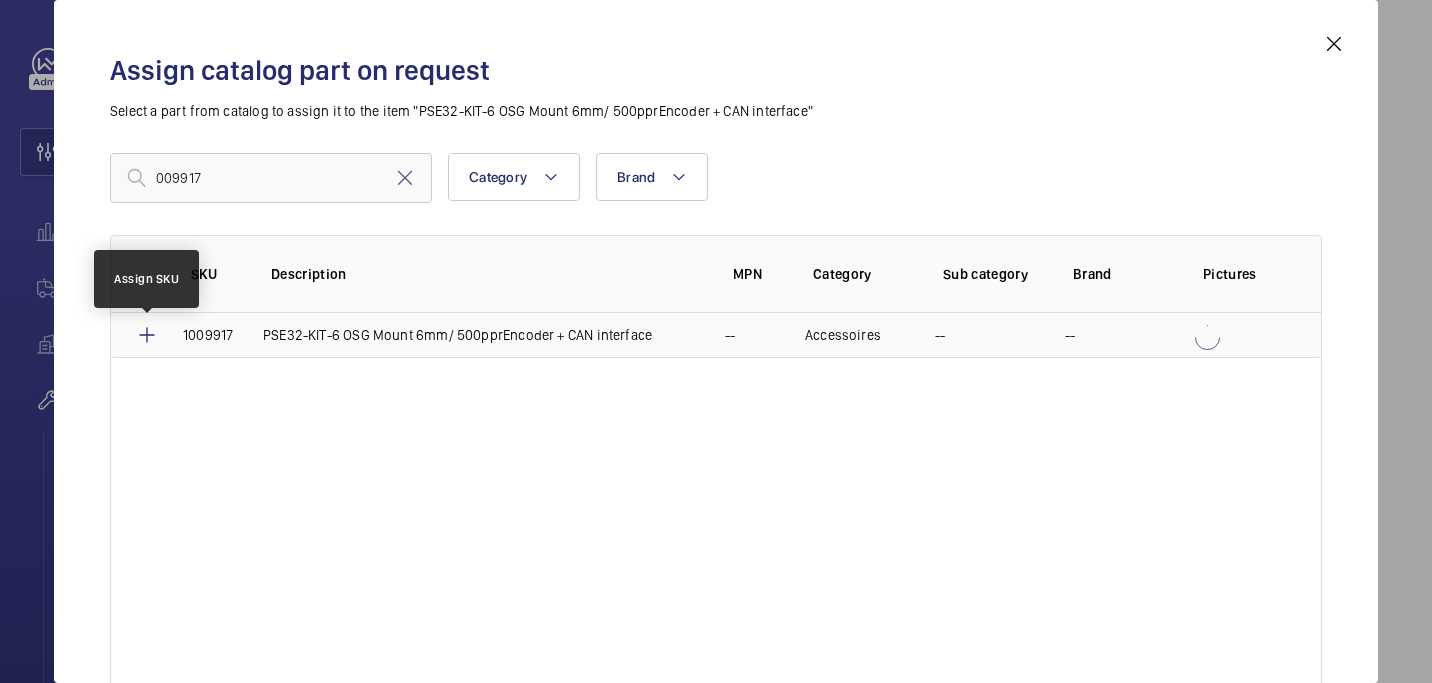click at bounding box center [147, 335] 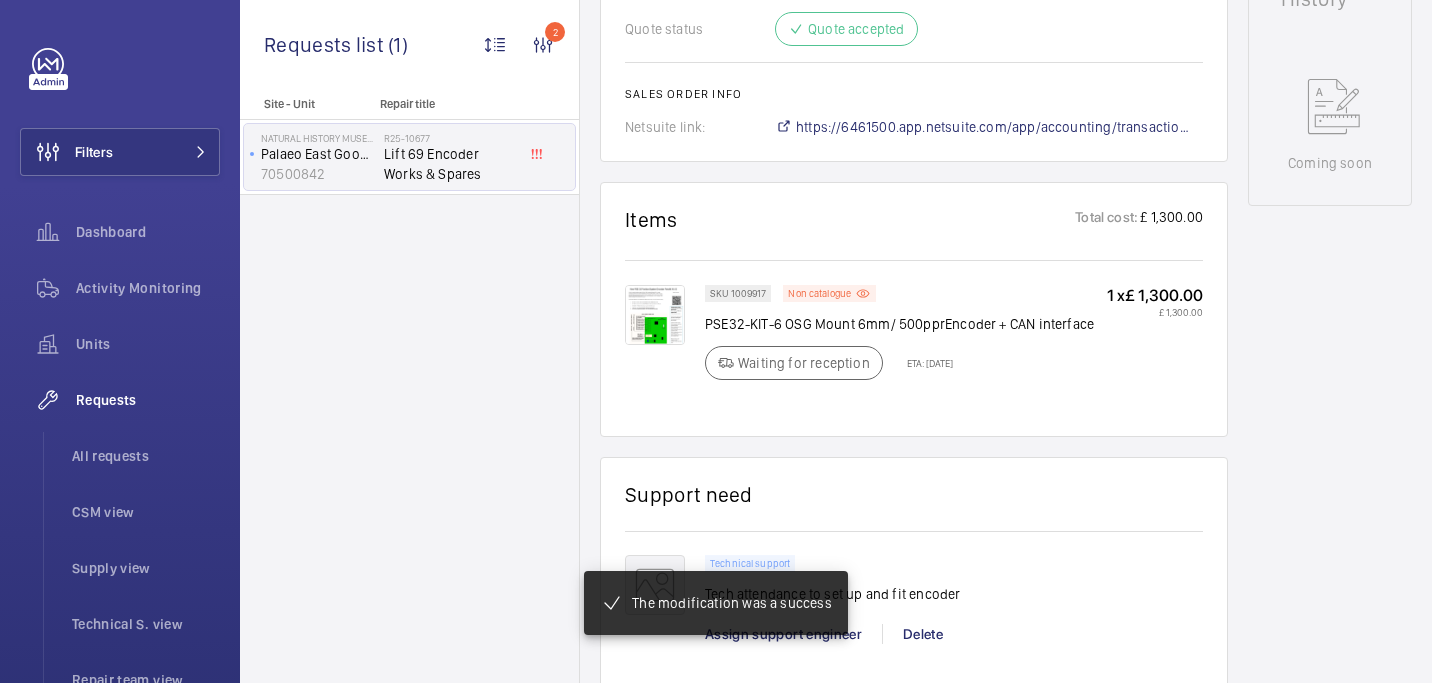 scroll, scrollTop: 962, scrollLeft: 0, axis: vertical 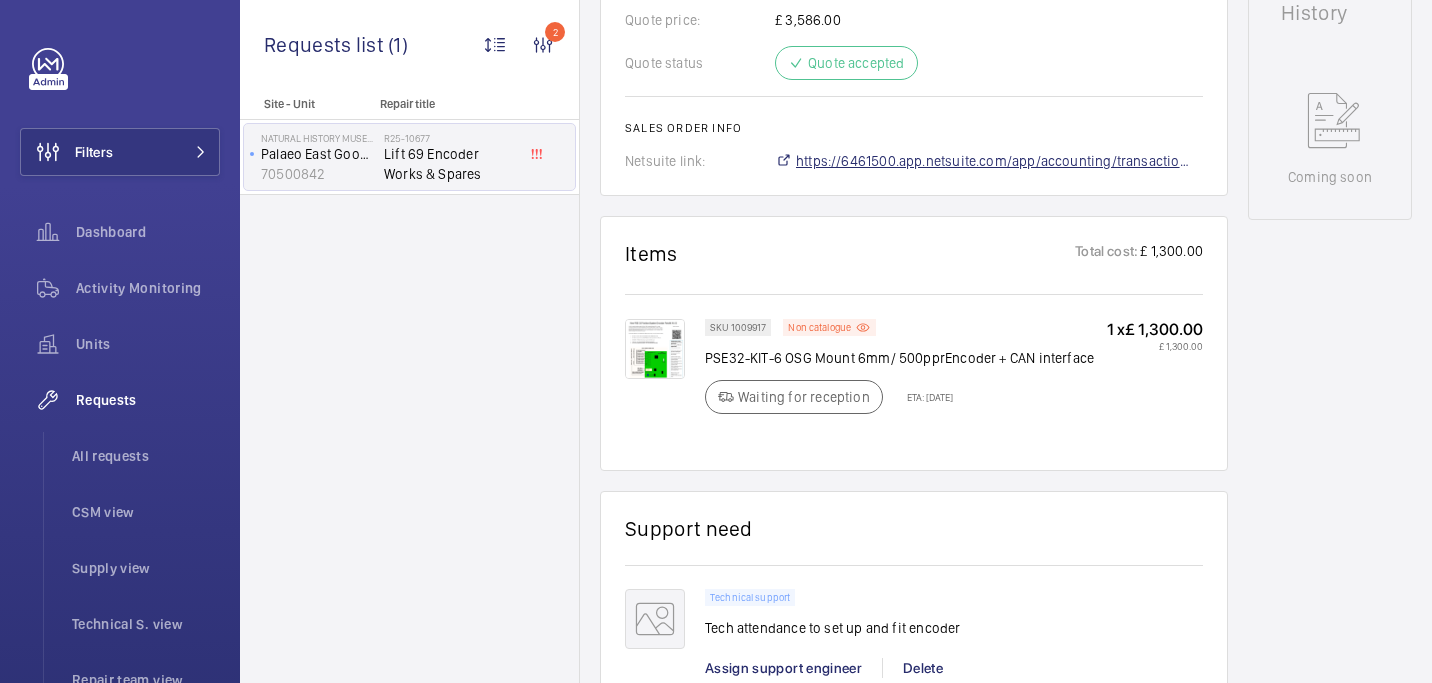 click on "https://6461500.app.netsuite.com/app/accounting/transactions/salesord.nl?id=2890530" 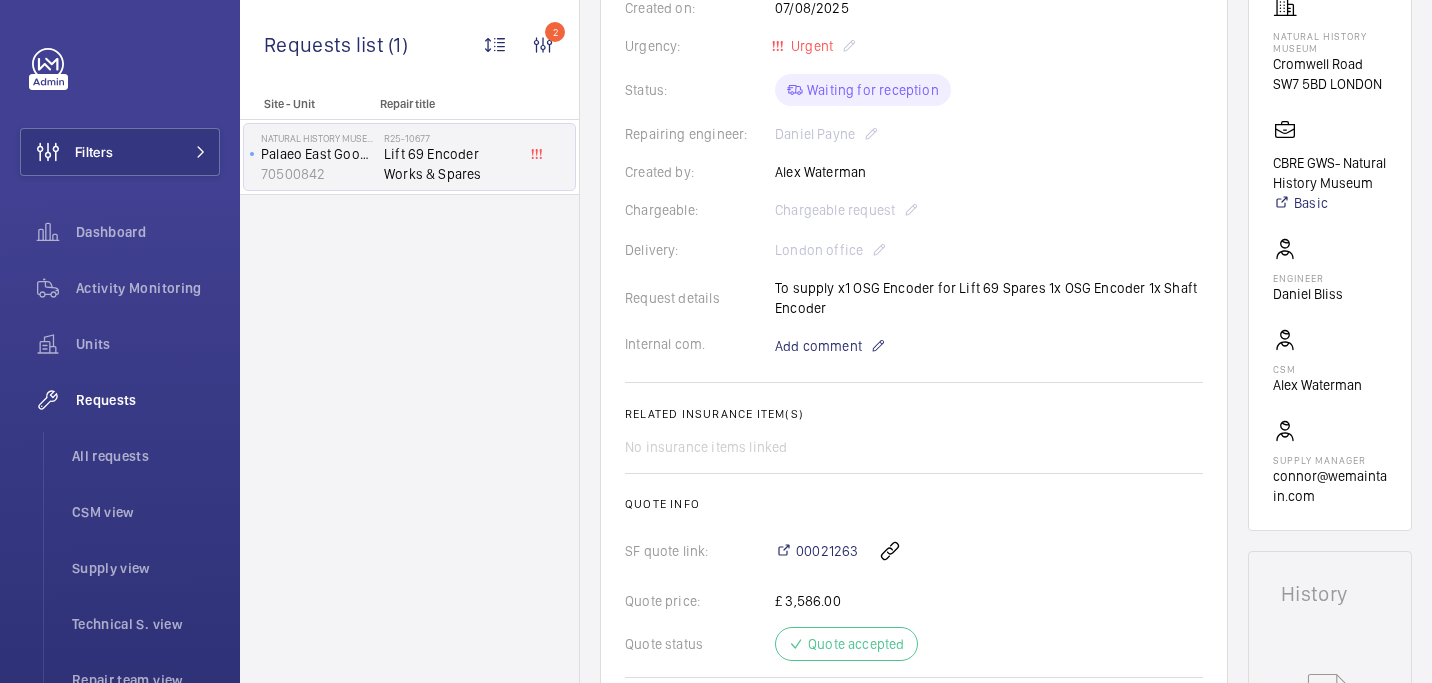 scroll, scrollTop: 0, scrollLeft: 0, axis: both 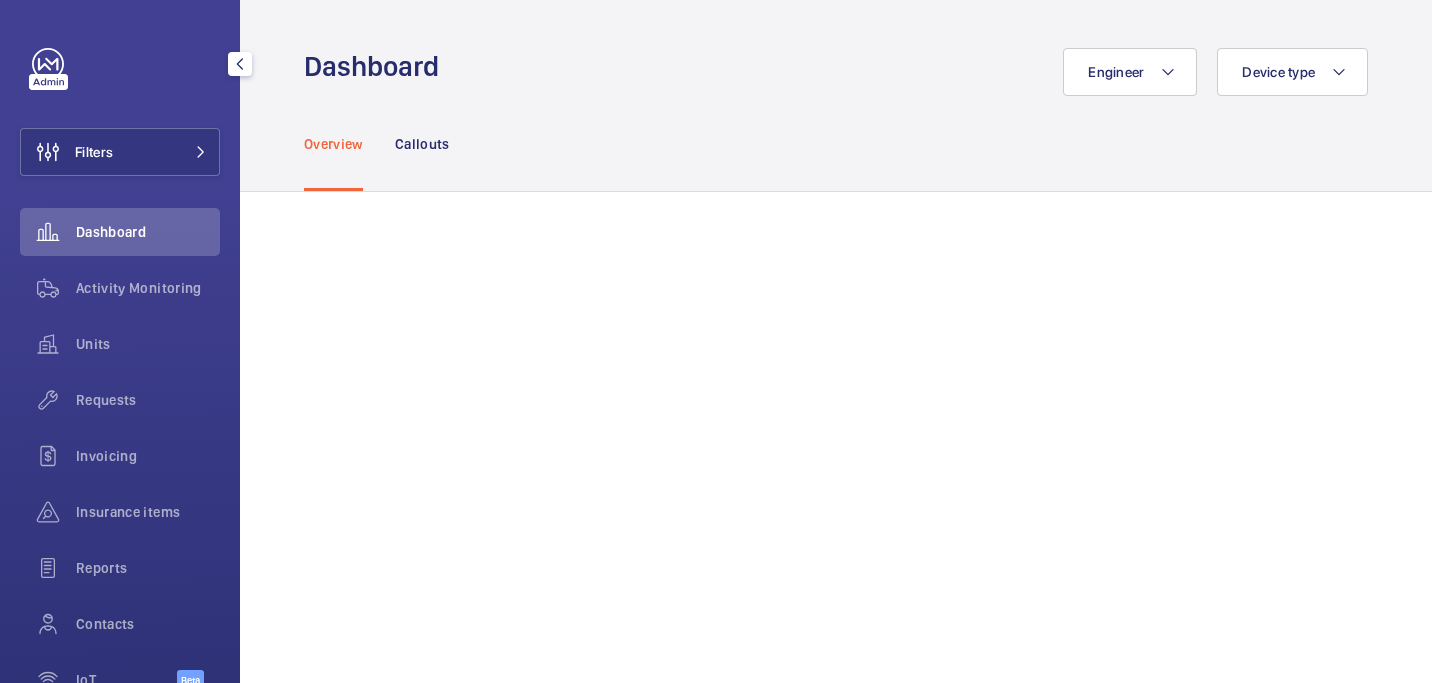 click on "Requests" 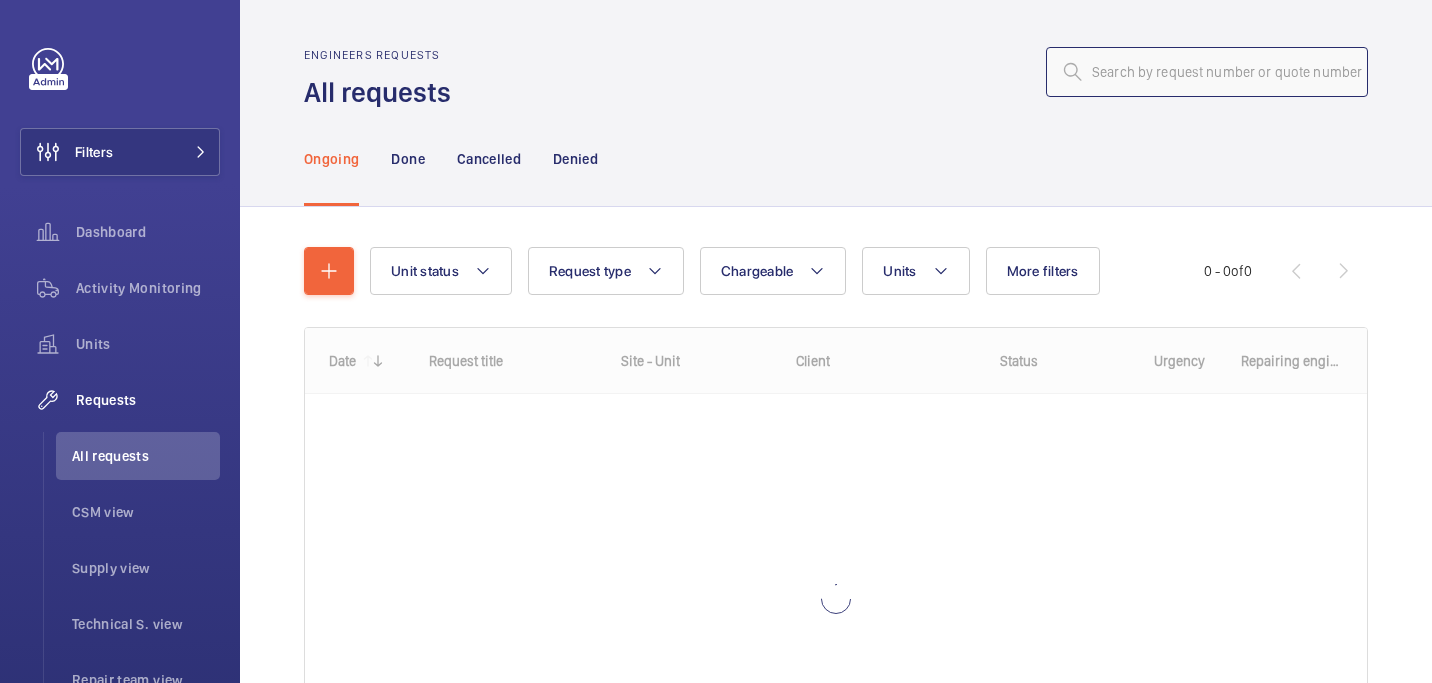 click 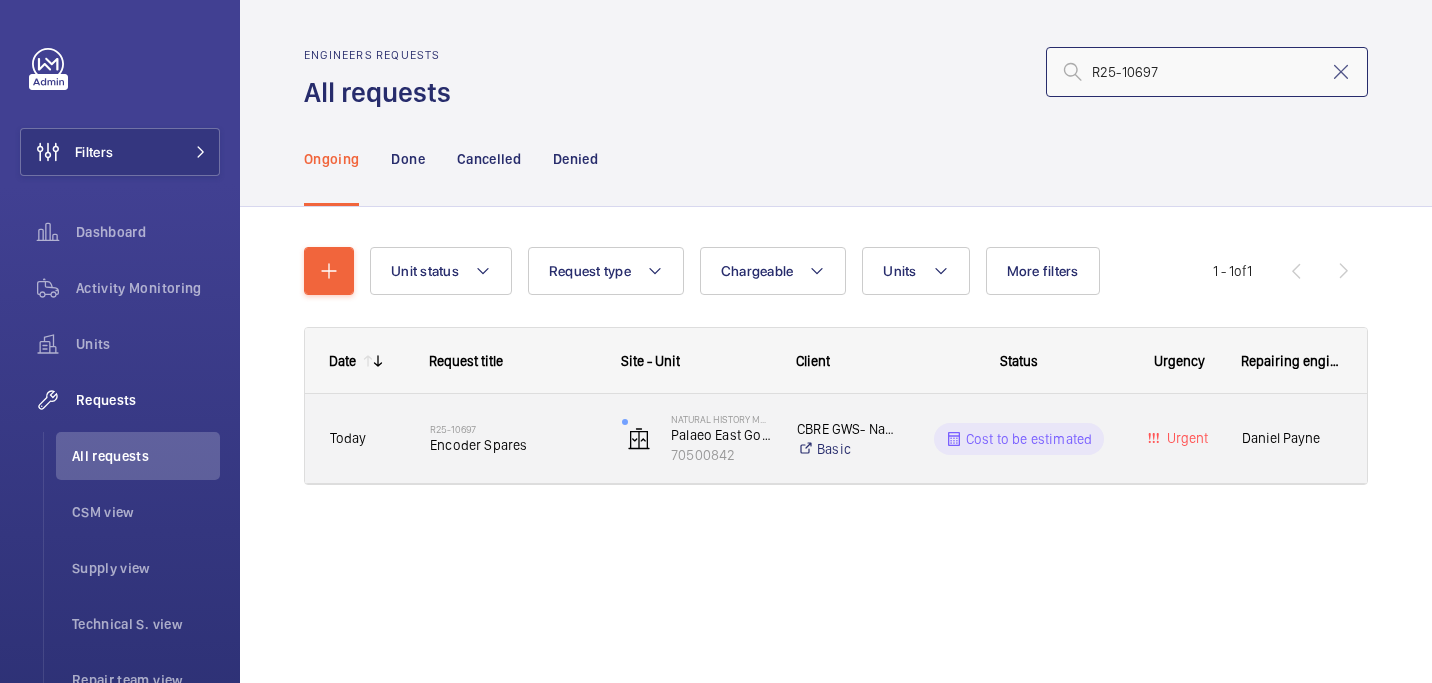 type on "R25-10697" 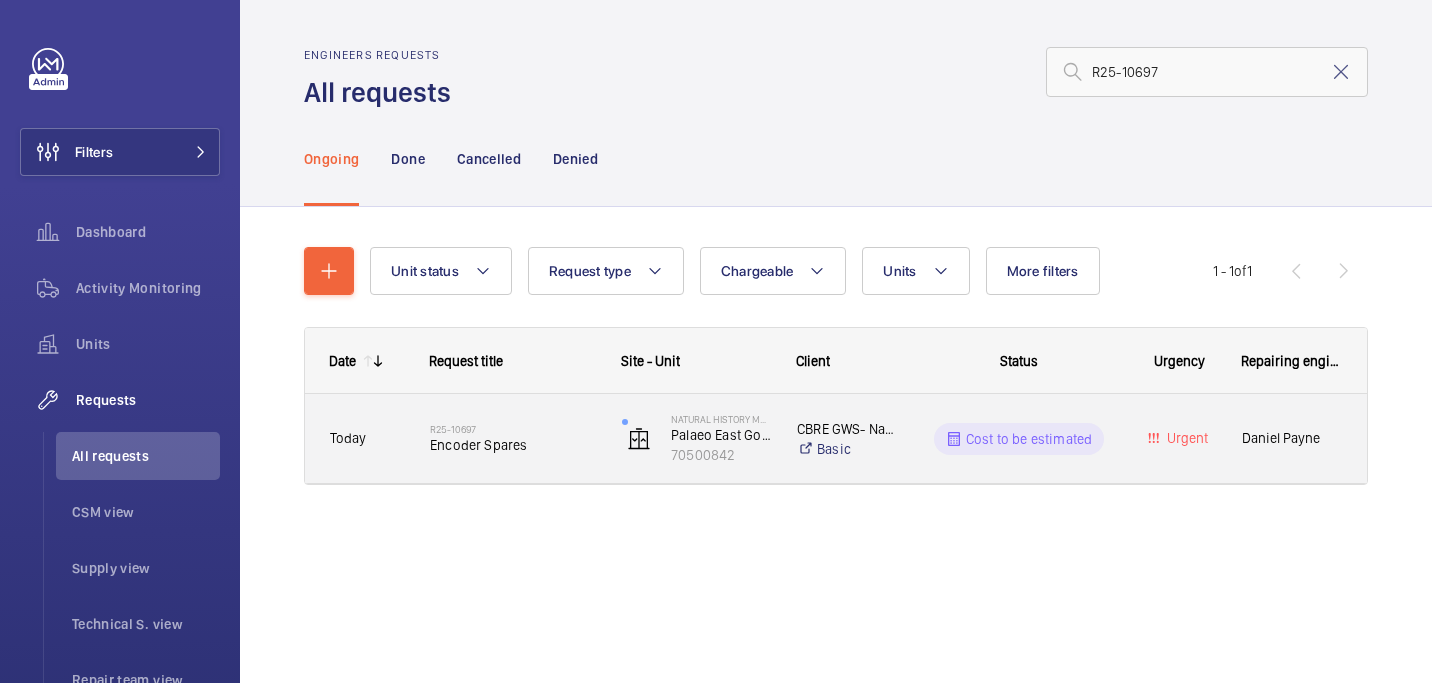 click on "Encoder Spares" 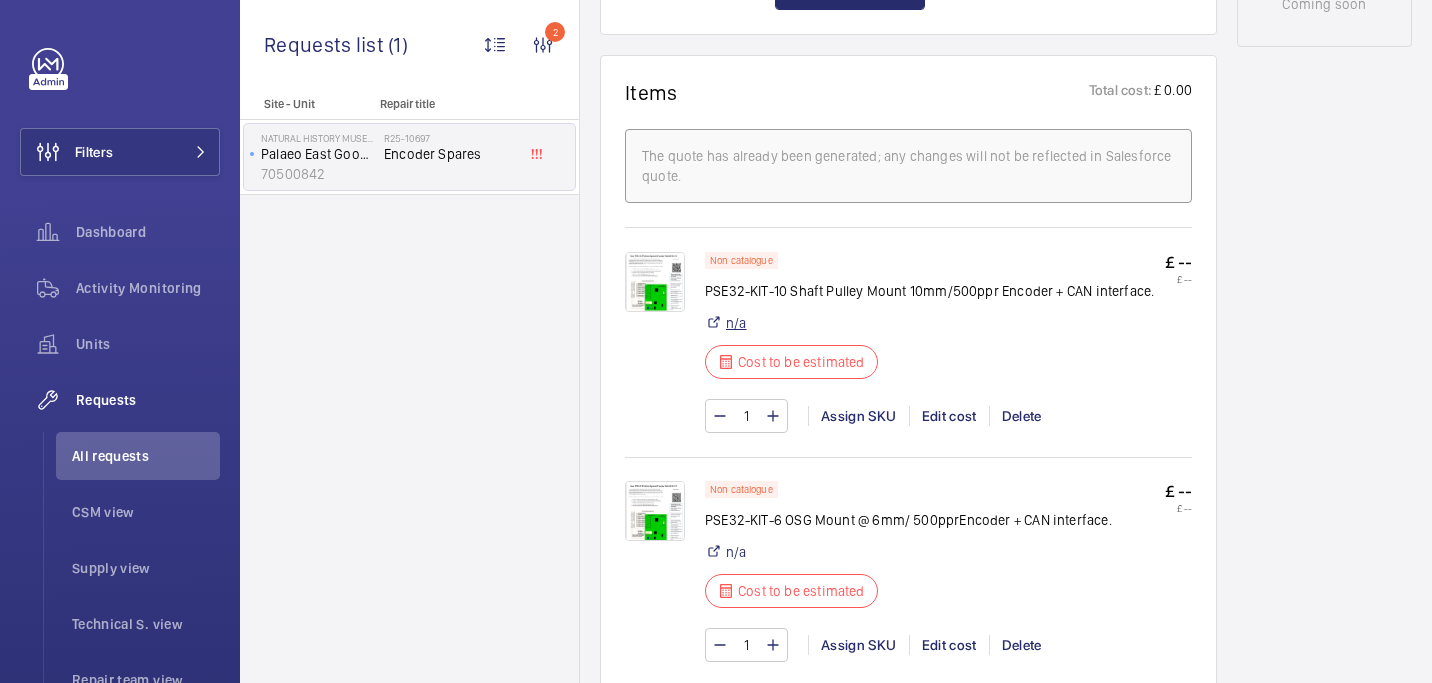 scroll, scrollTop: 1116, scrollLeft: 0, axis: vertical 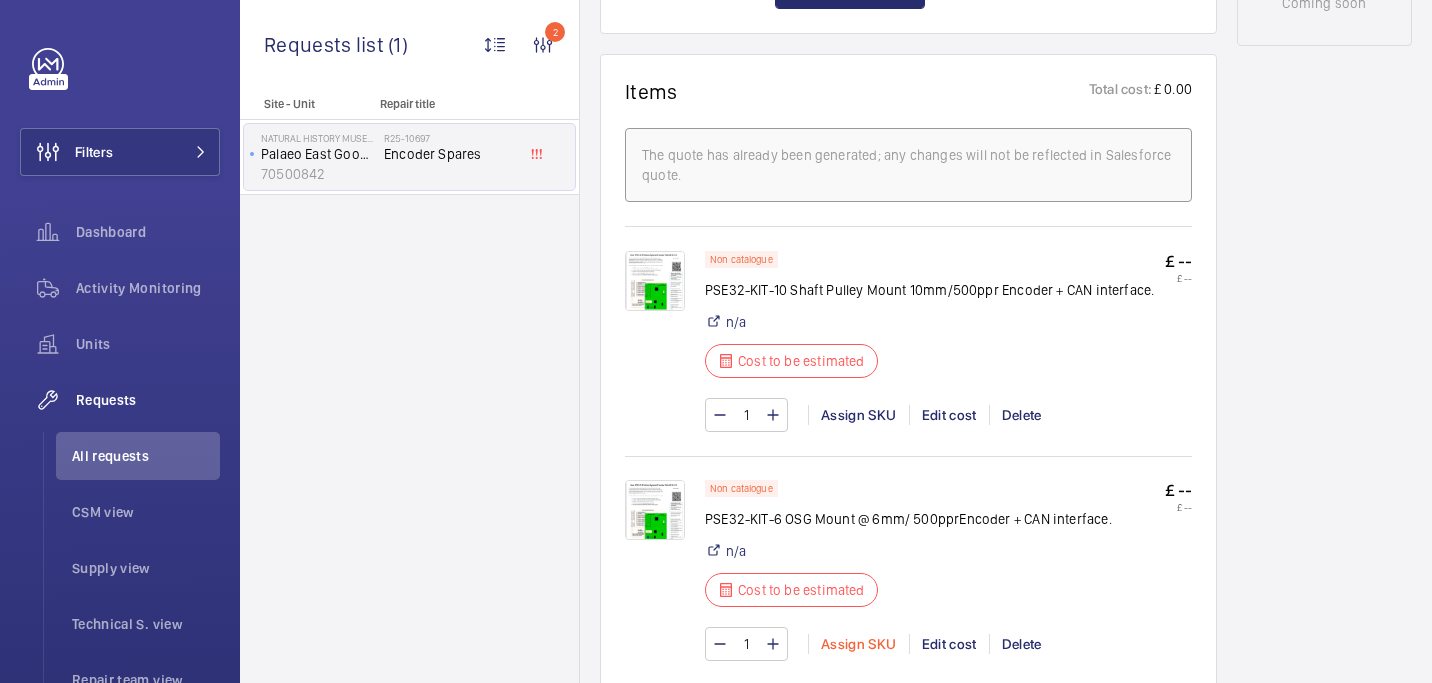 click on "Assign SKU" 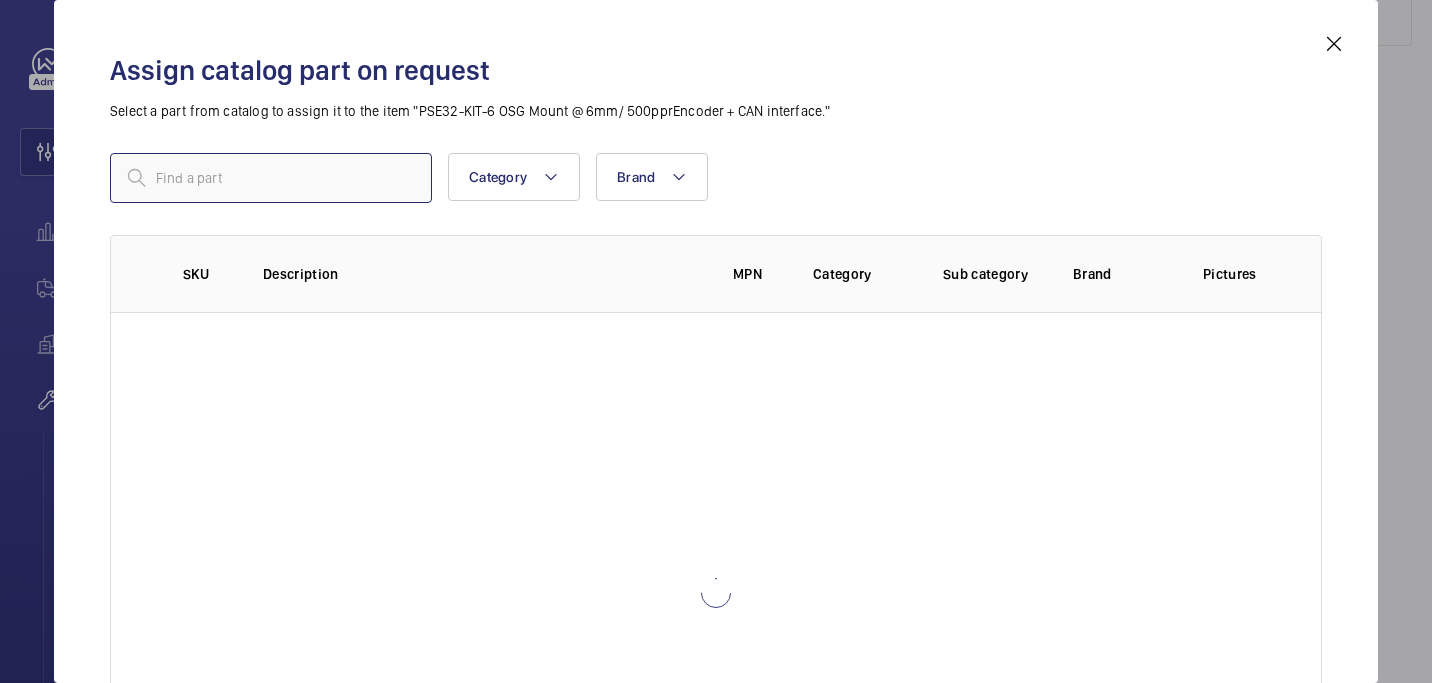 click at bounding box center (271, 178) 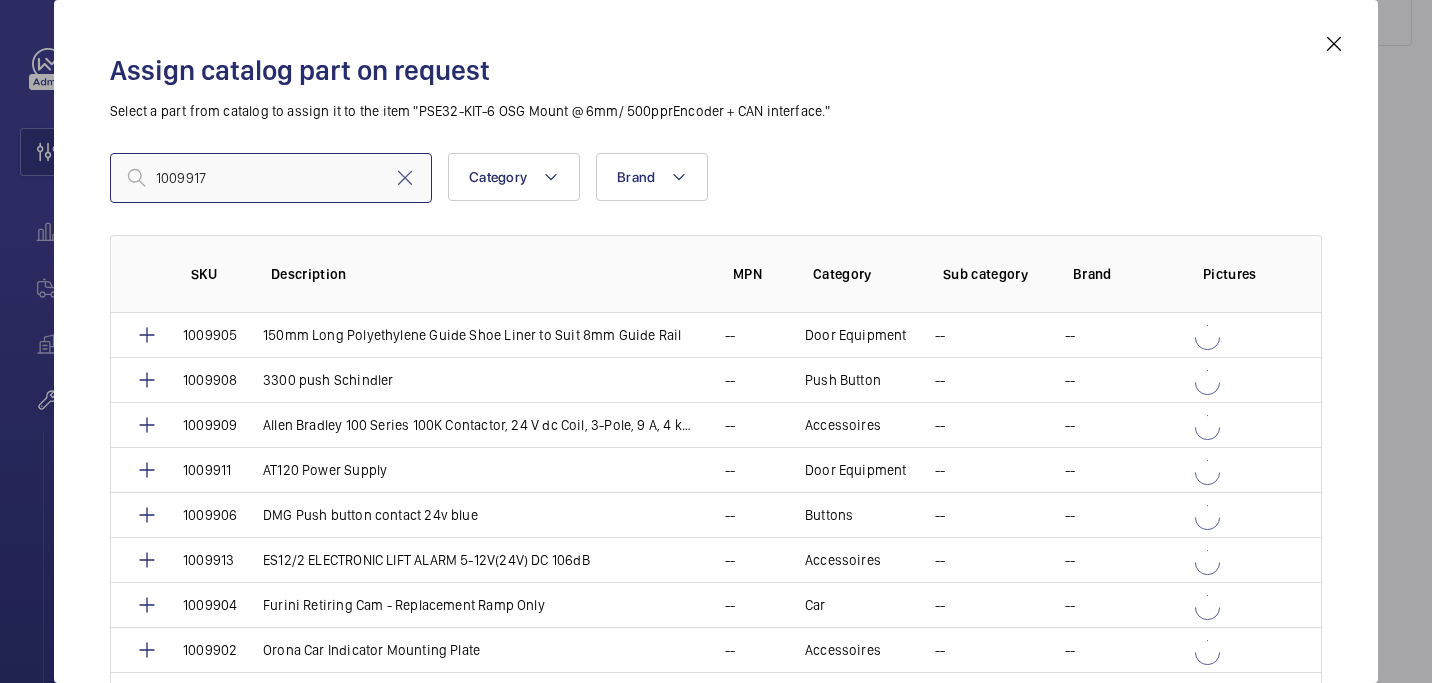 click on "1009917" at bounding box center (271, 178) 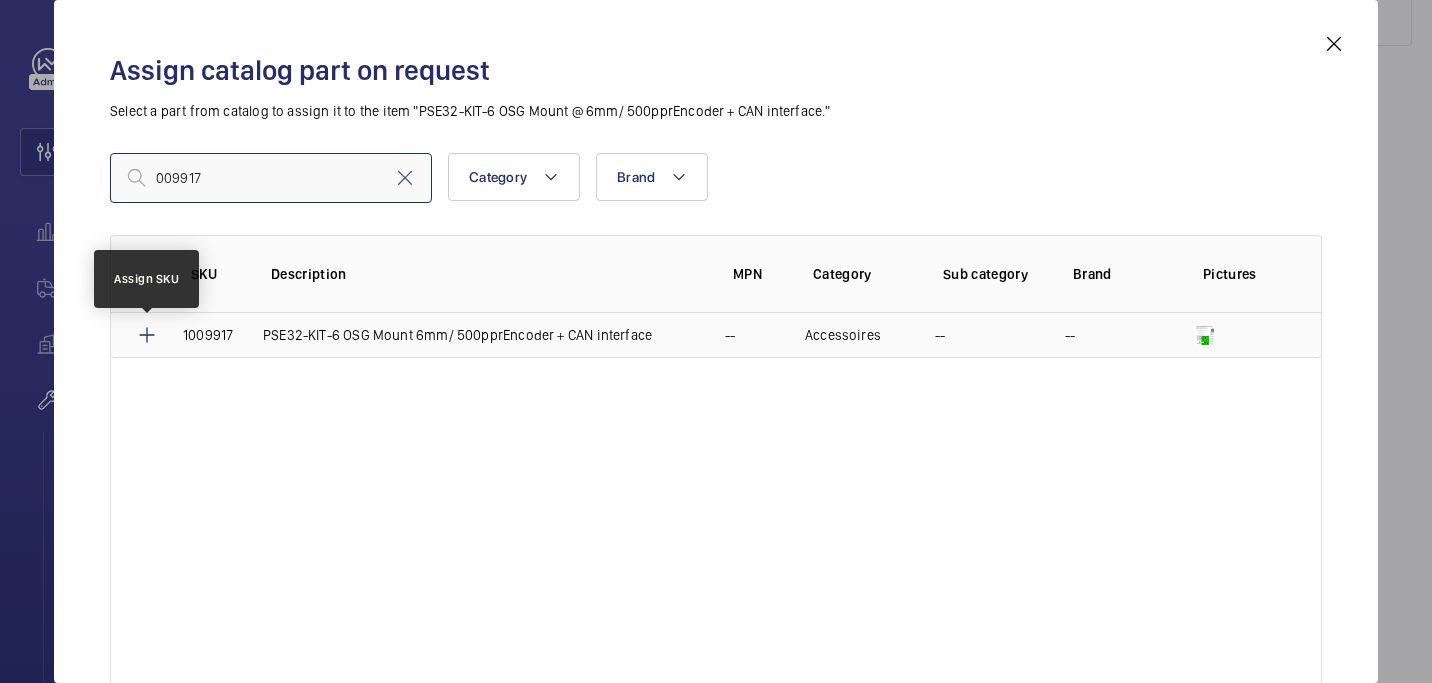 type on "009917" 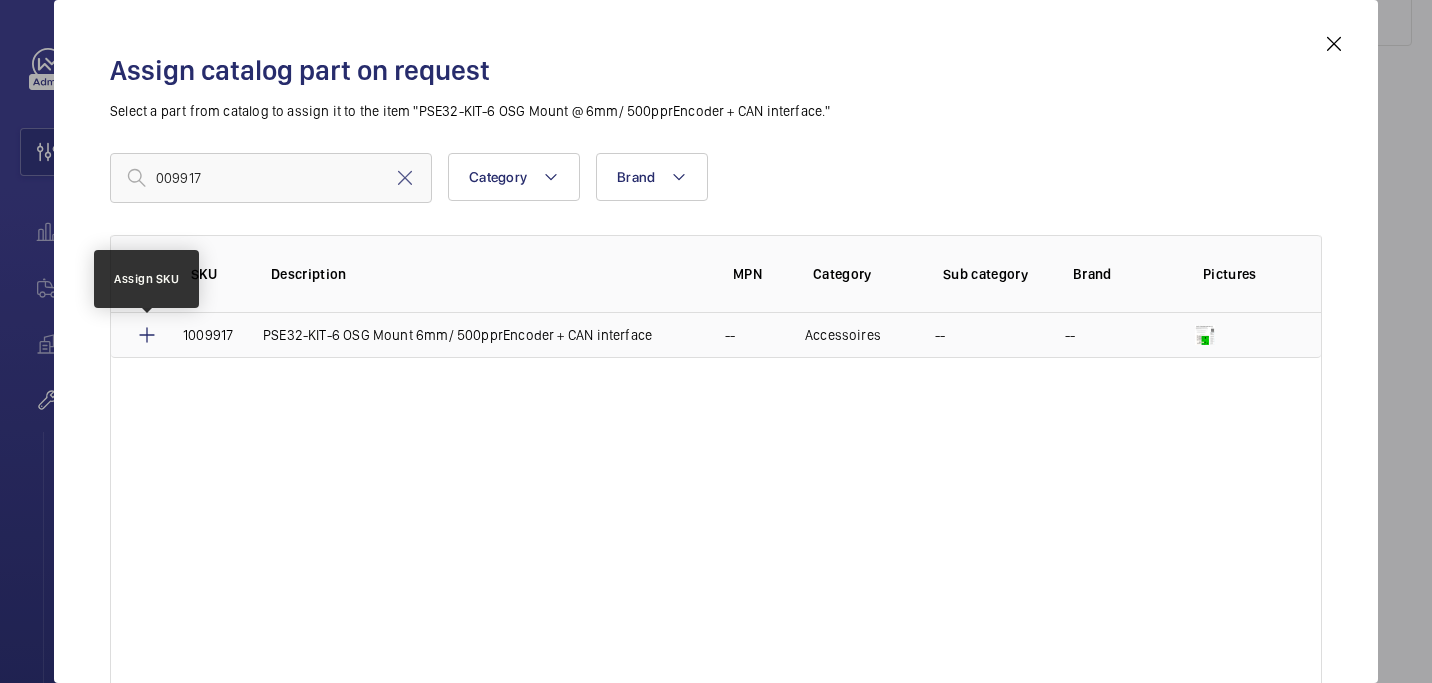 click at bounding box center (147, 335) 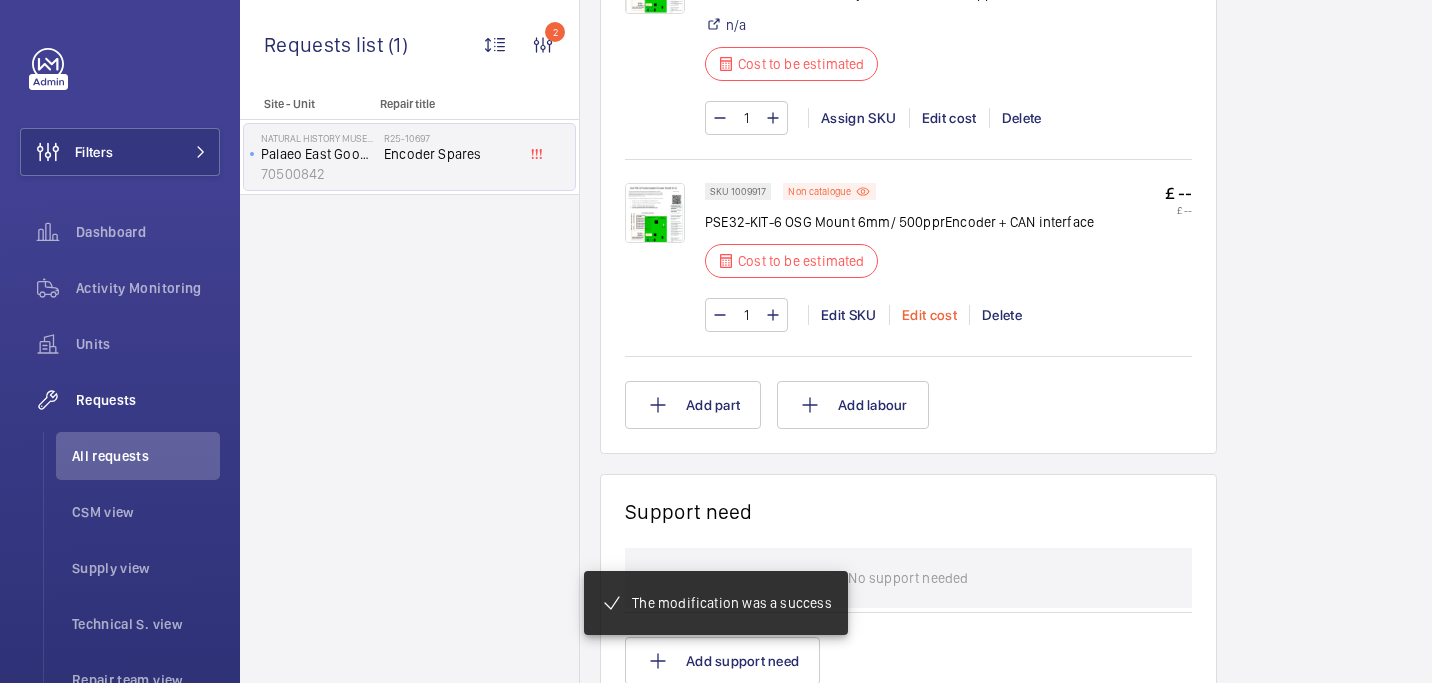 scroll, scrollTop: 1433, scrollLeft: 0, axis: vertical 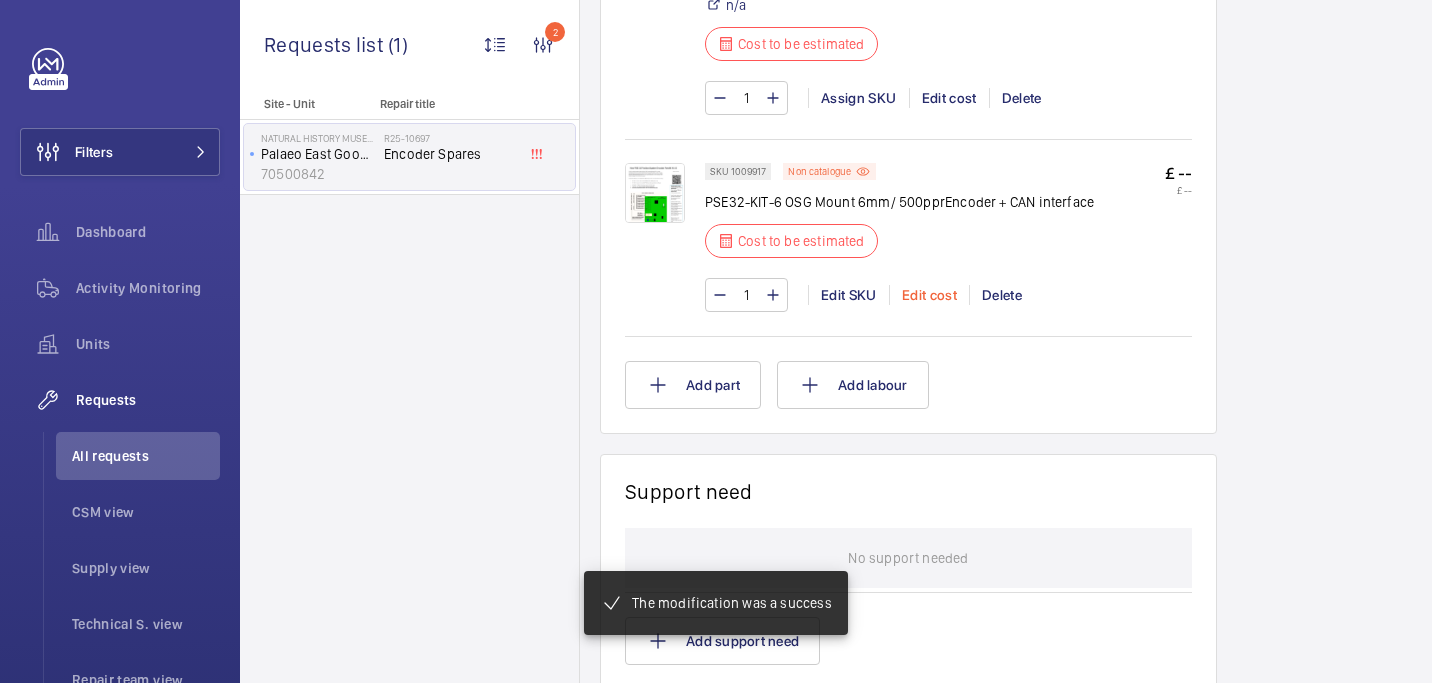 click on "Edit cost" 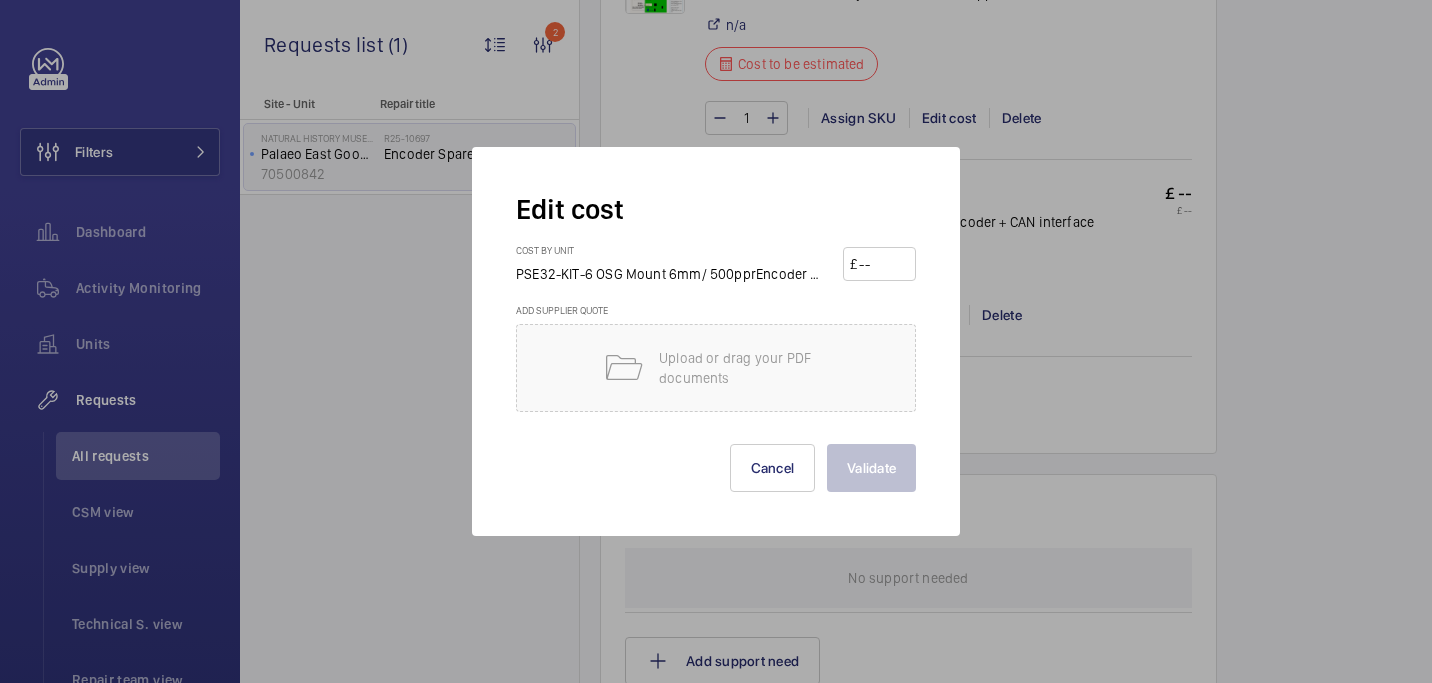 click at bounding box center [883, 264] 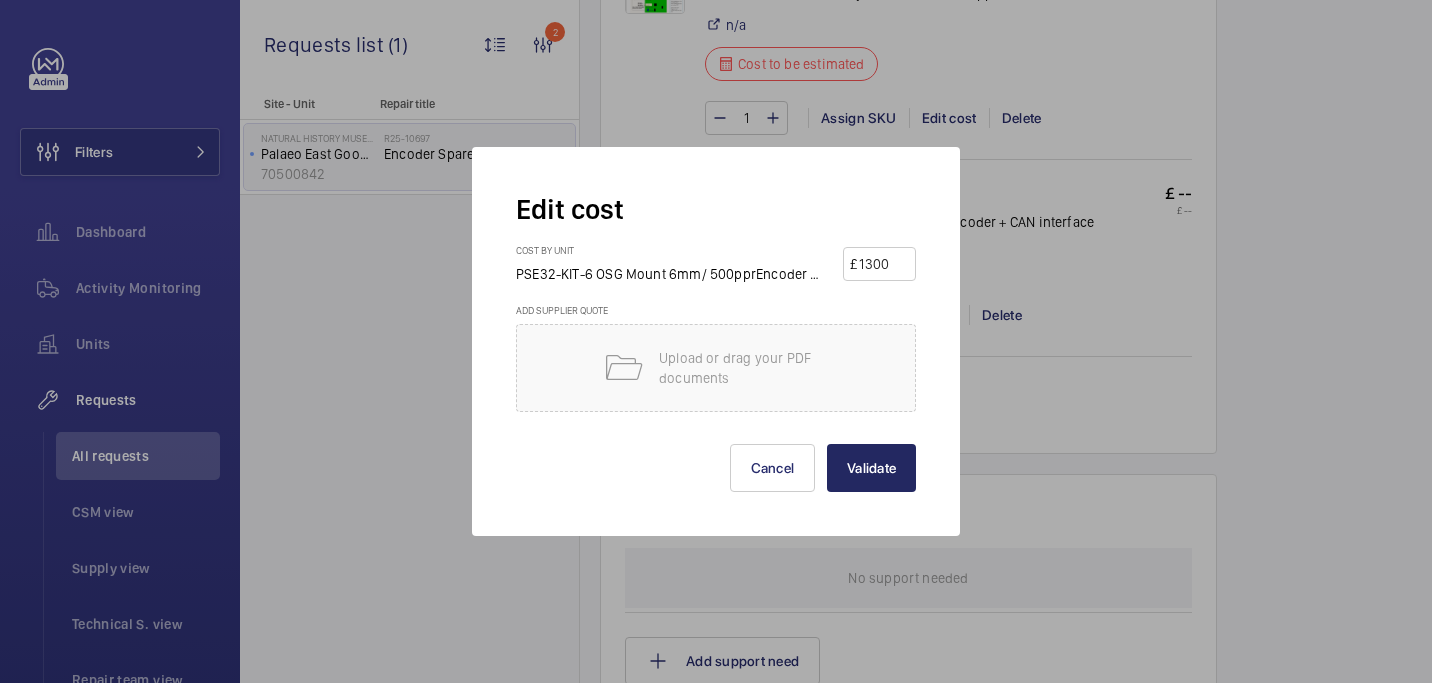 type on "1300" 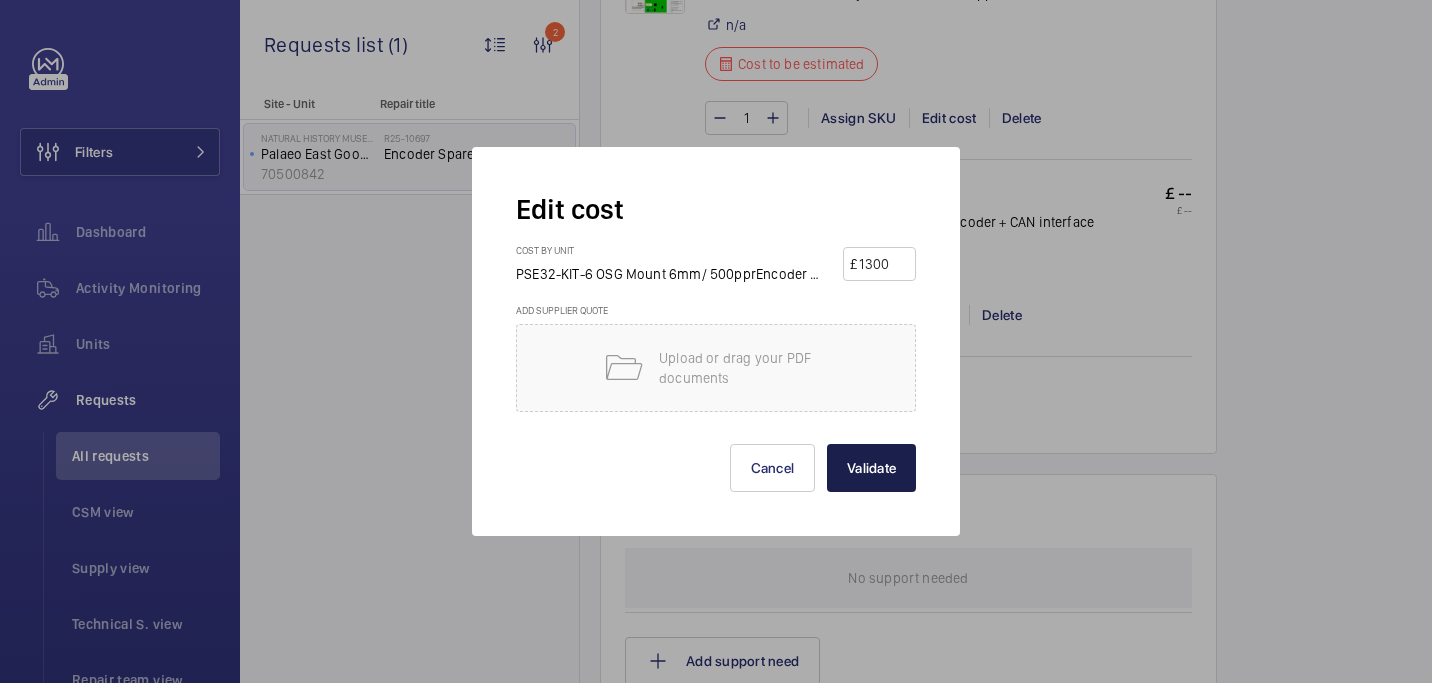click on "Validate" at bounding box center (871, 468) 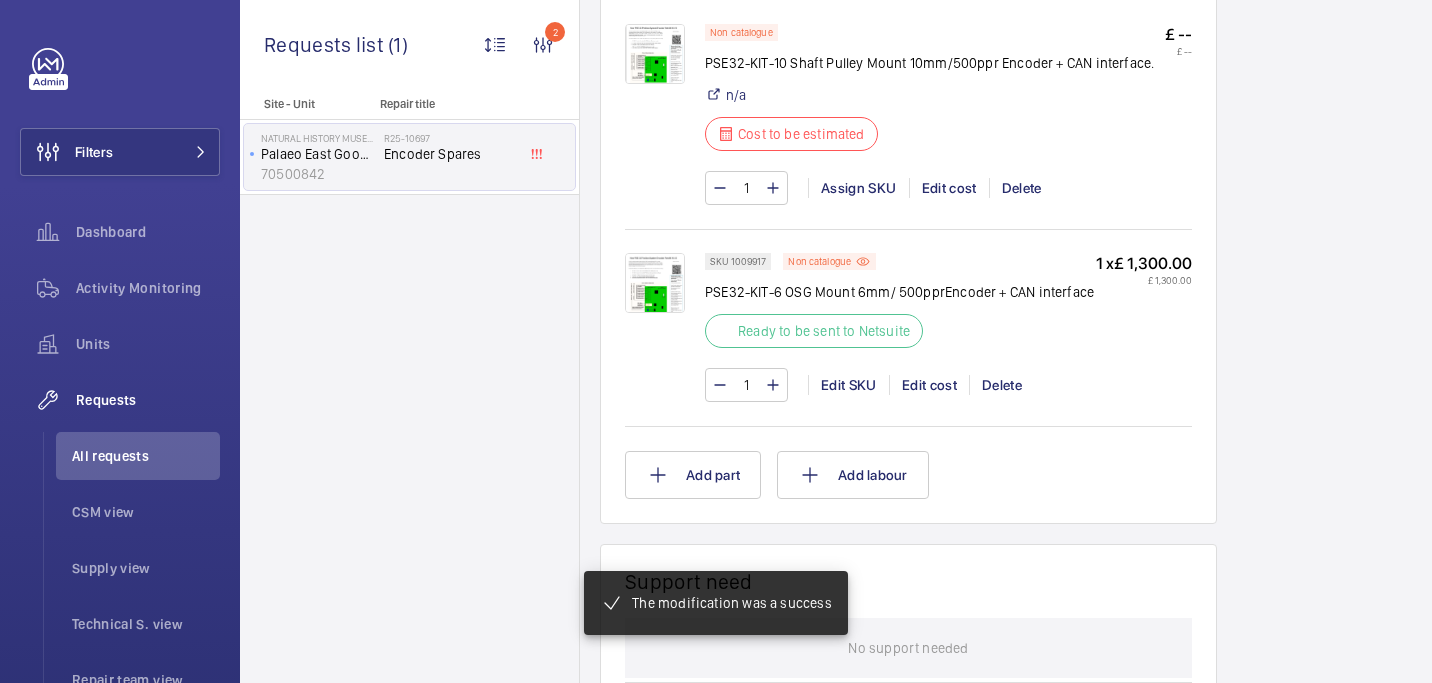 scroll, scrollTop: 1333, scrollLeft: 0, axis: vertical 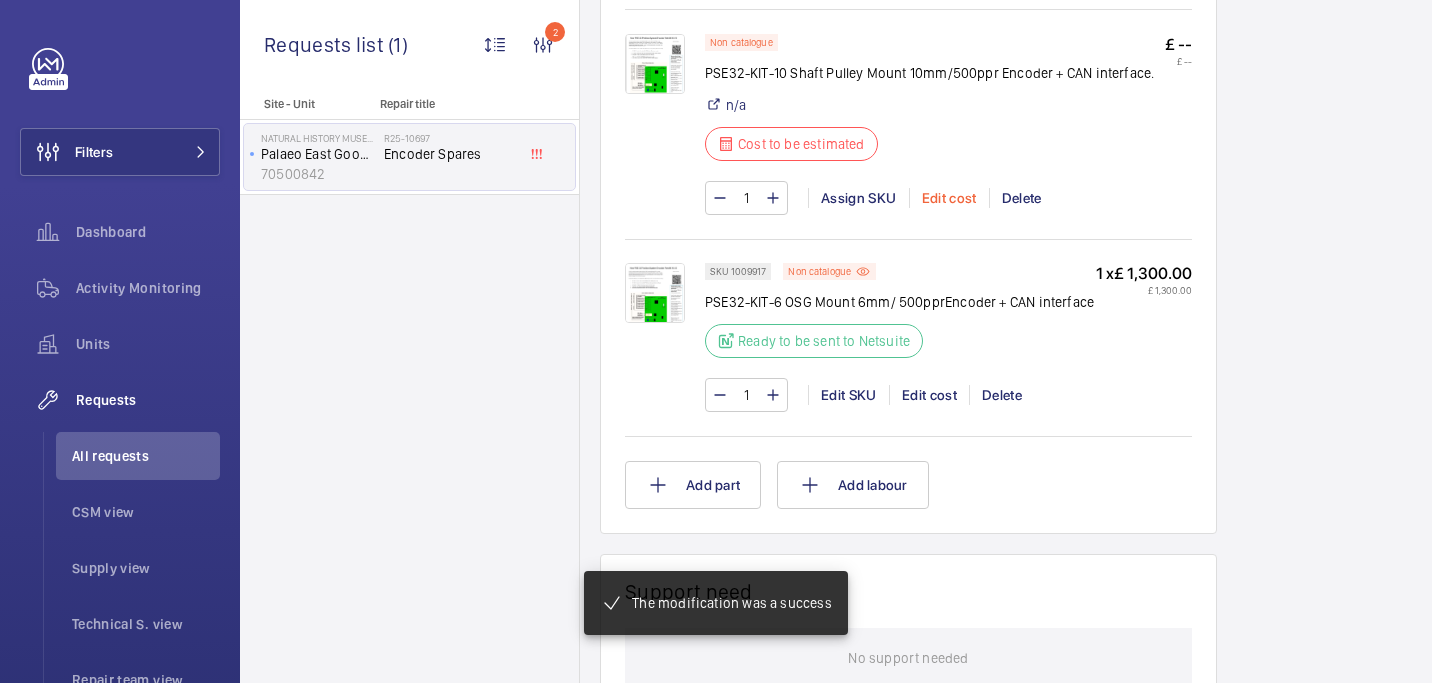 click on "Edit cost" 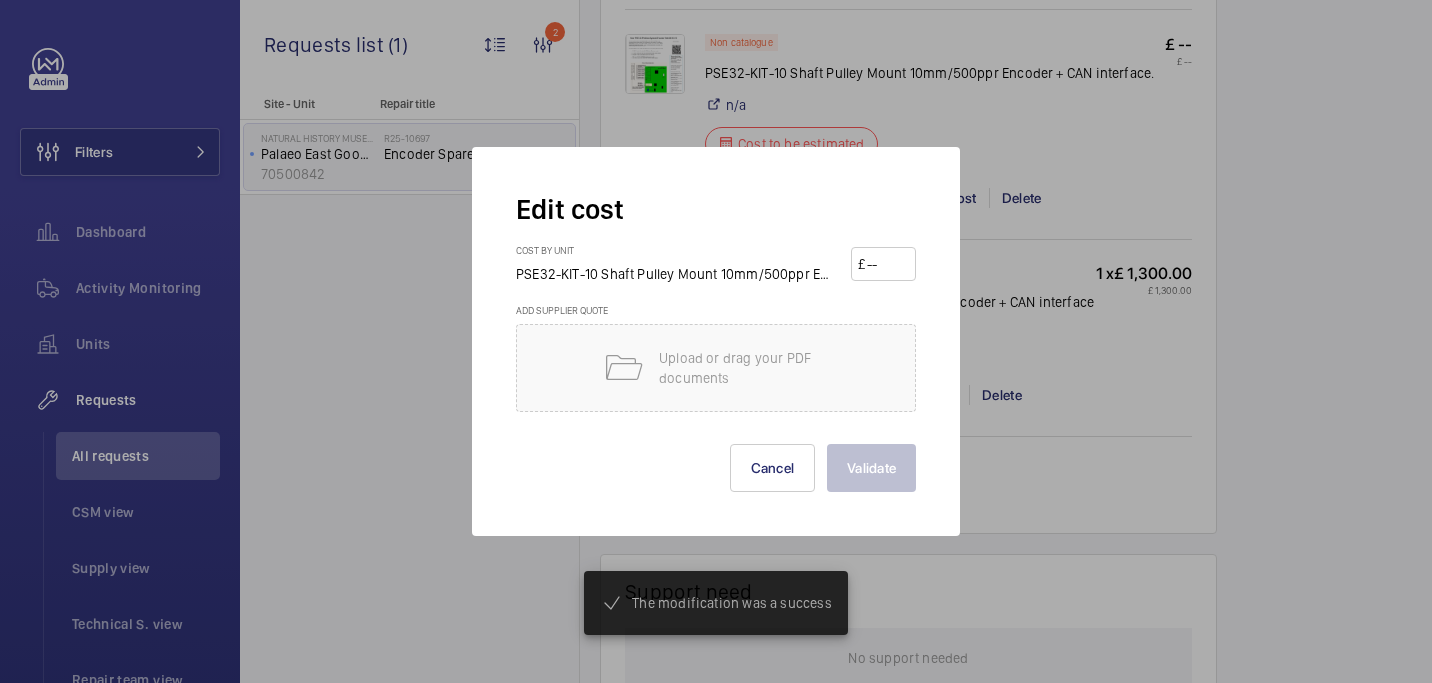 click at bounding box center (887, 264) 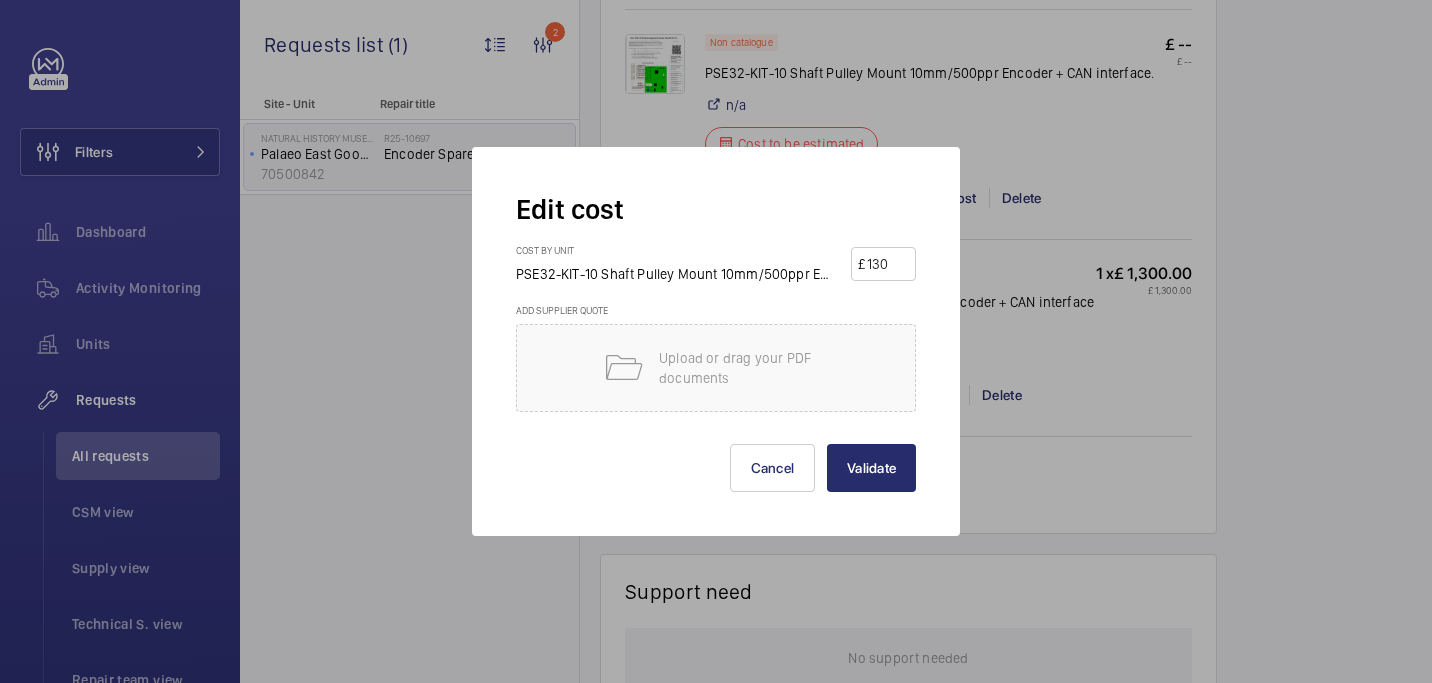 type on "1300" 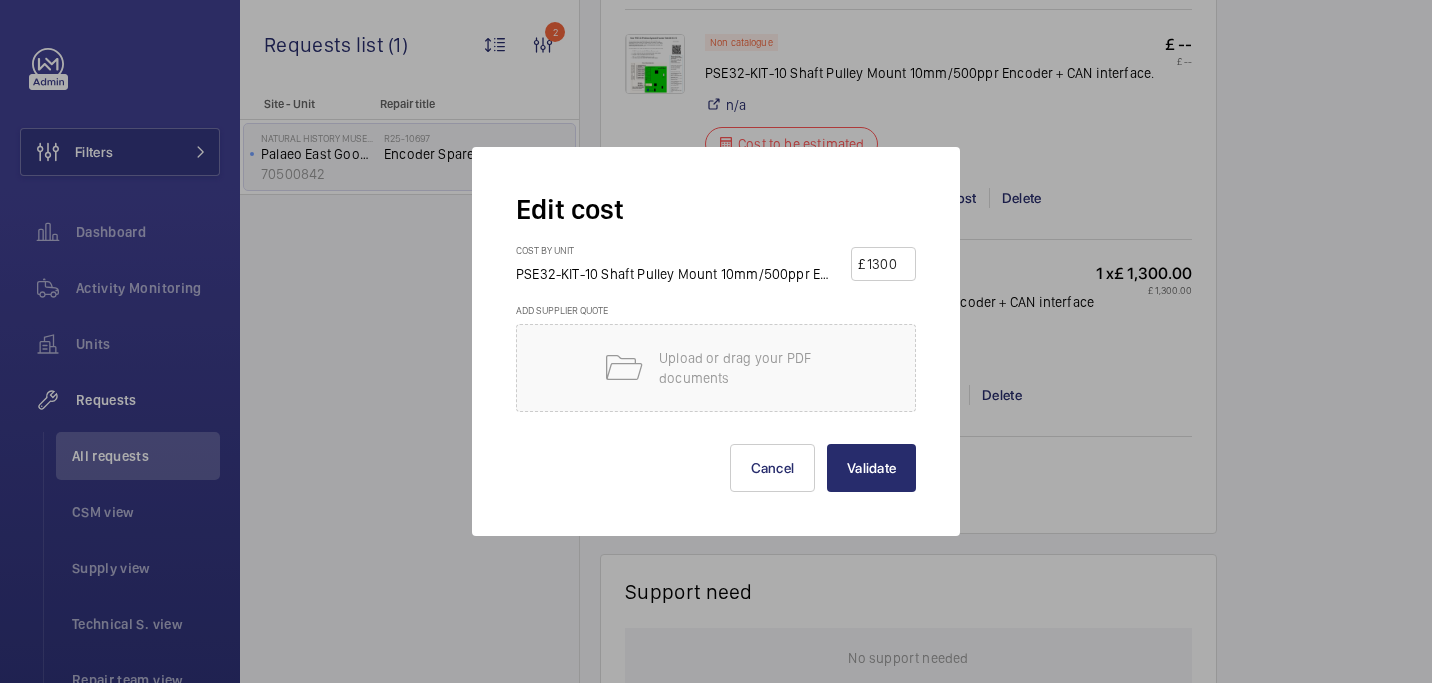 click on "Validate" at bounding box center (871, 468) 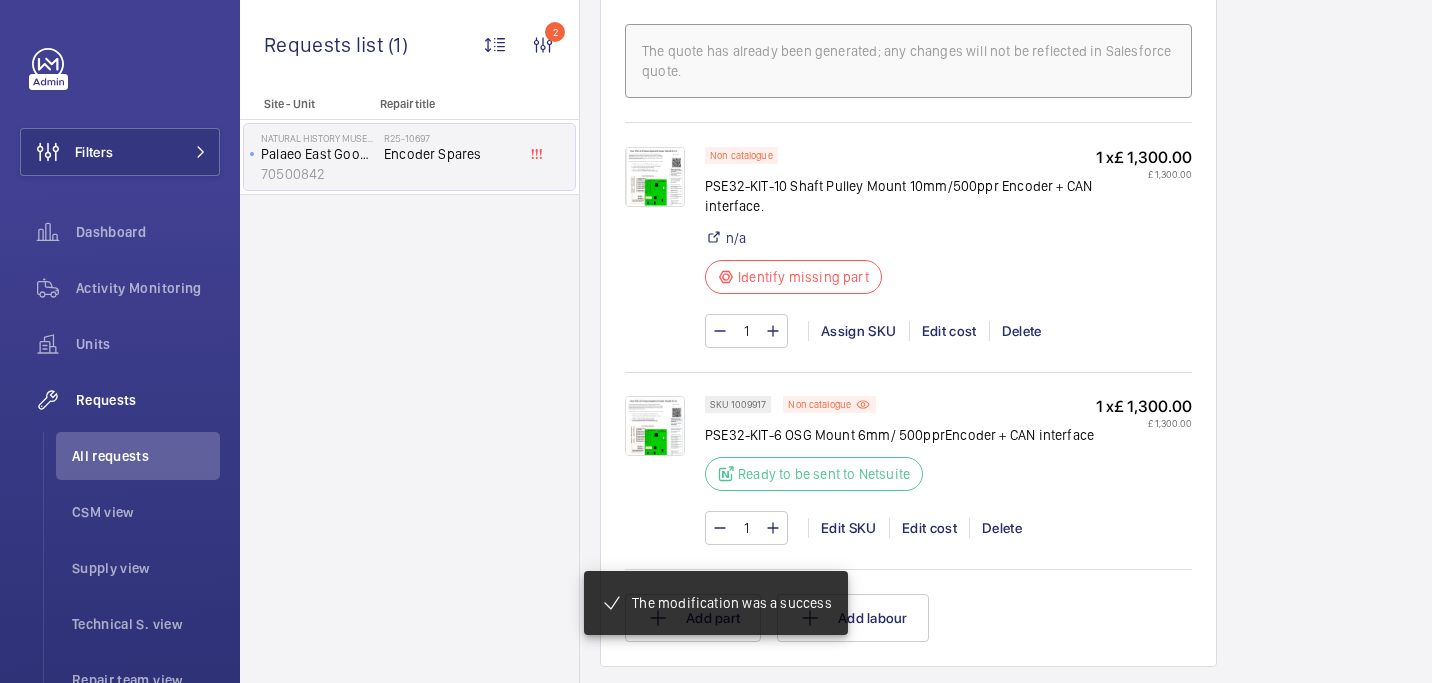 scroll, scrollTop: 1240, scrollLeft: 0, axis: vertical 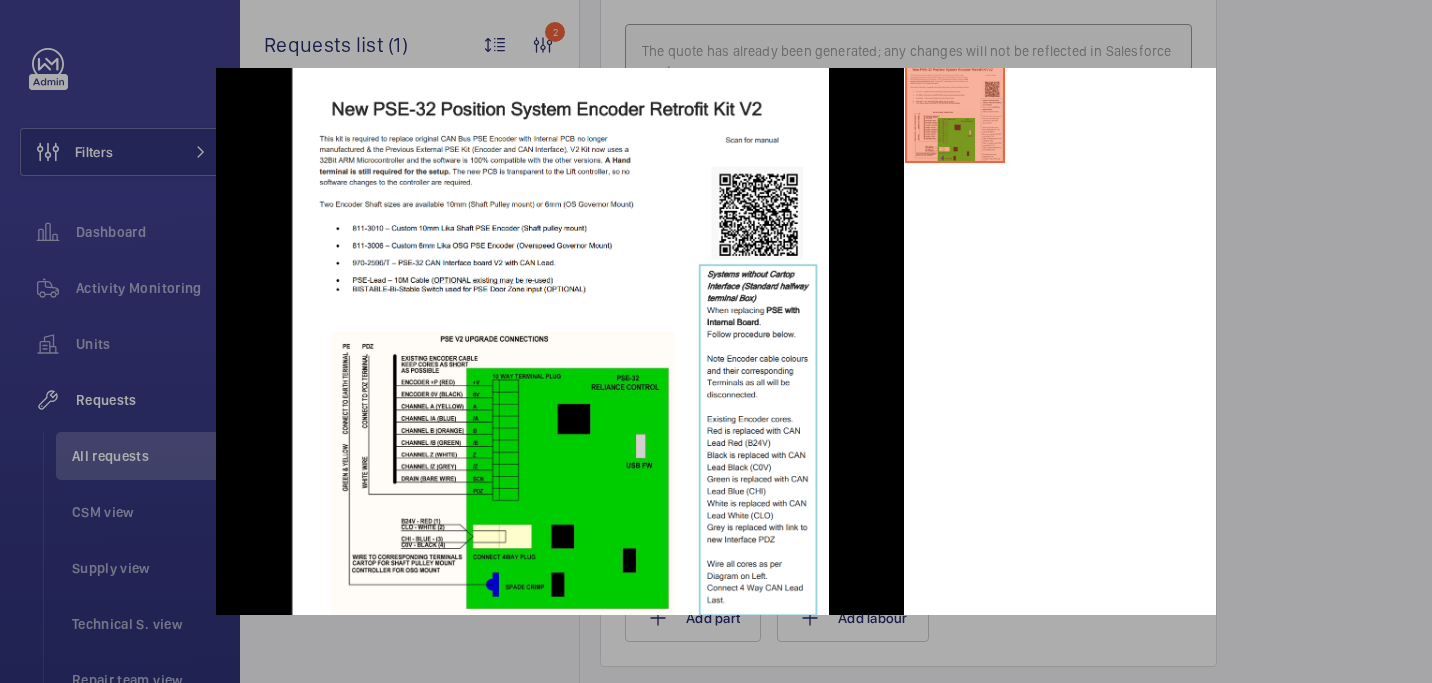 click at bounding box center [716, 341] 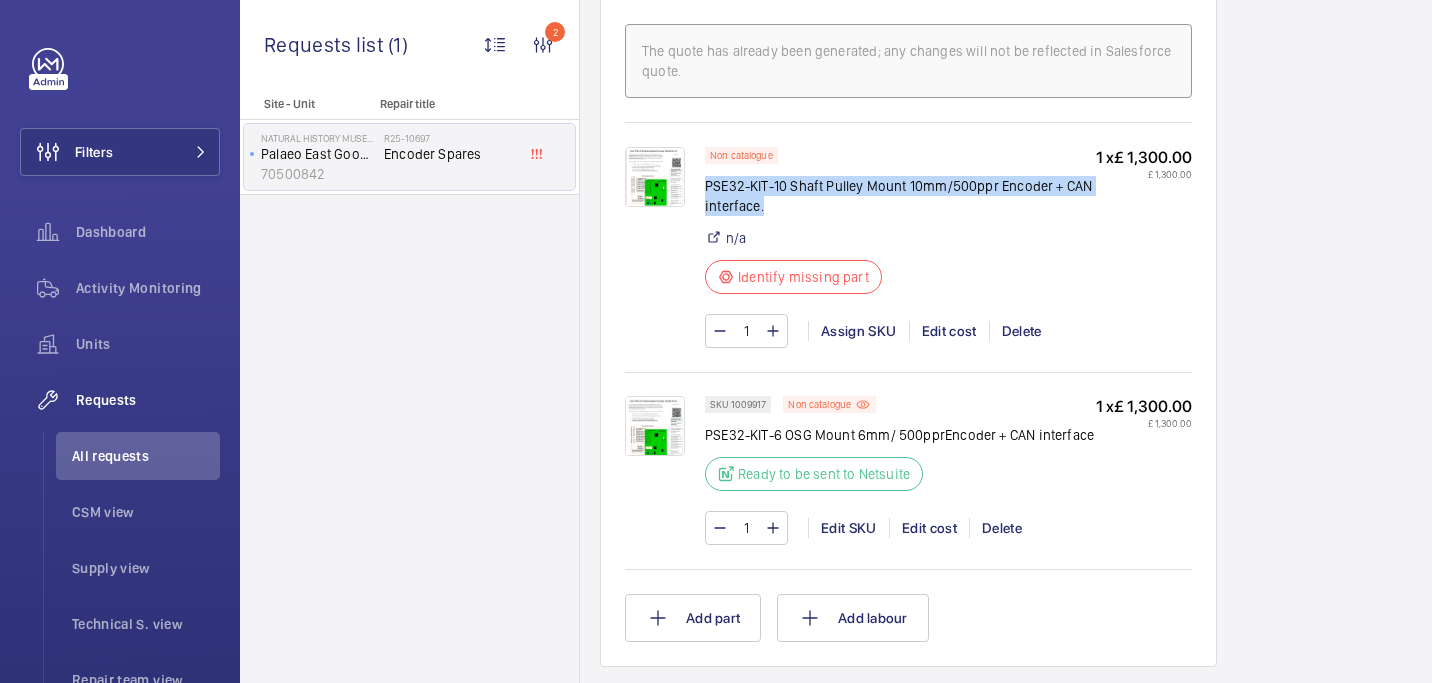 drag, startPoint x: 706, startPoint y: 183, endPoint x: 770, endPoint y: 206, distance: 68.007355 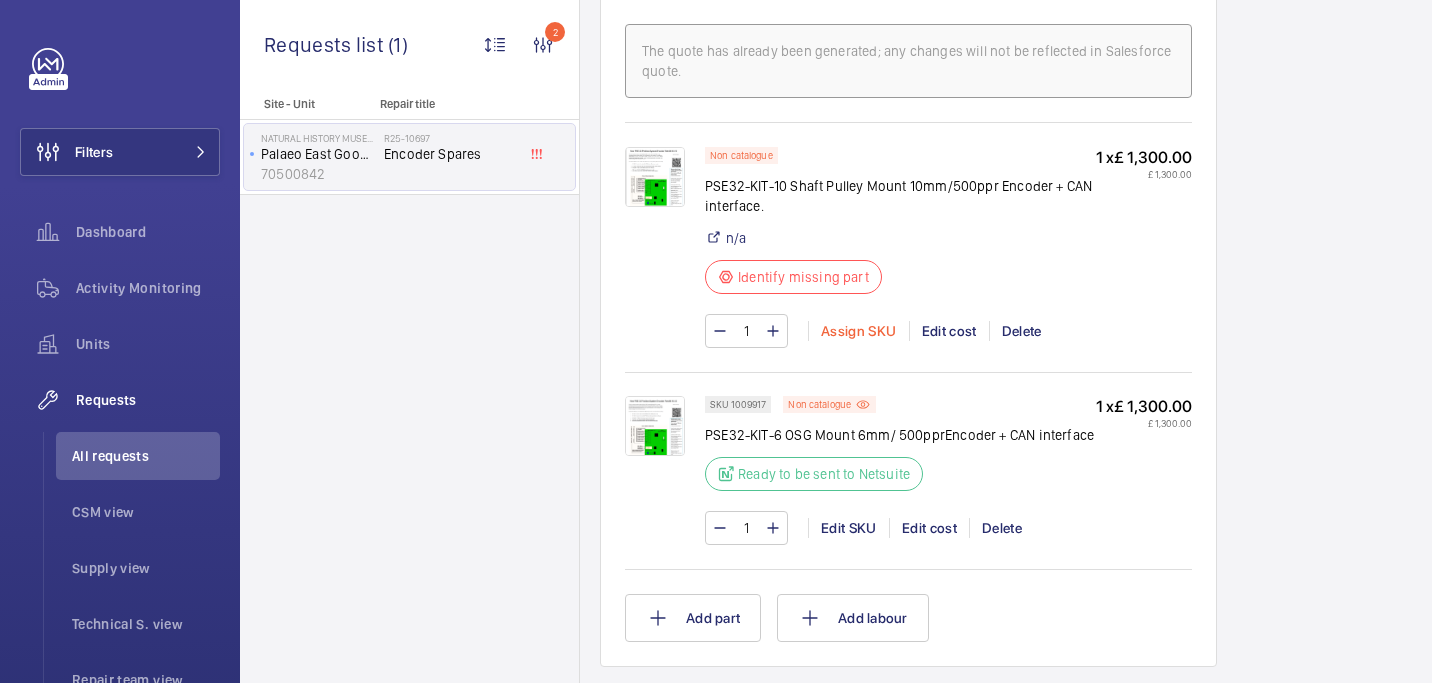click on "Assign SKU" 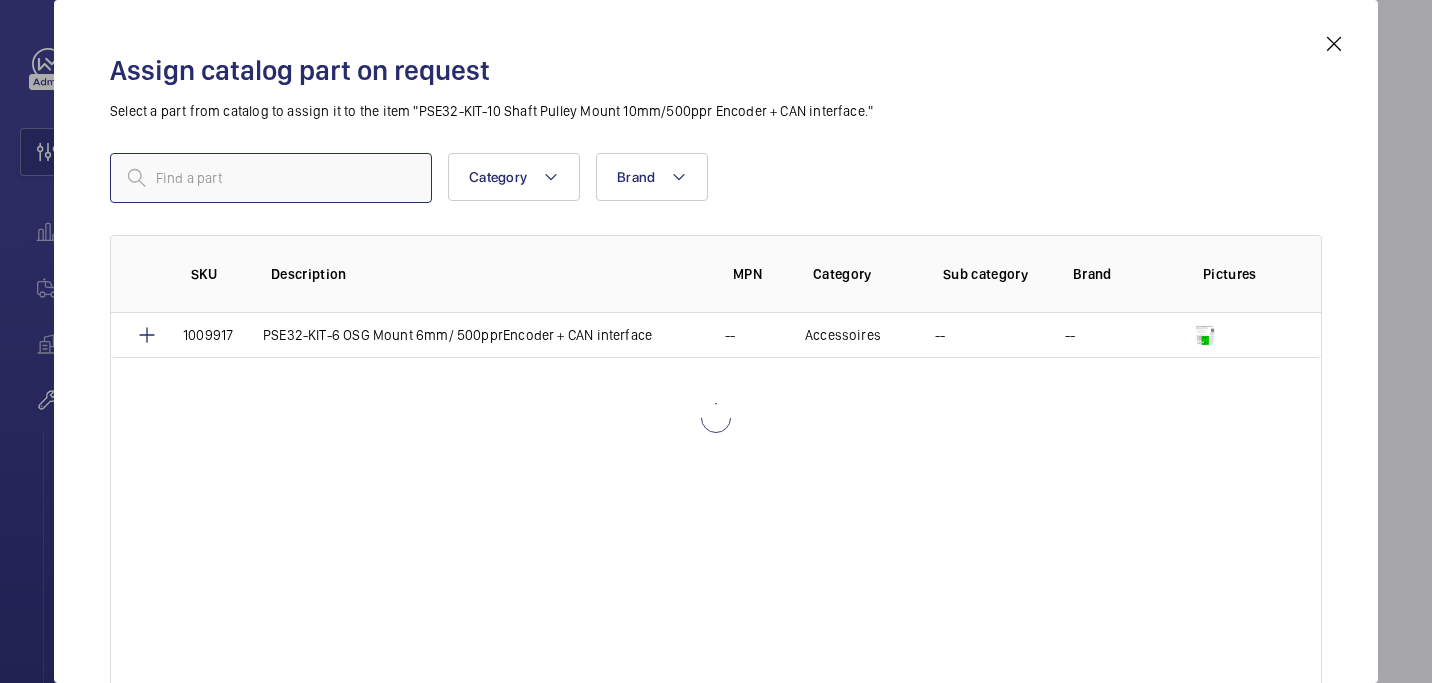 click at bounding box center [271, 178] 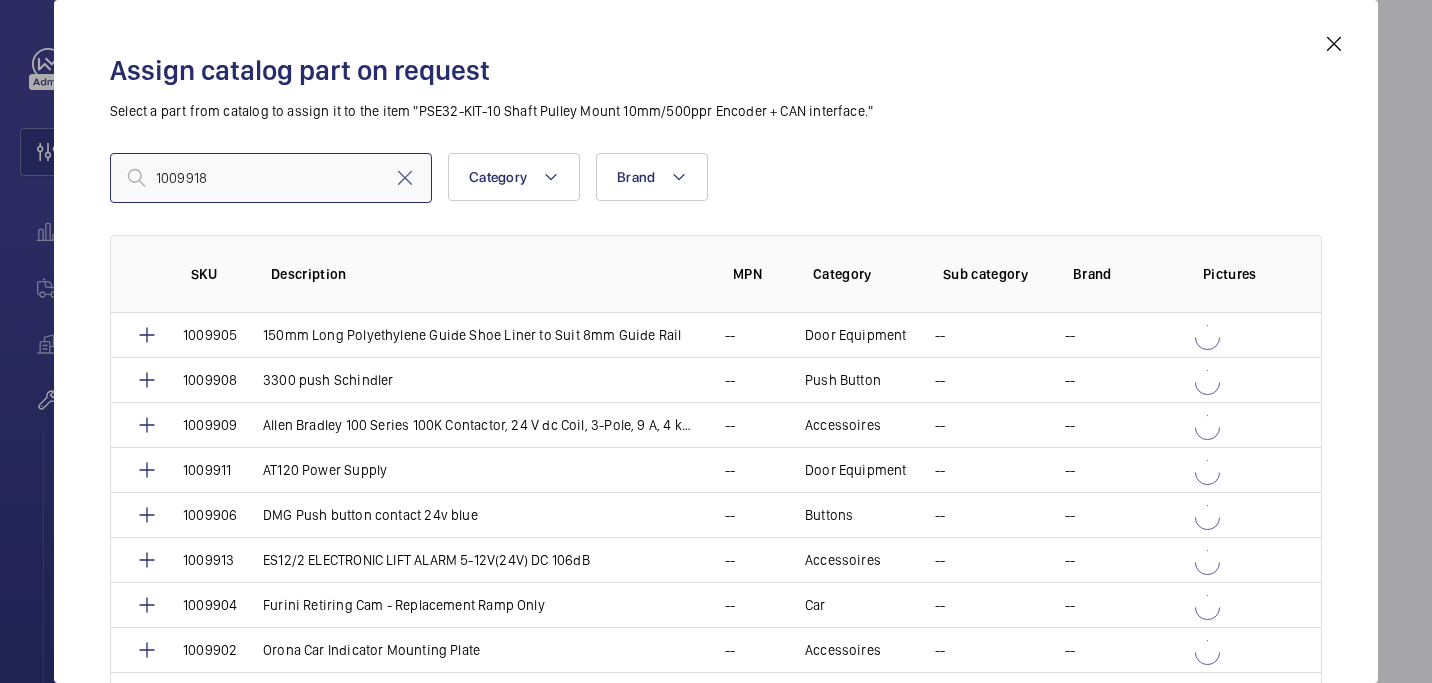 click on "1009918" at bounding box center [271, 178] 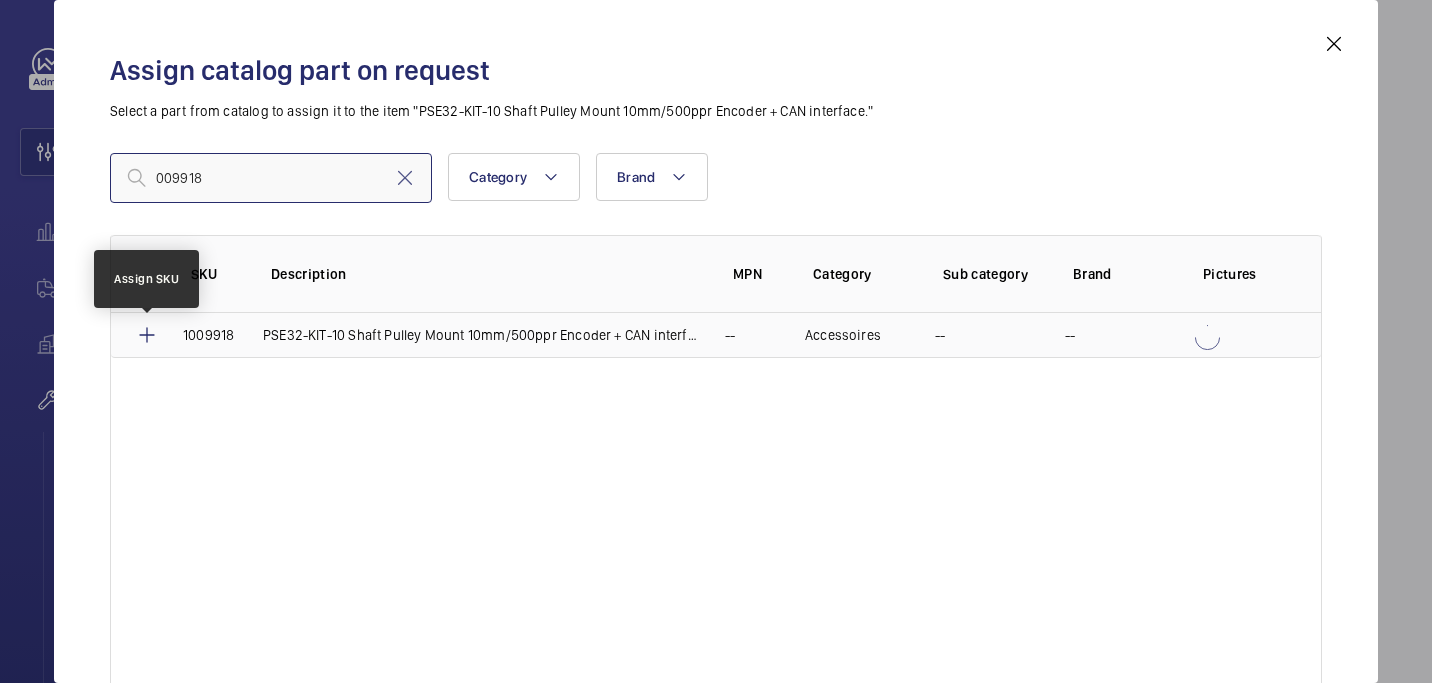 type on "009918" 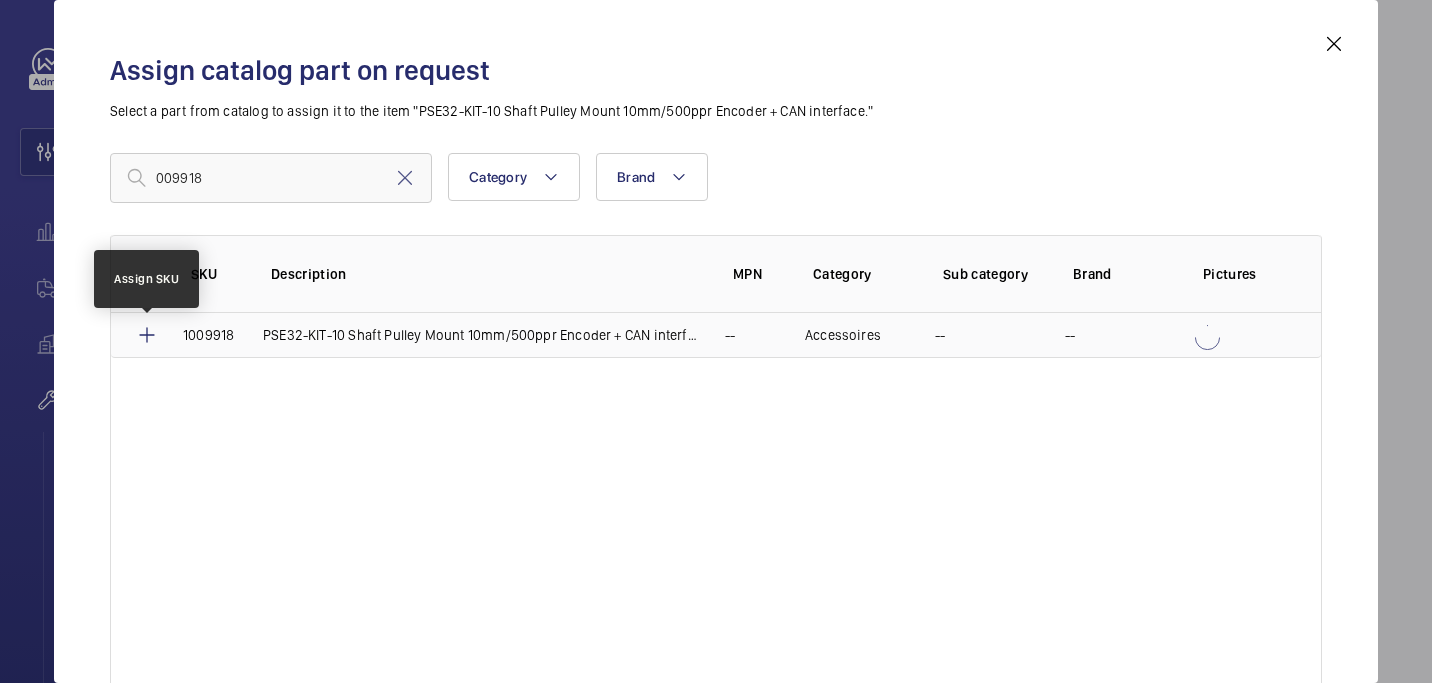 click at bounding box center [147, 335] 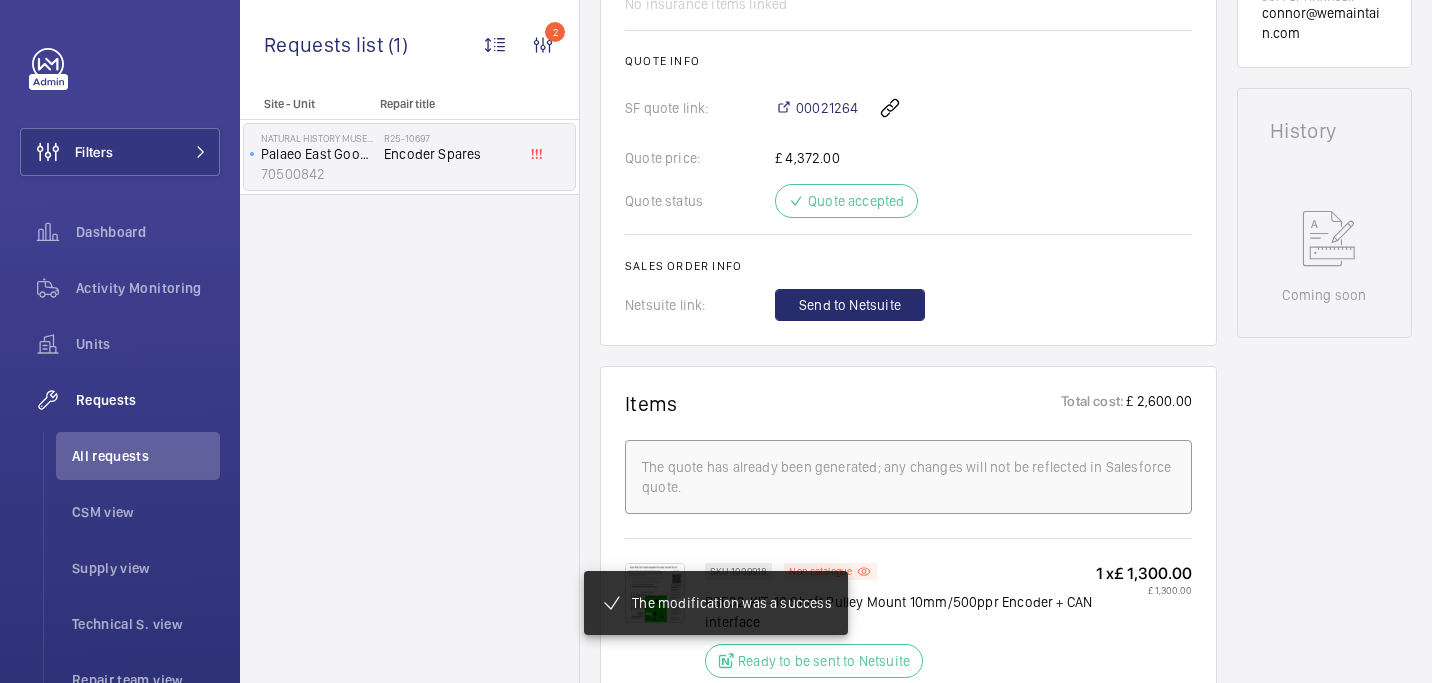 scroll, scrollTop: 840, scrollLeft: 0, axis: vertical 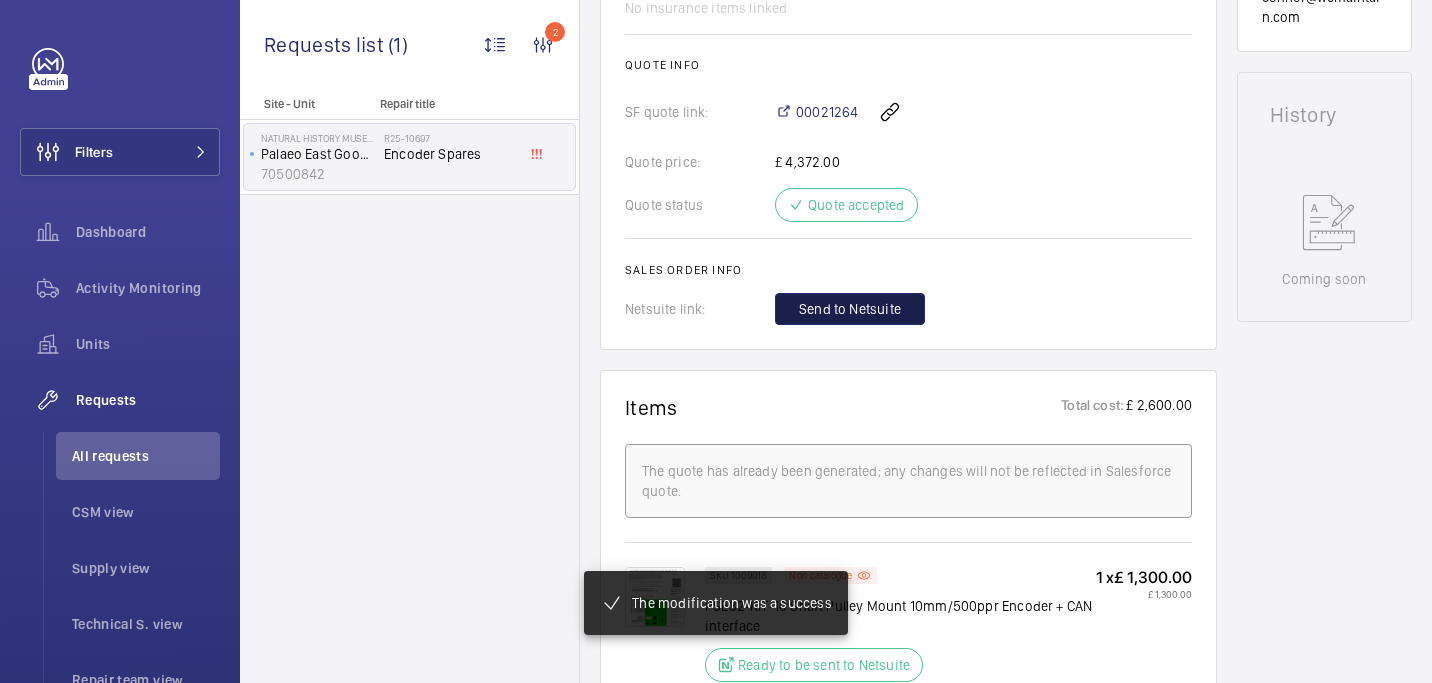 click on "Send to Netsuite" 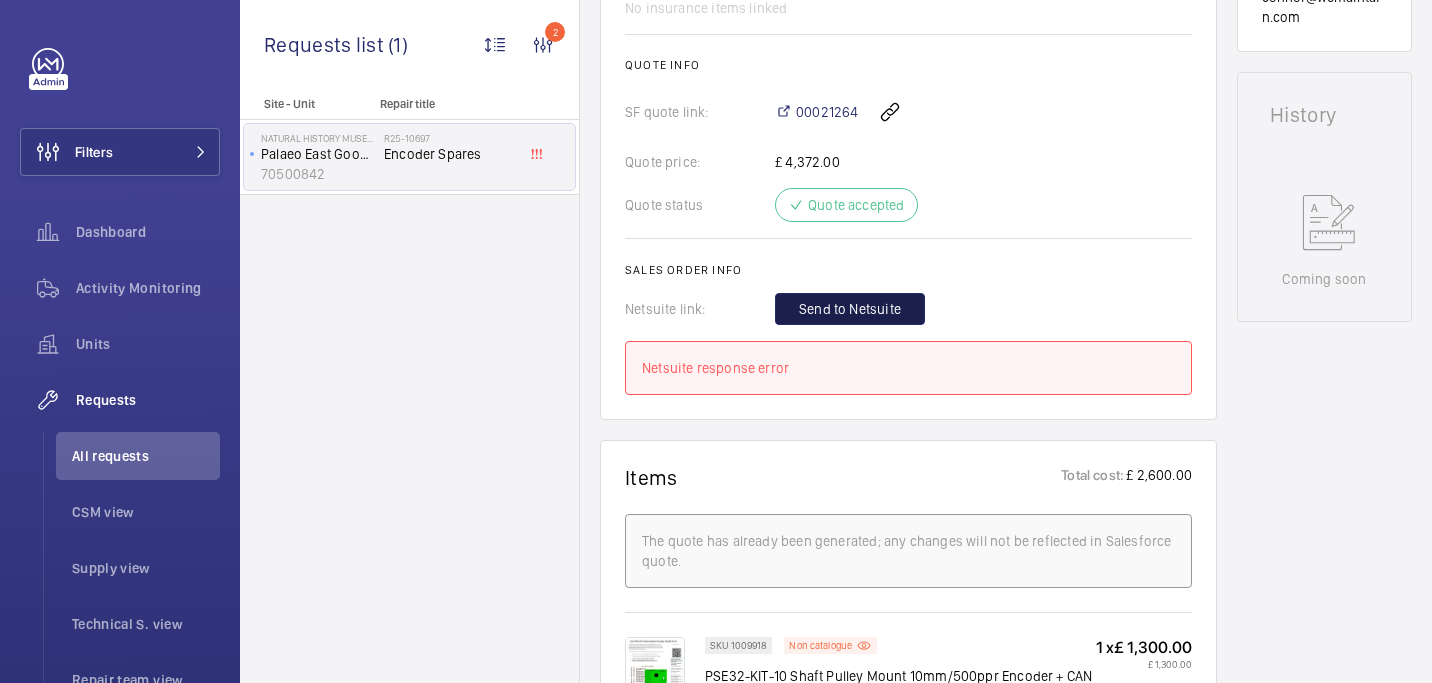 click on "Send to Netsuite" 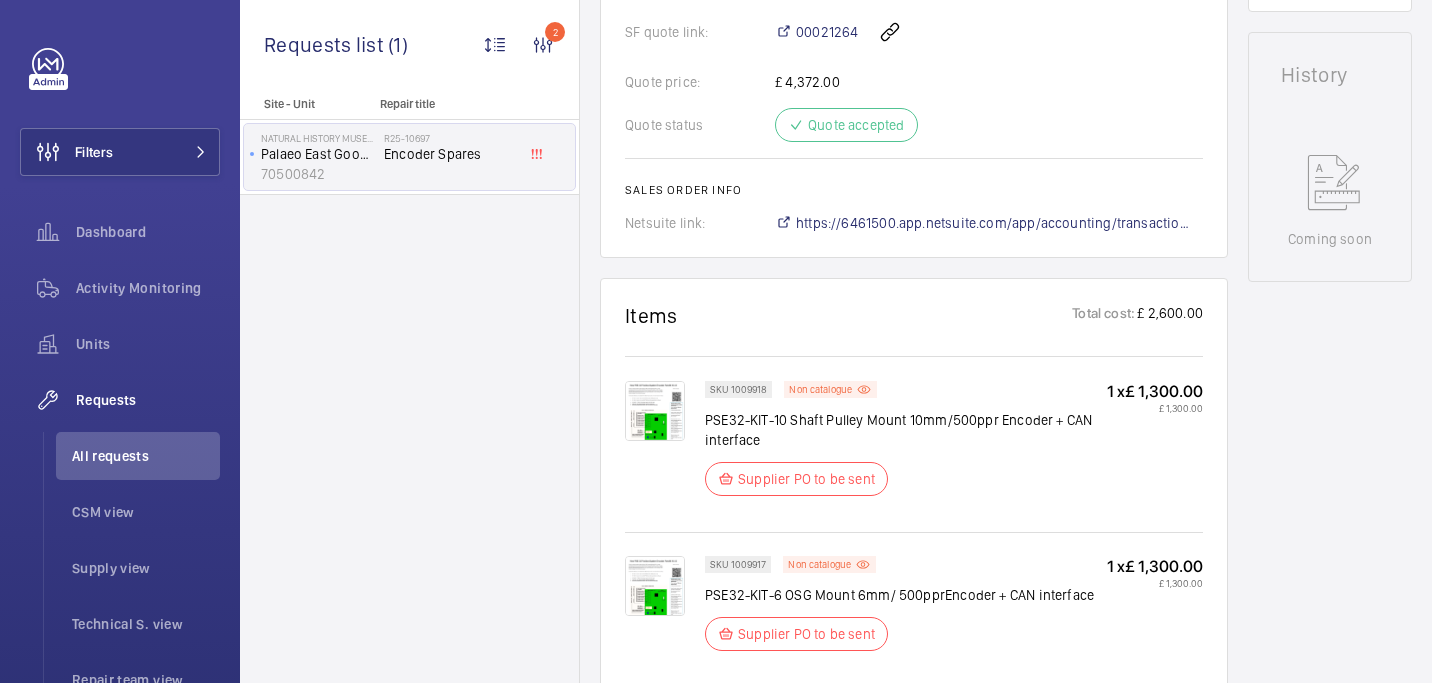 scroll, scrollTop: 920, scrollLeft: 0, axis: vertical 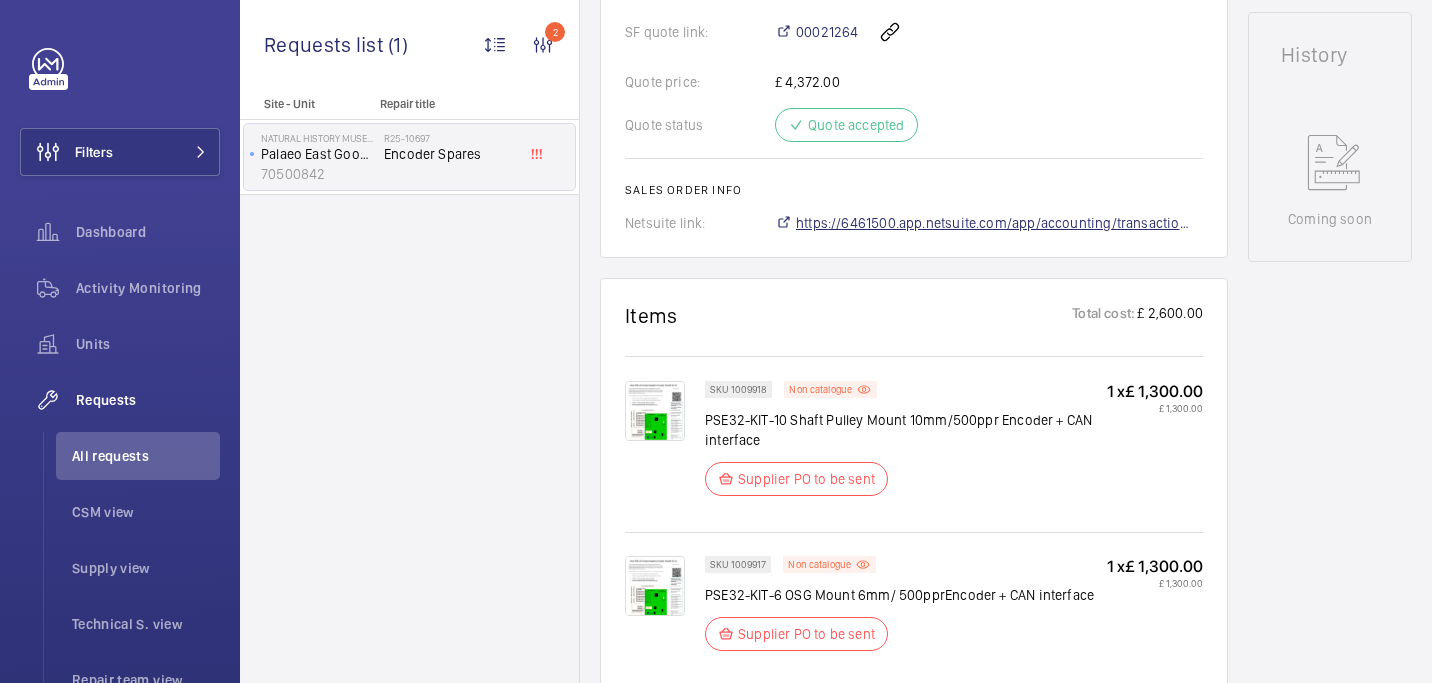 click on "https://6461500.app.netsuite.com/app/accounting/transactions/salesord.nl?id=2890629" 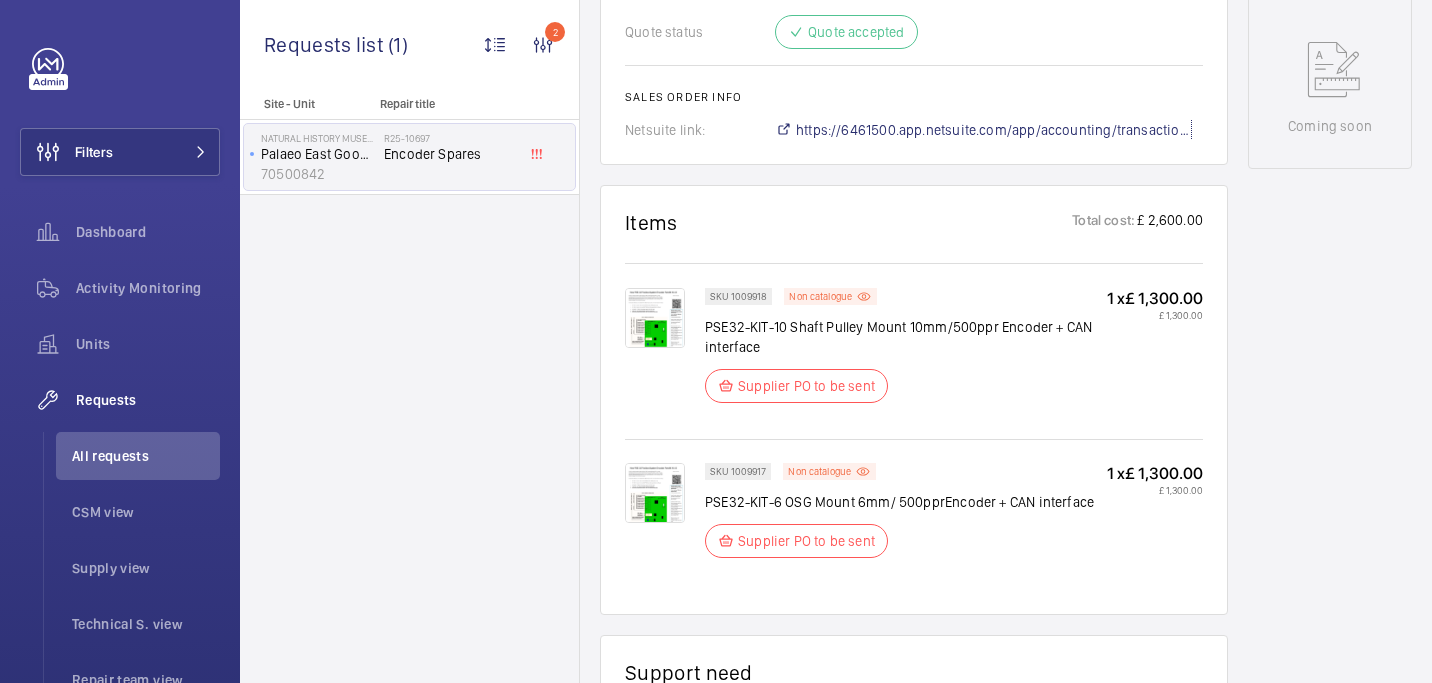 scroll, scrollTop: 1041, scrollLeft: 0, axis: vertical 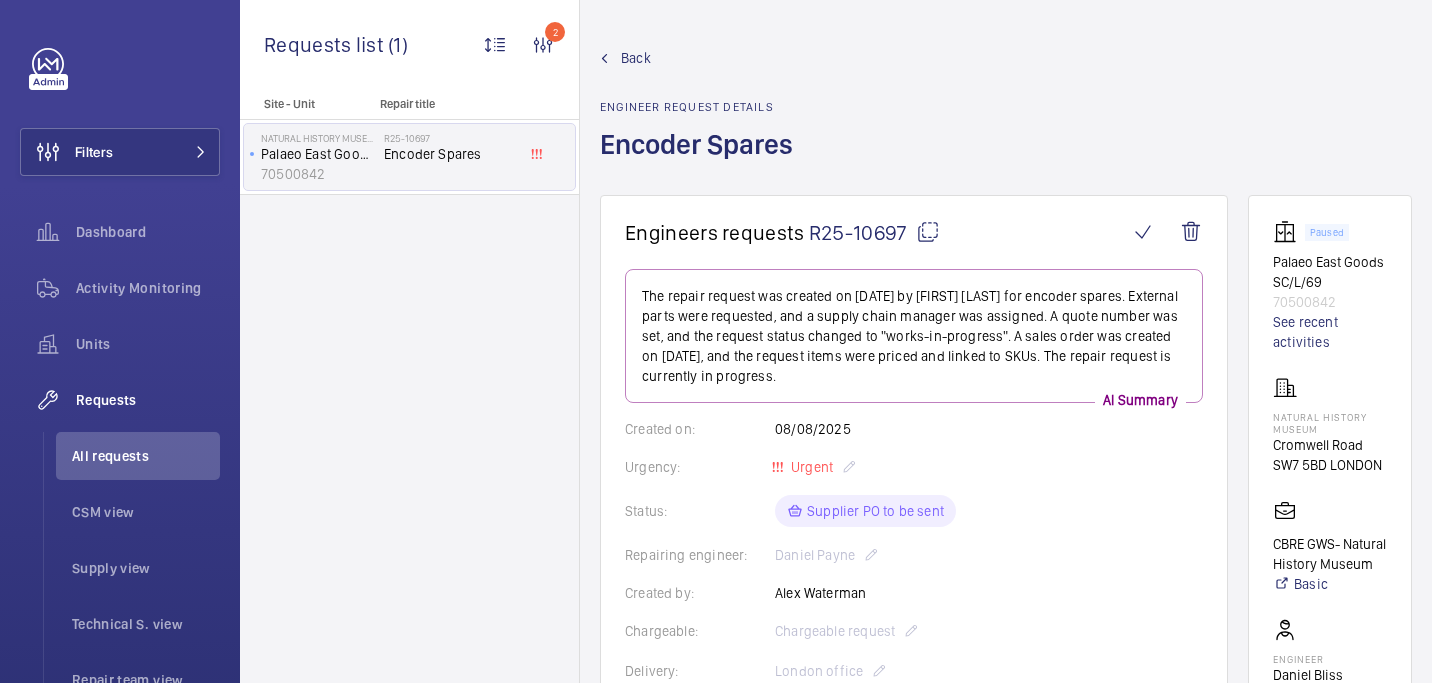 click 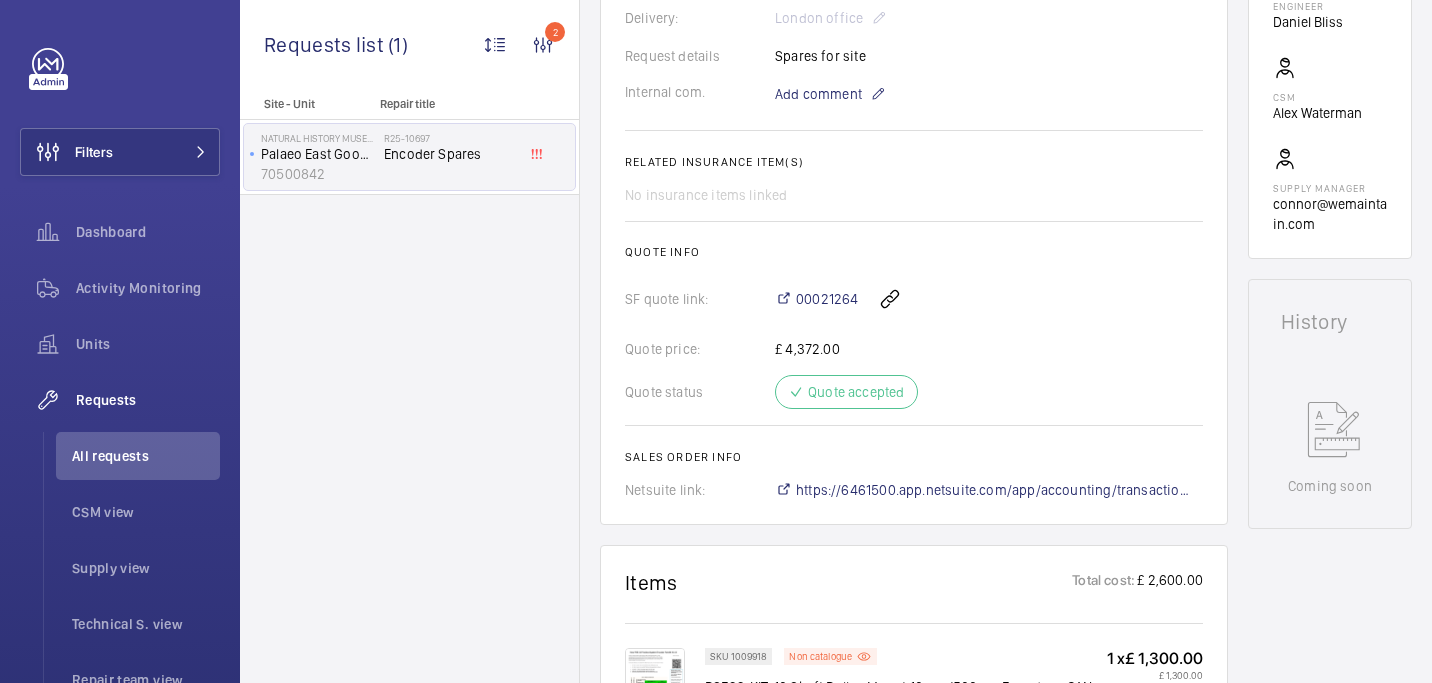 scroll, scrollTop: 525, scrollLeft: 0, axis: vertical 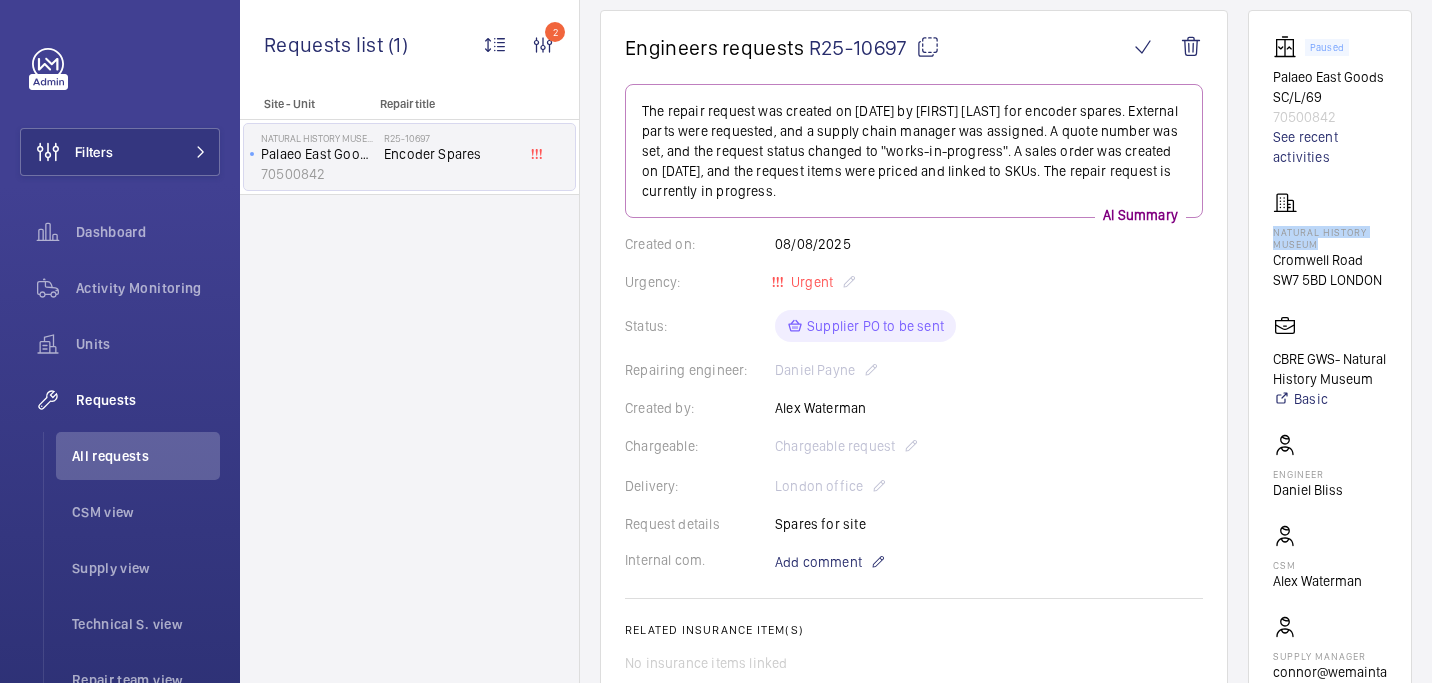 drag, startPoint x: 1262, startPoint y: 229, endPoint x: 1327, endPoint y: 243, distance: 66.4906 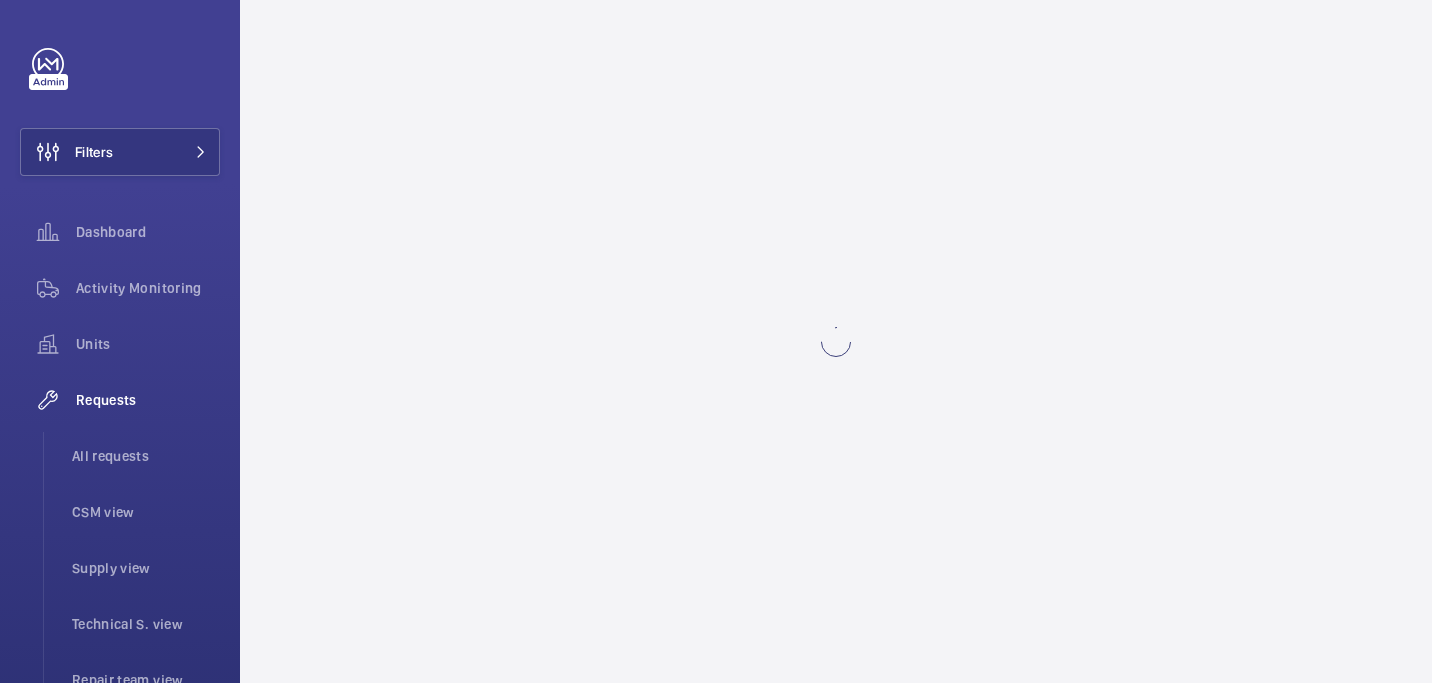 scroll, scrollTop: 0, scrollLeft: 0, axis: both 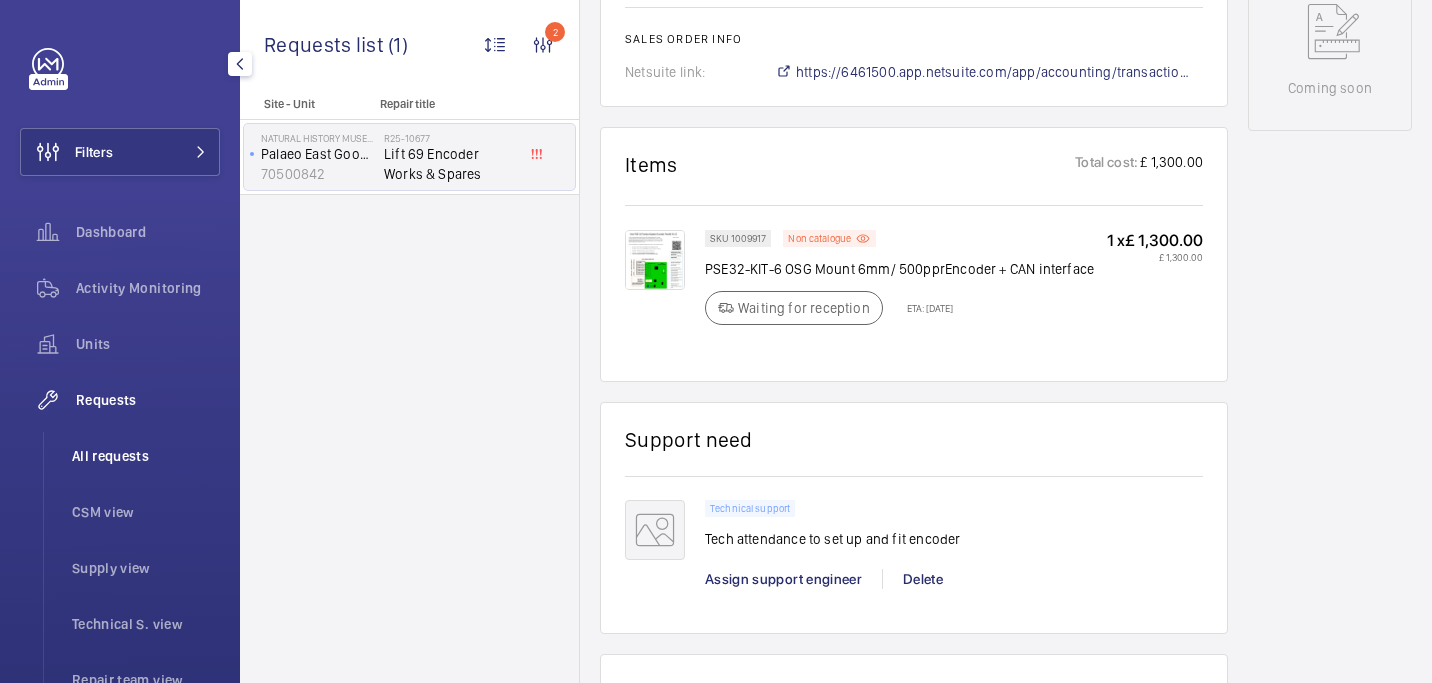 click on "All requests" 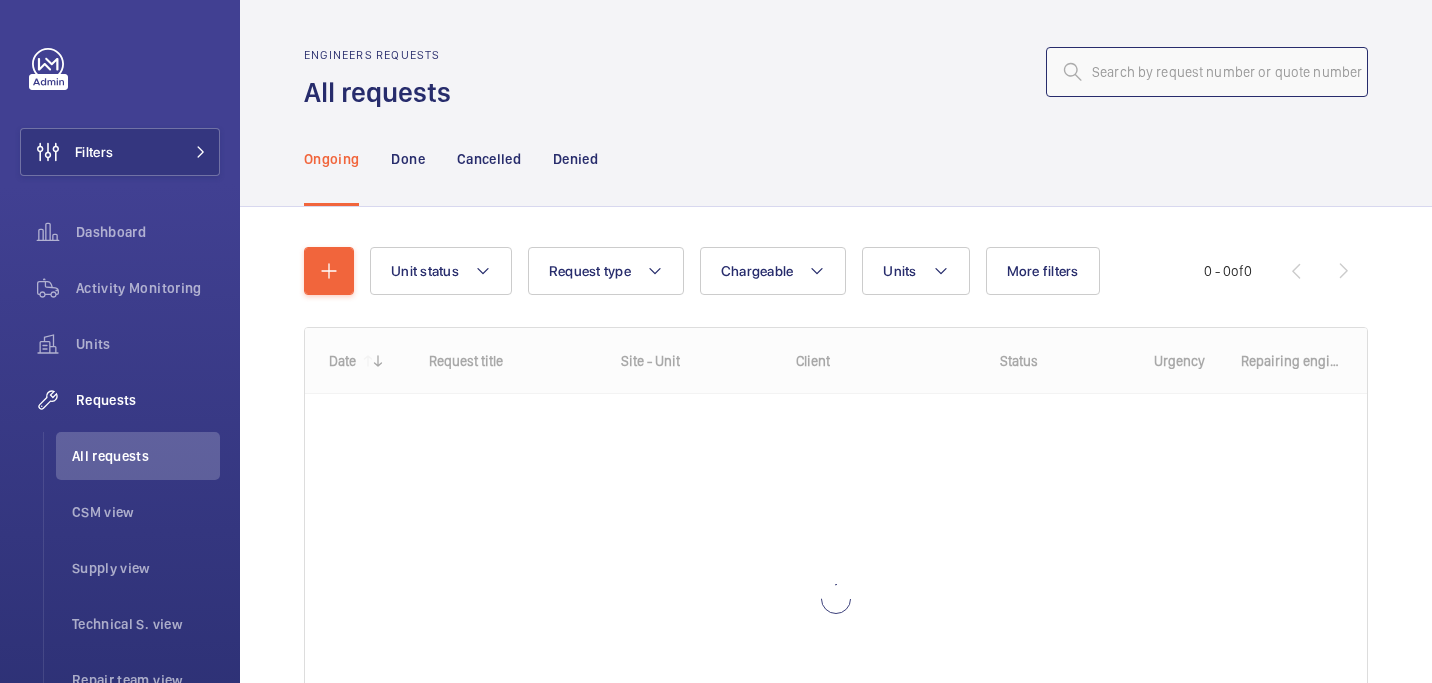 click 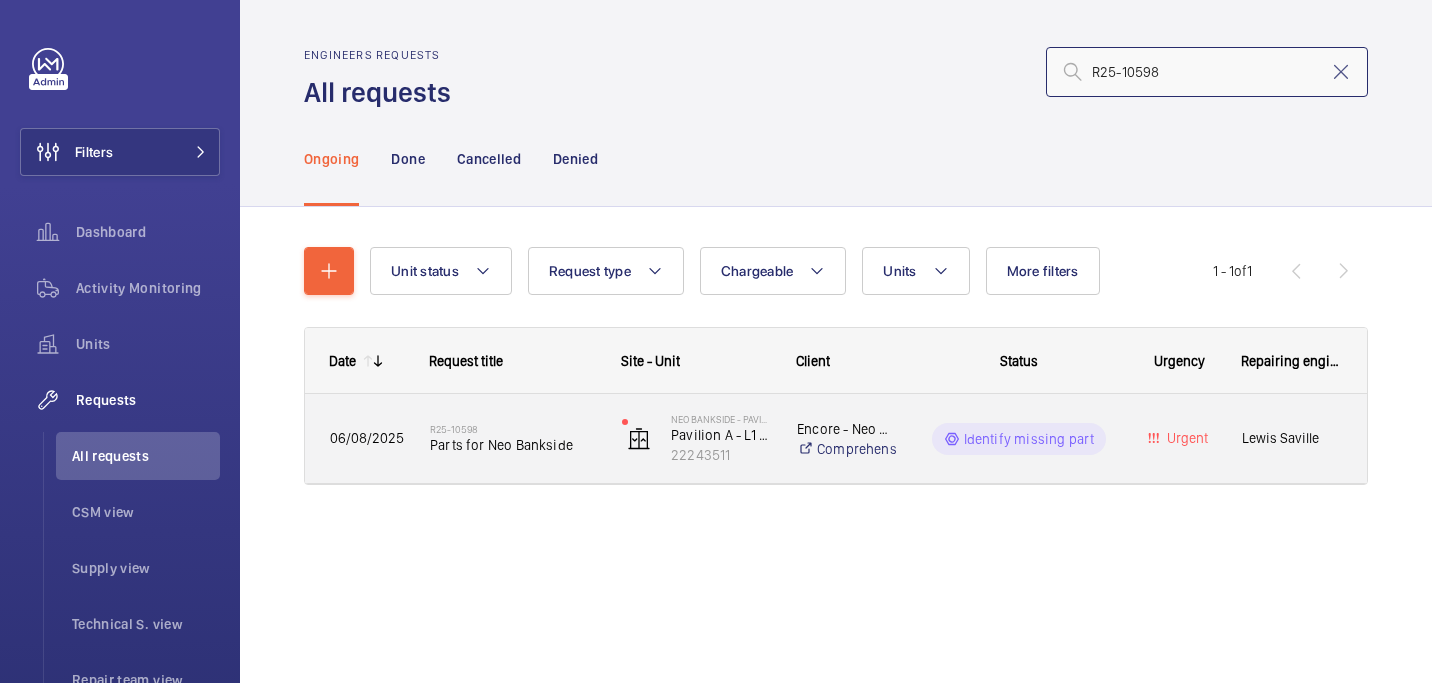 type on "R25-10598" 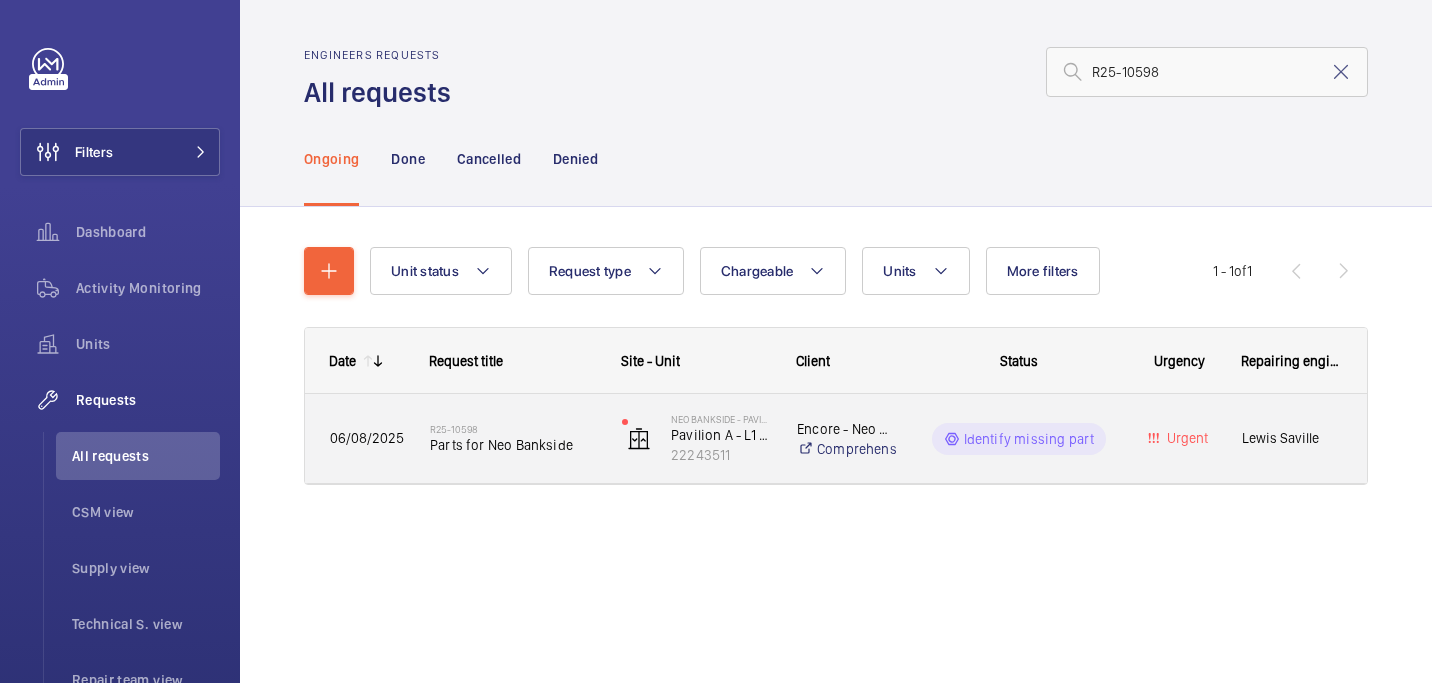click on "R25-10598" 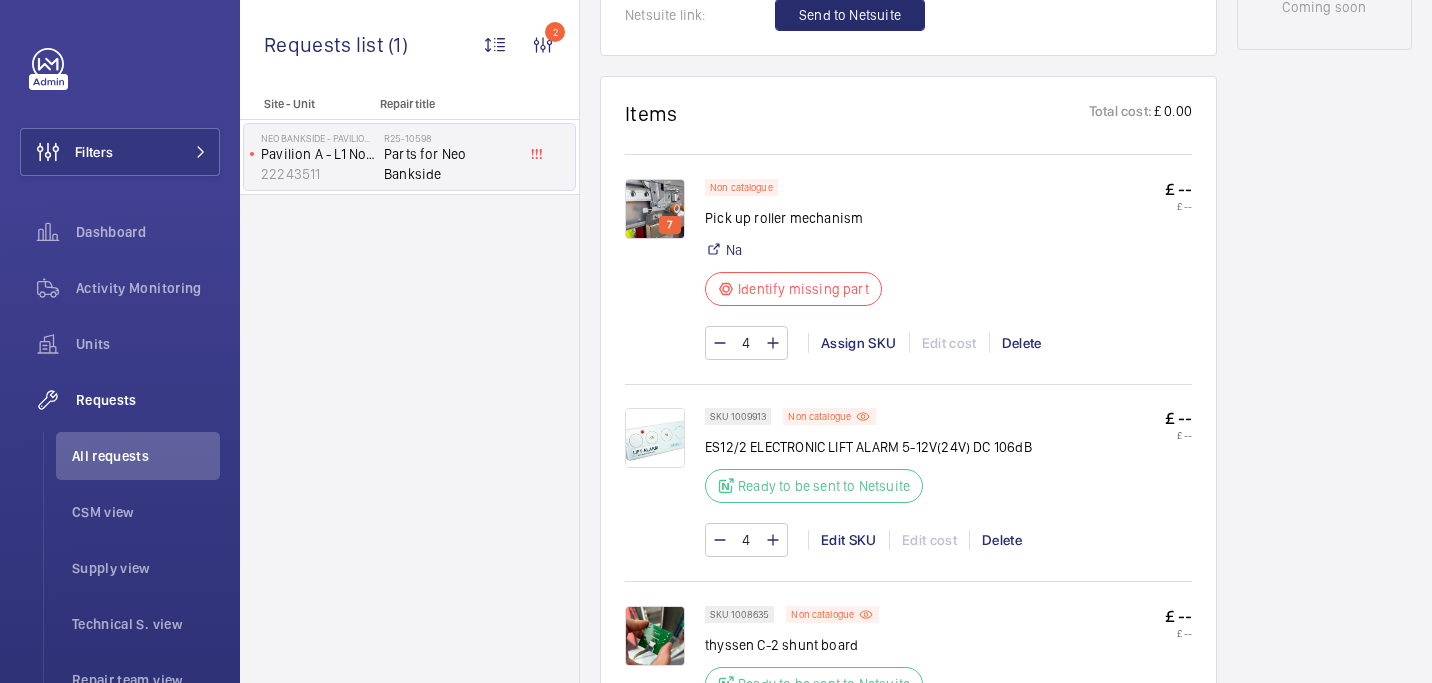 scroll, scrollTop: 0, scrollLeft: 0, axis: both 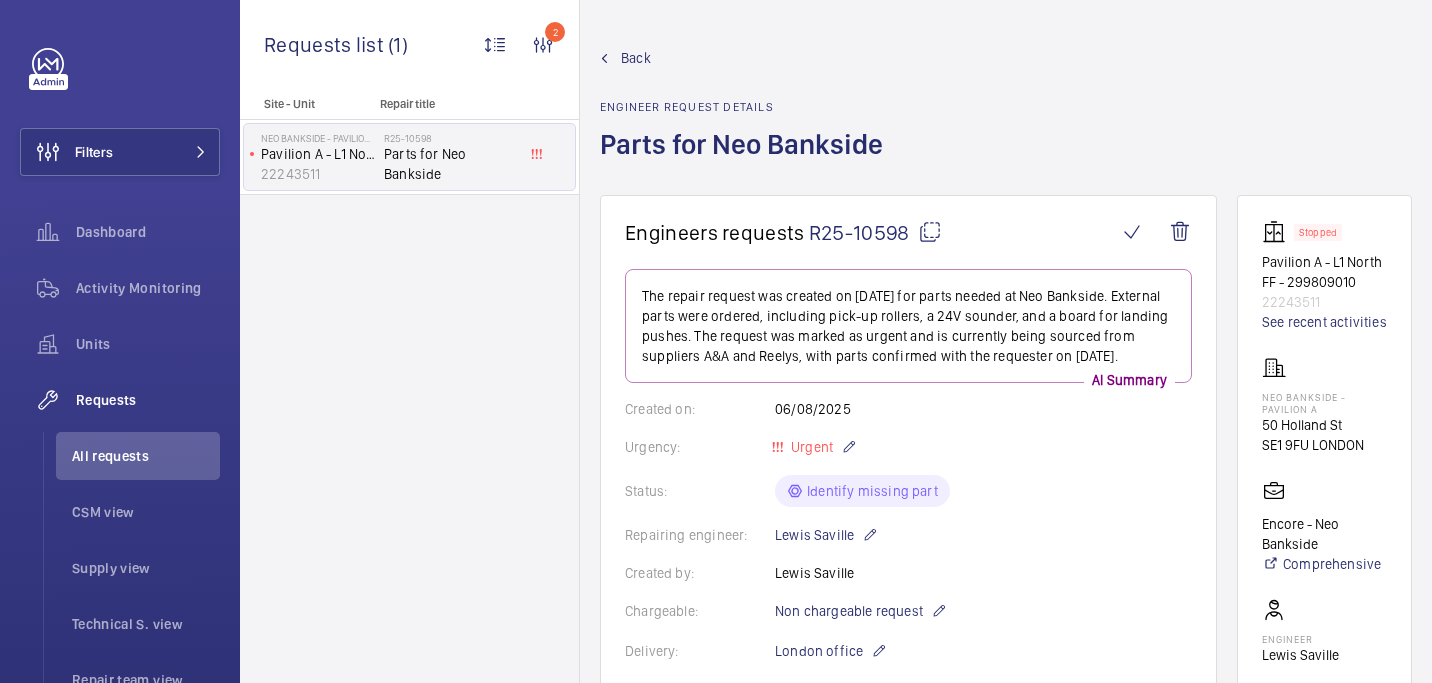 click 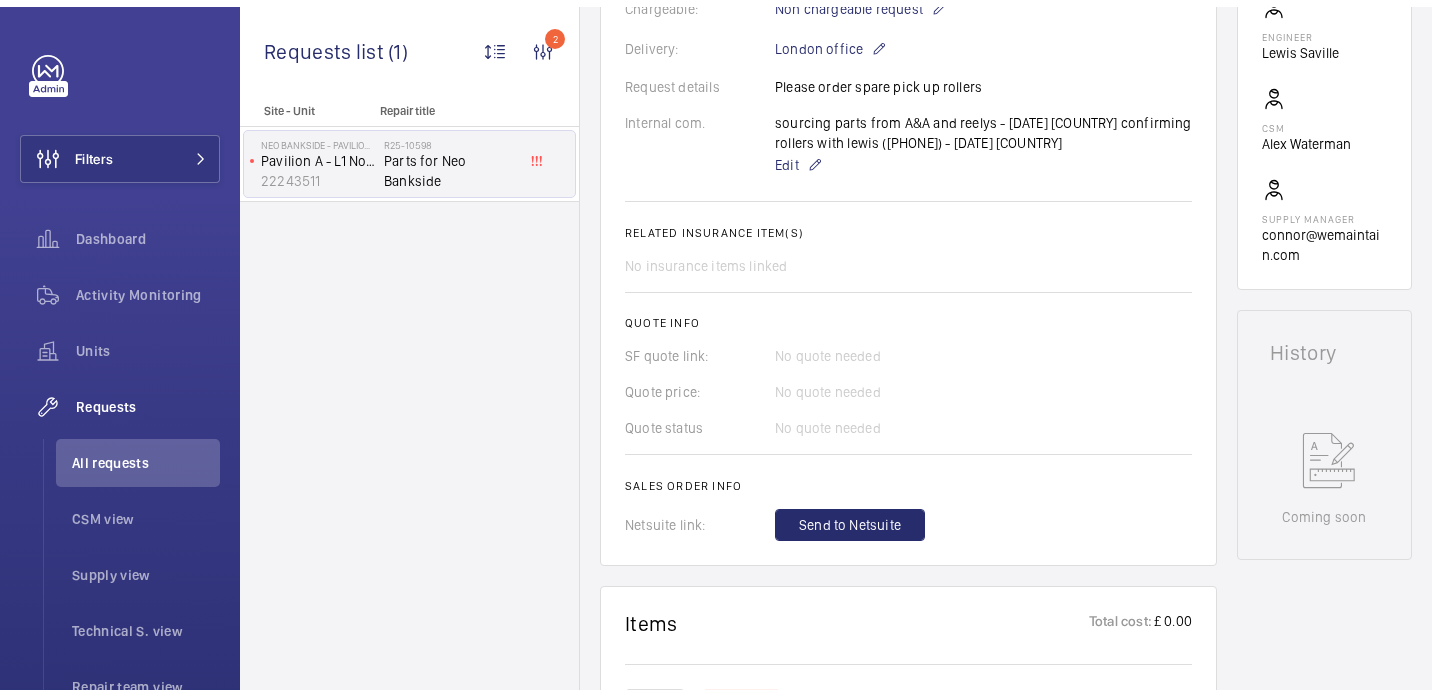 scroll, scrollTop: 664, scrollLeft: 0, axis: vertical 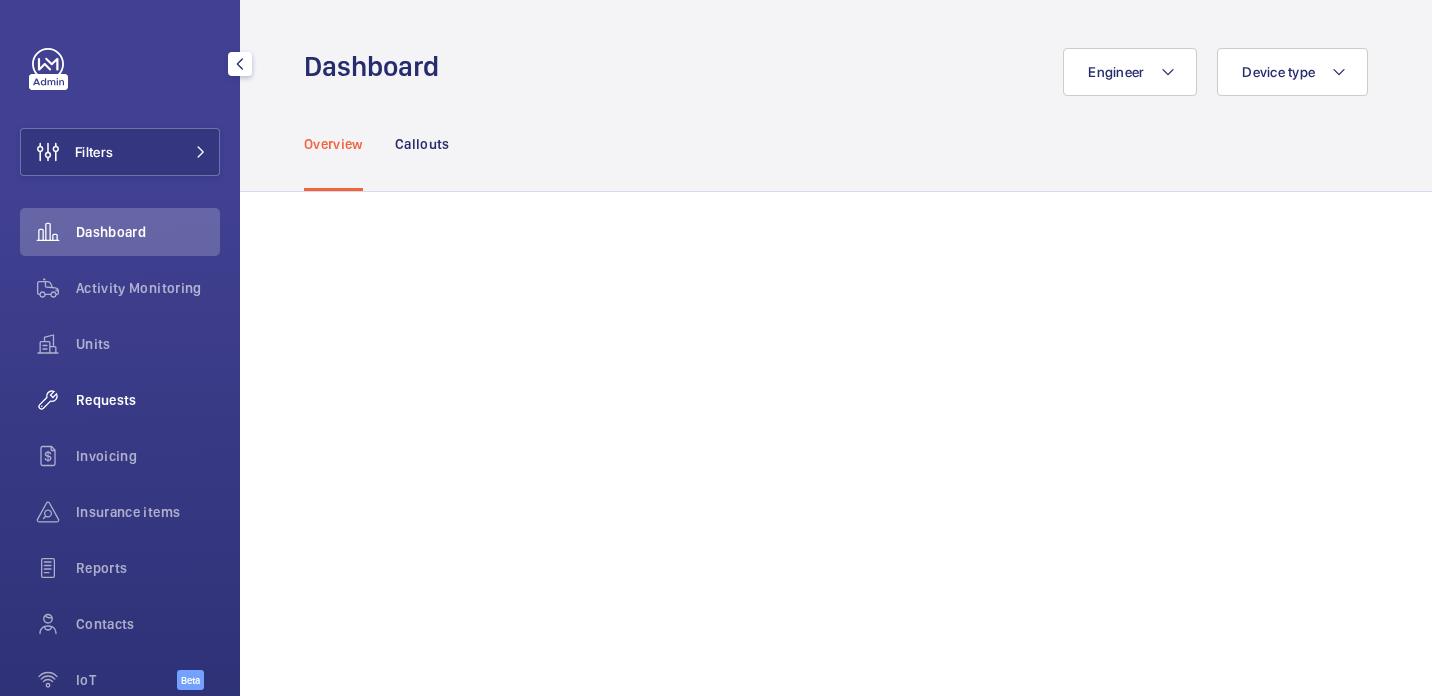 click on "Requests" 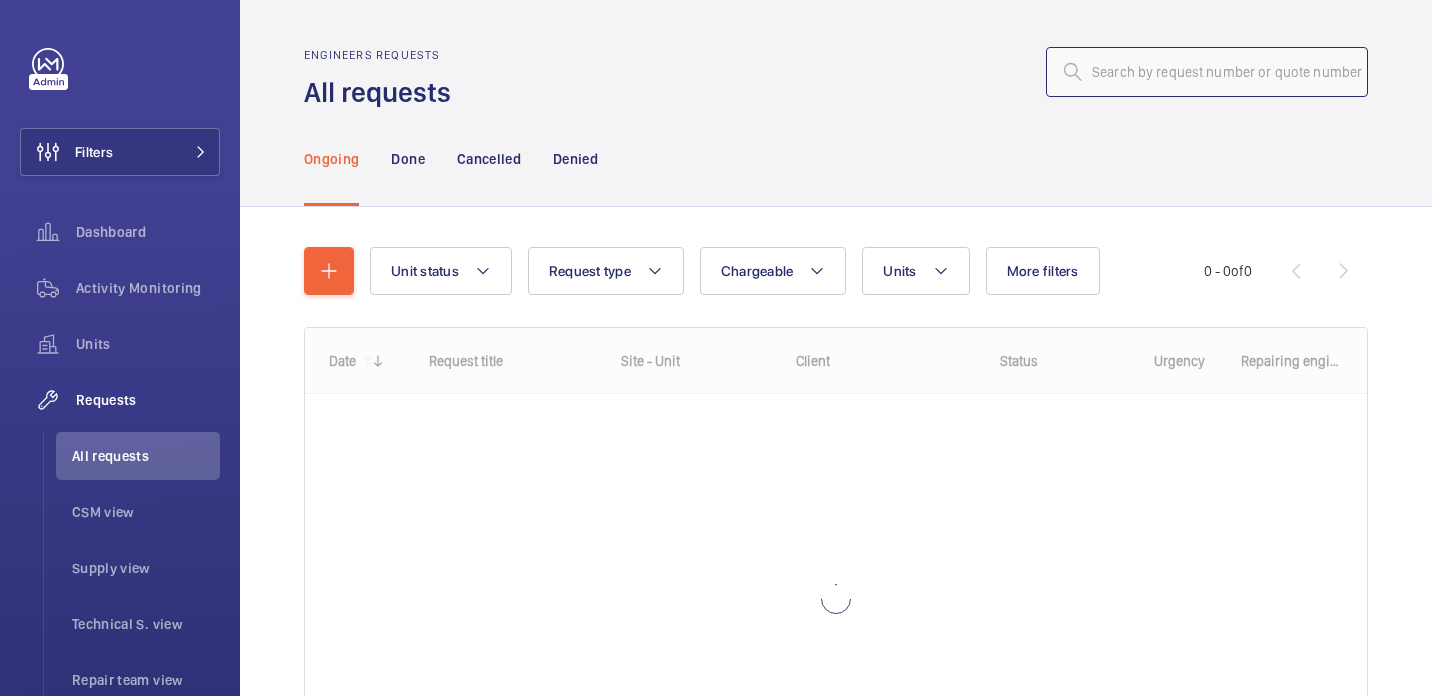 click 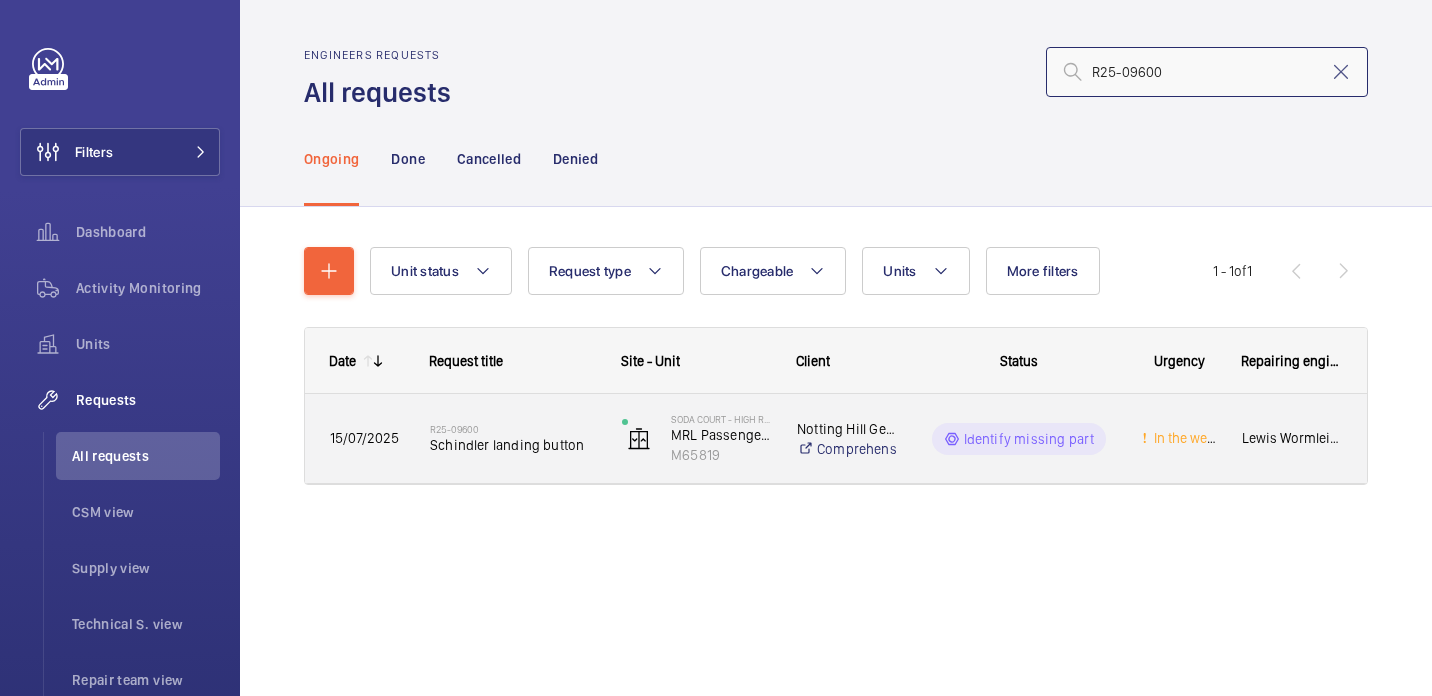type on "R25-09600" 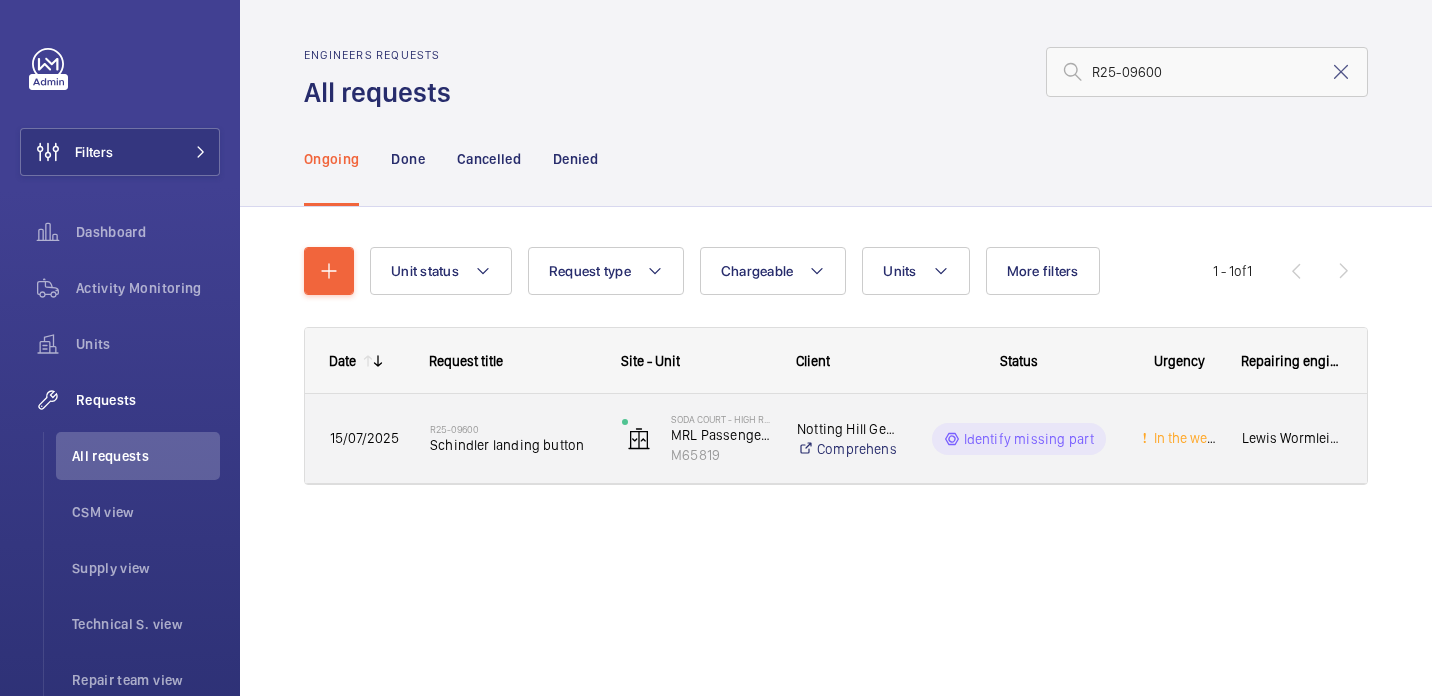click on "R25-09600" 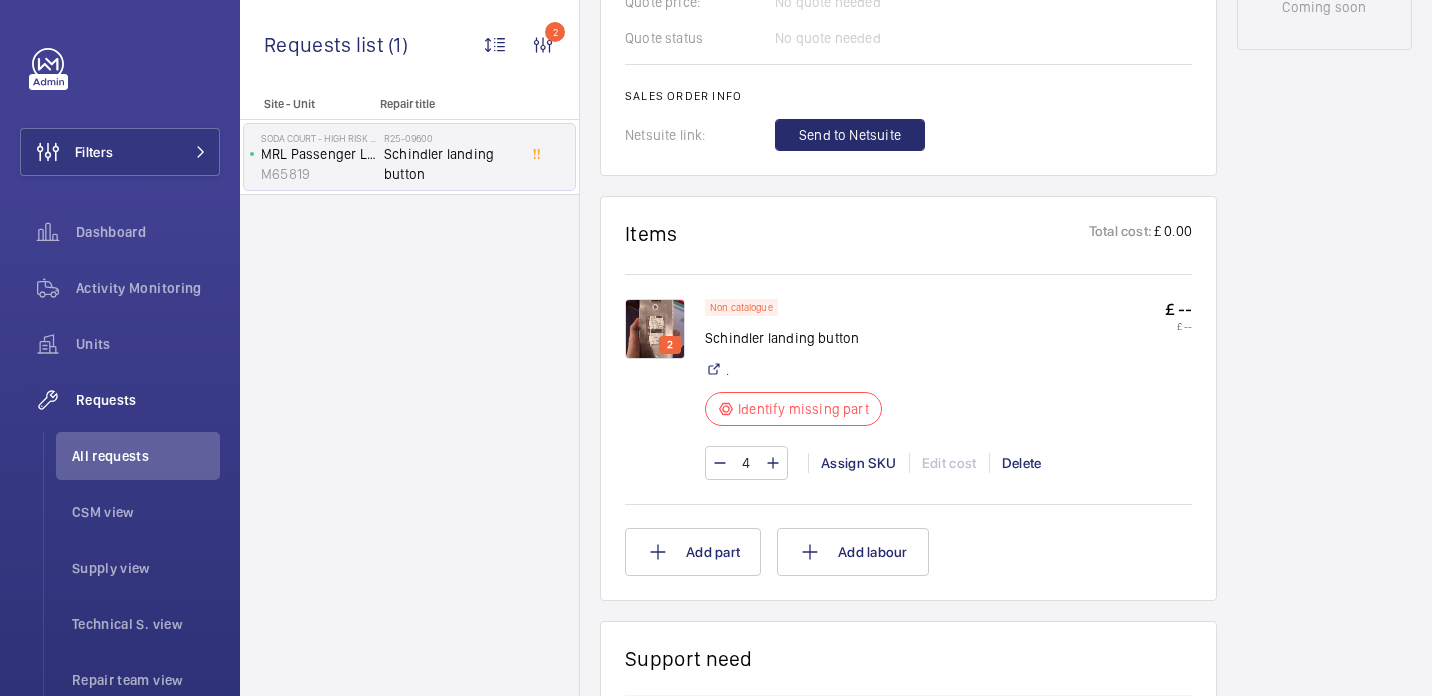 scroll, scrollTop: 1118, scrollLeft: 0, axis: vertical 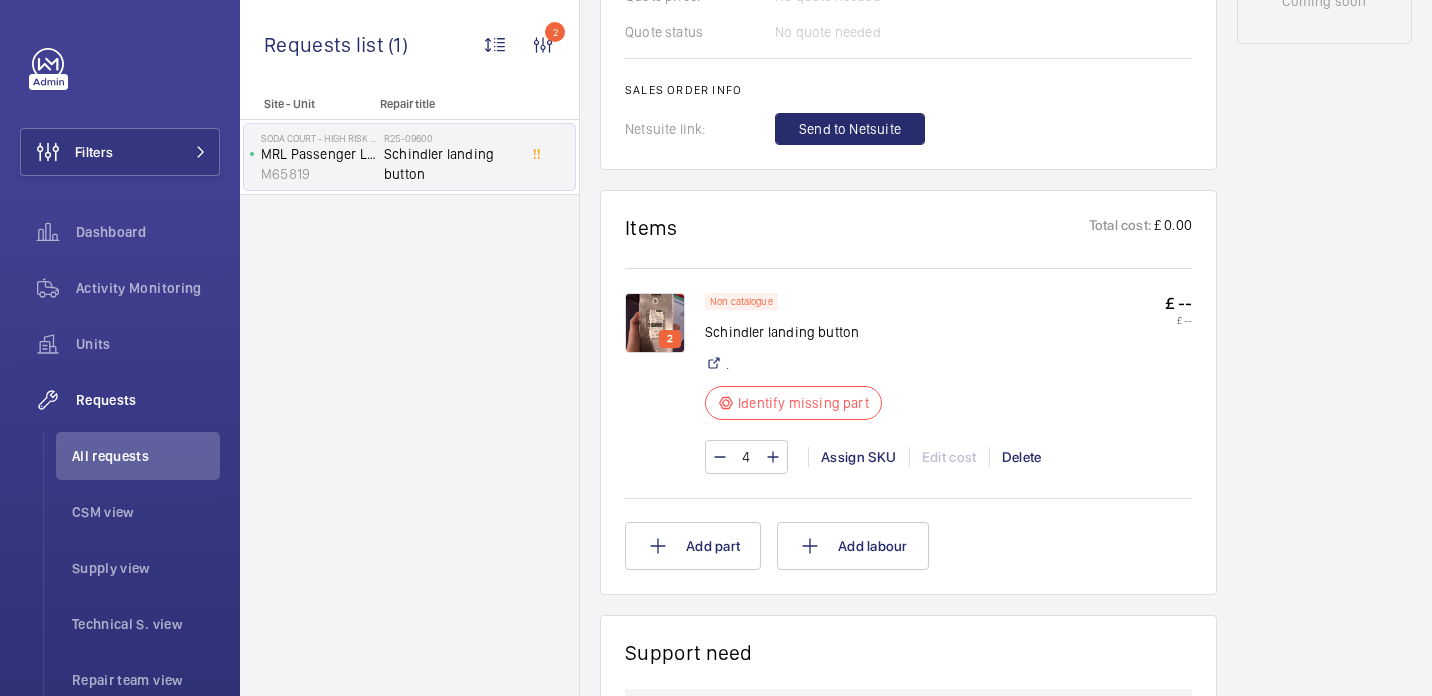 click 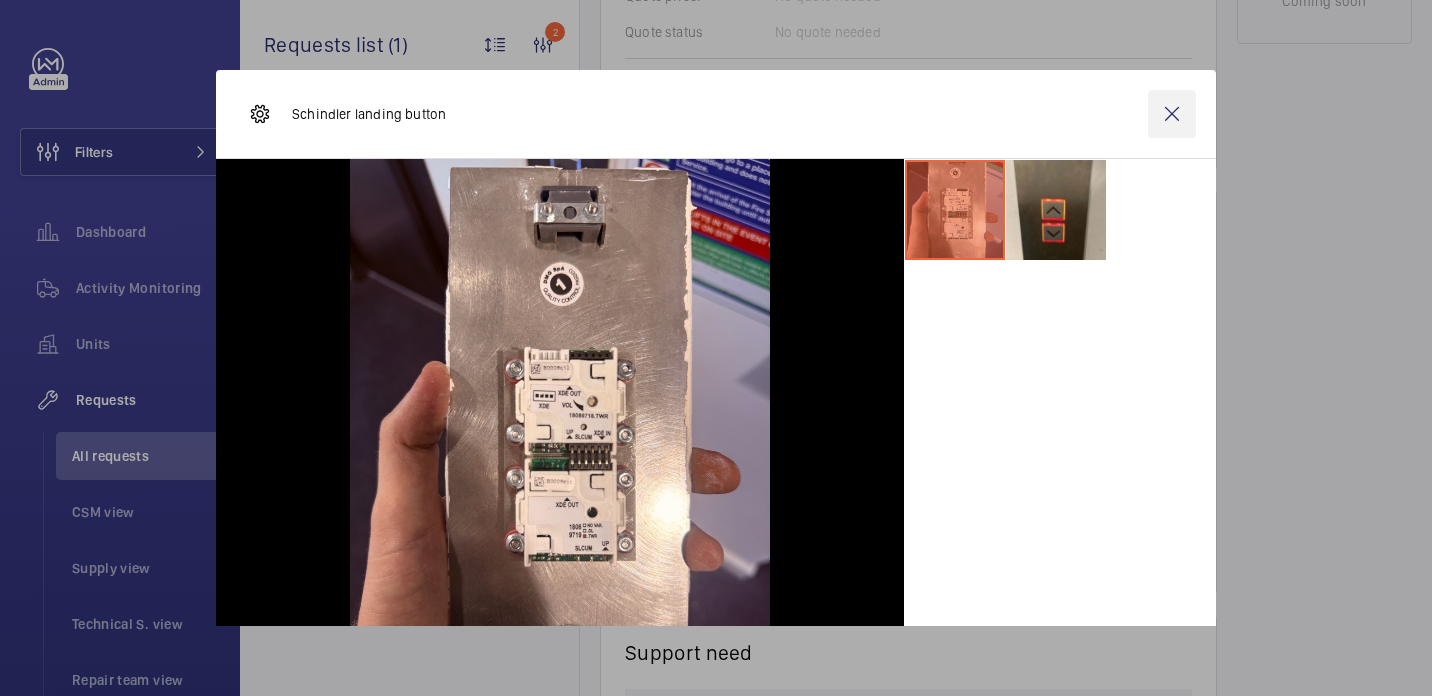 click at bounding box center [1172, 114] 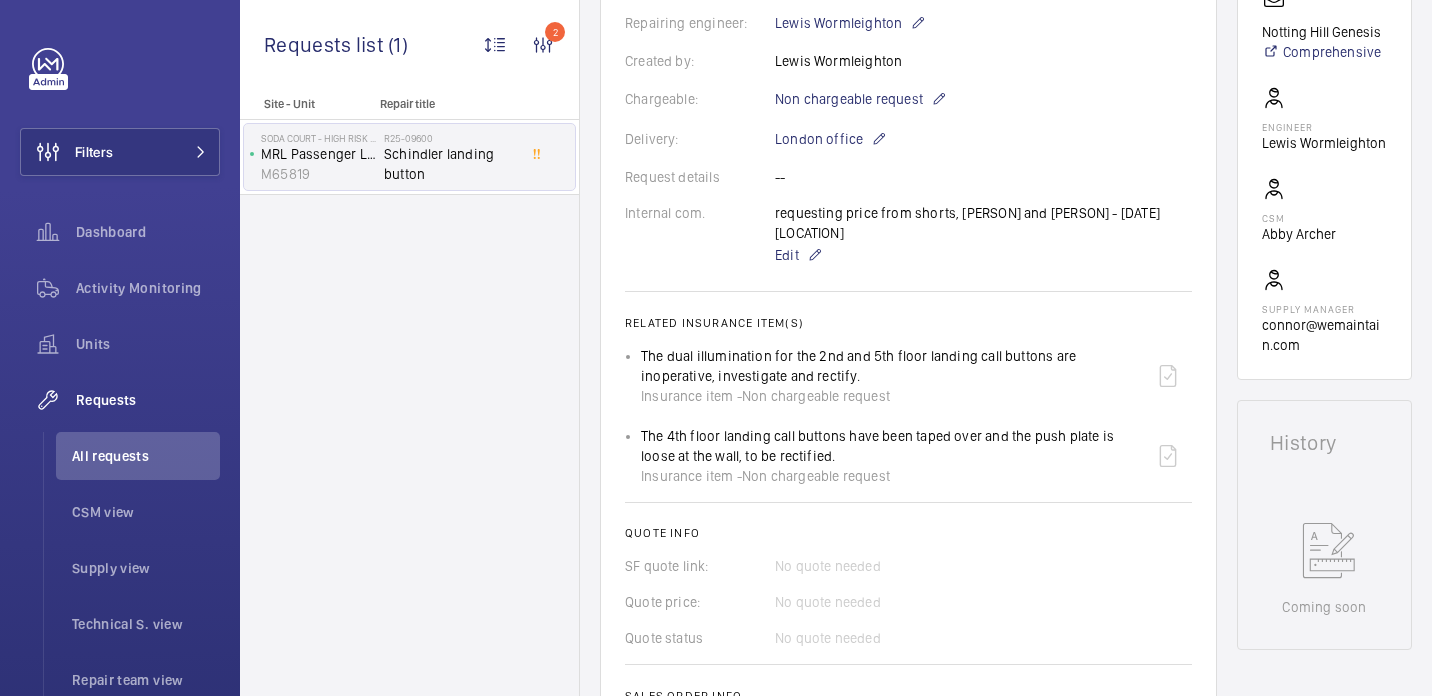 scroll, scrollTop: 487, scrollLeft: 0, axis: vertical 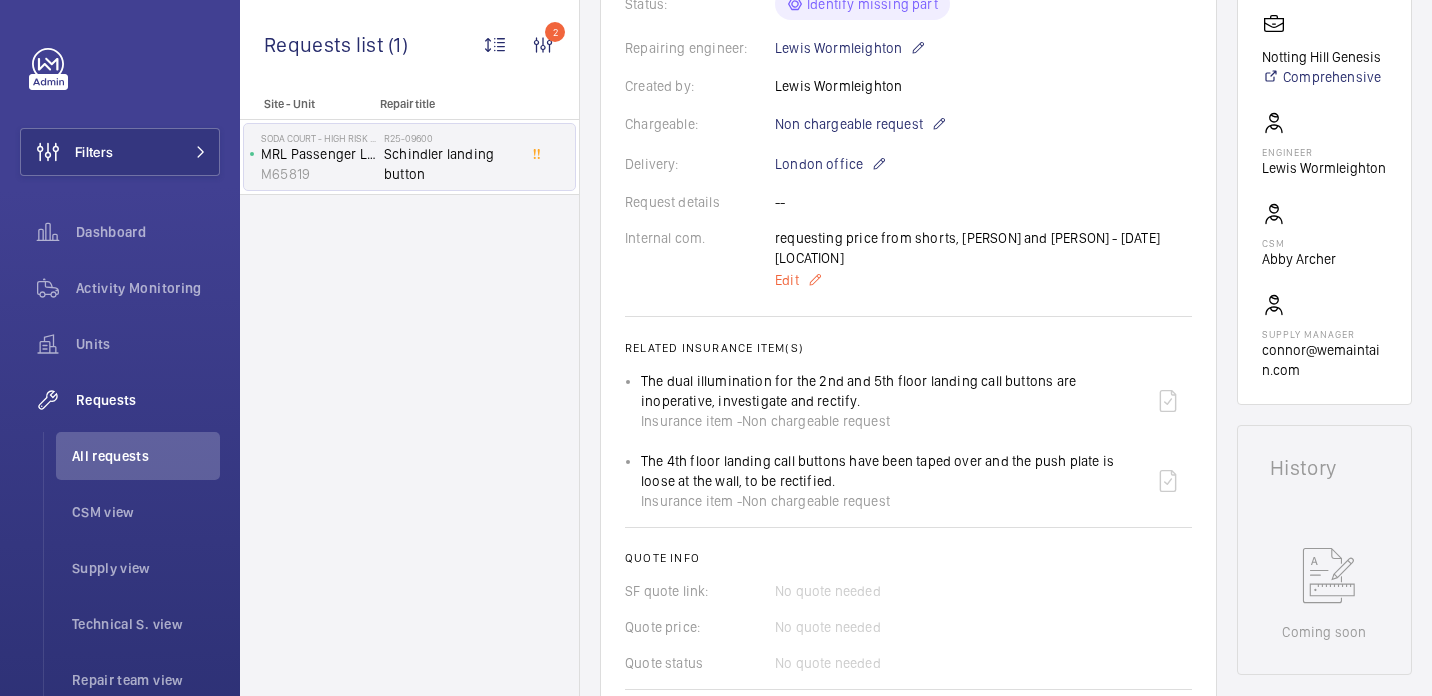 click on "Edit" 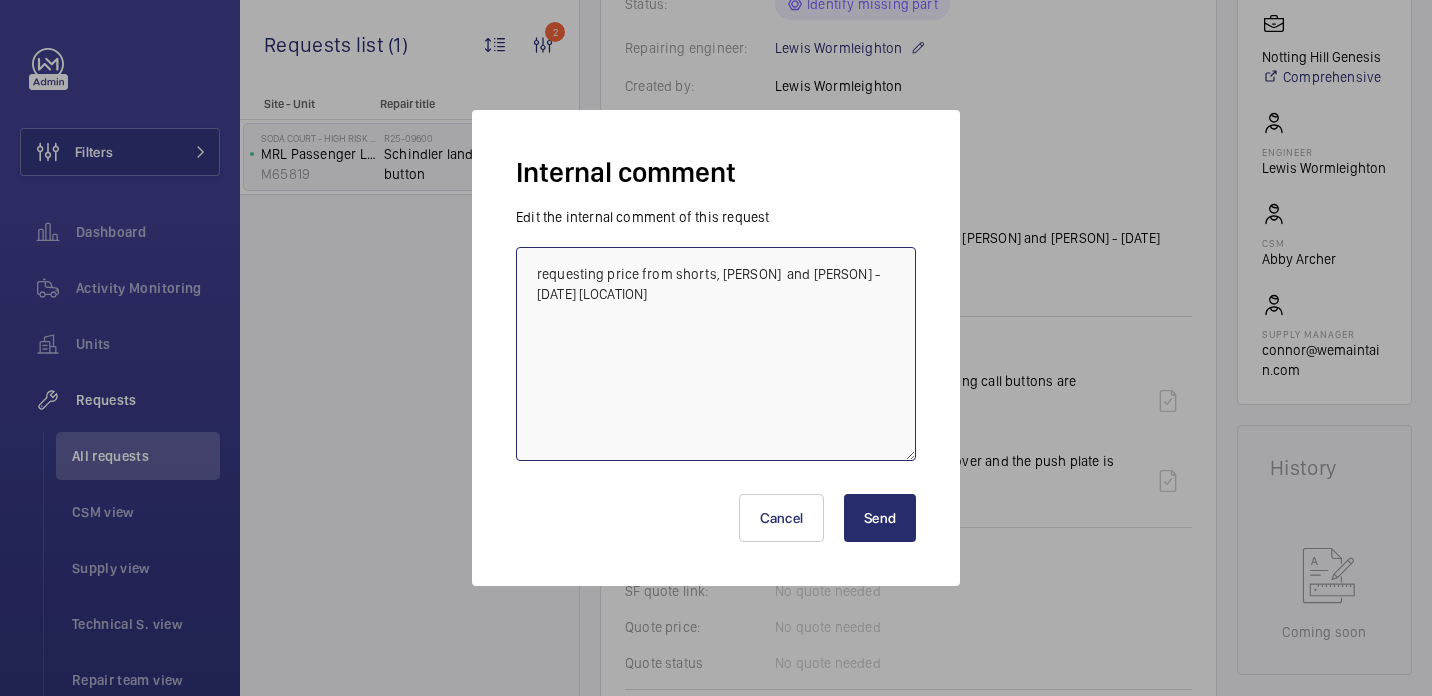 click on "requesting price from shorts, Kris  and davenport - 23/07 india" at bounding box center [716, 354] 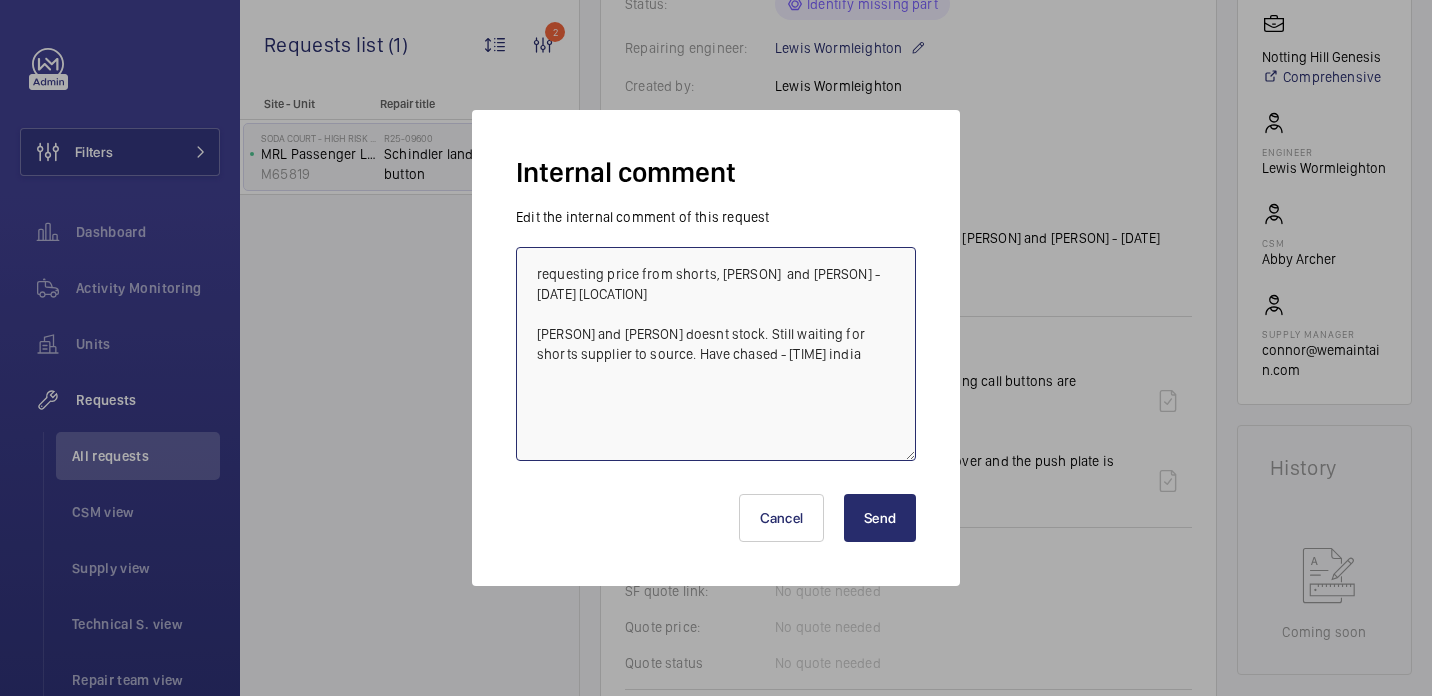 click on "requesting price from shorts, Kris  and davenport - 23/07 india
Kris and davenport doesnt stock. Still waiting for shorts supplier to source. Have chased - 08.08 india" at bounding box center [716, 354] 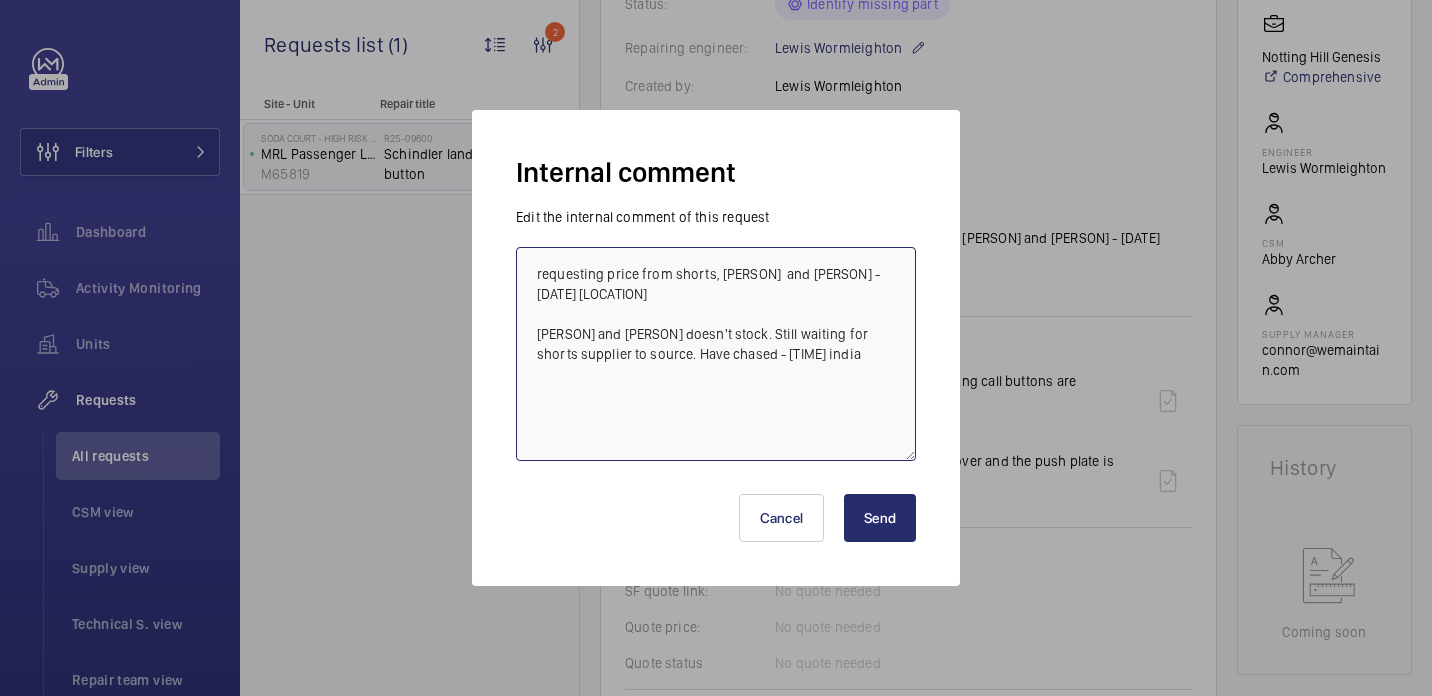 type on "requesting price from shorts, Kris  and davenport - 23/07 india
Kris and davenport doesn't stock. Still waiting for shorts supplier to source. Have chased - 08.08 india" 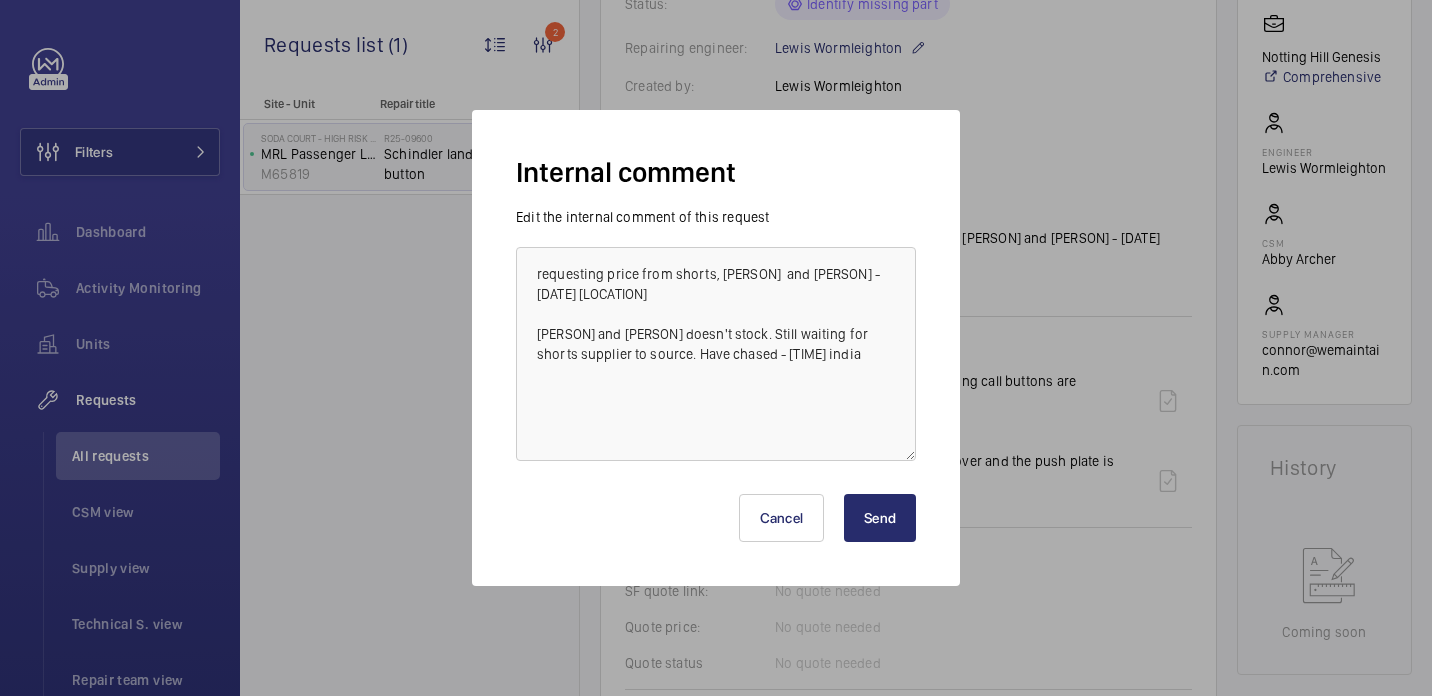 click on "Cancel Send" at bounding box center [716, 510] 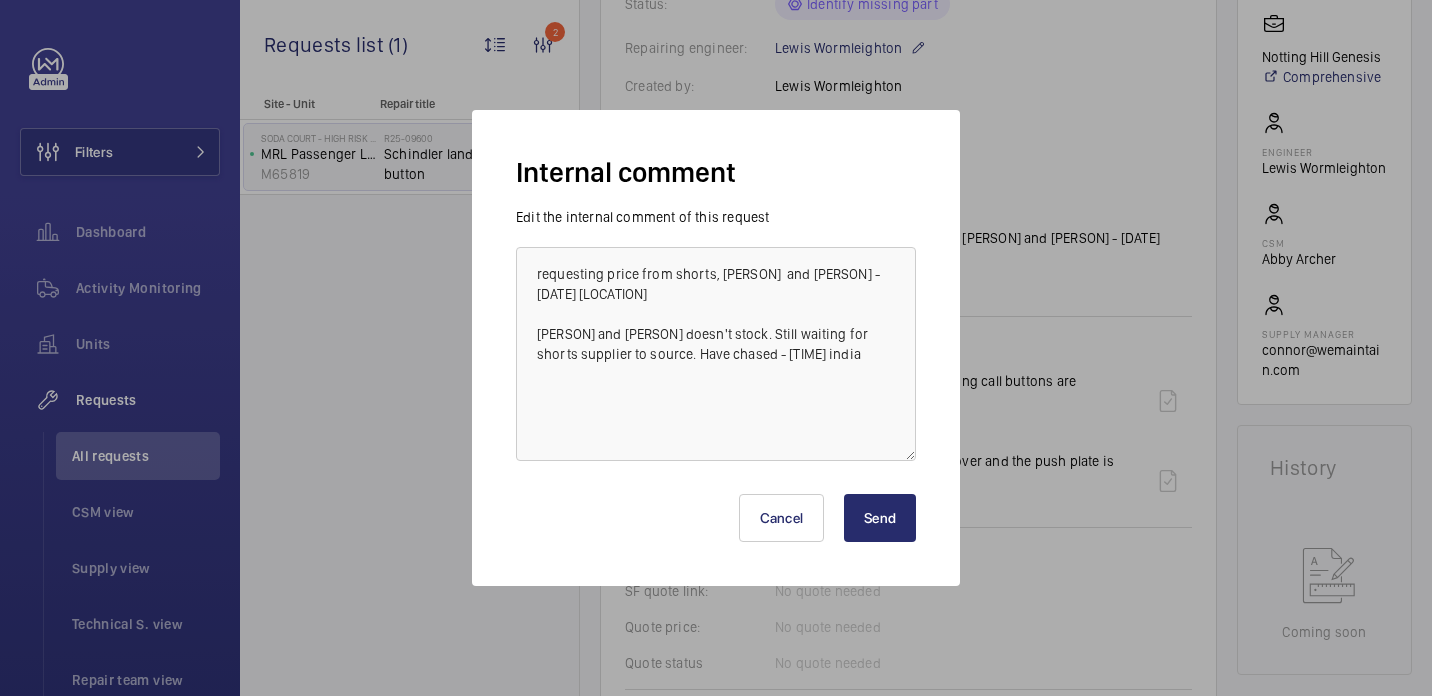 click on "Send" at bounding box center [880, 518] 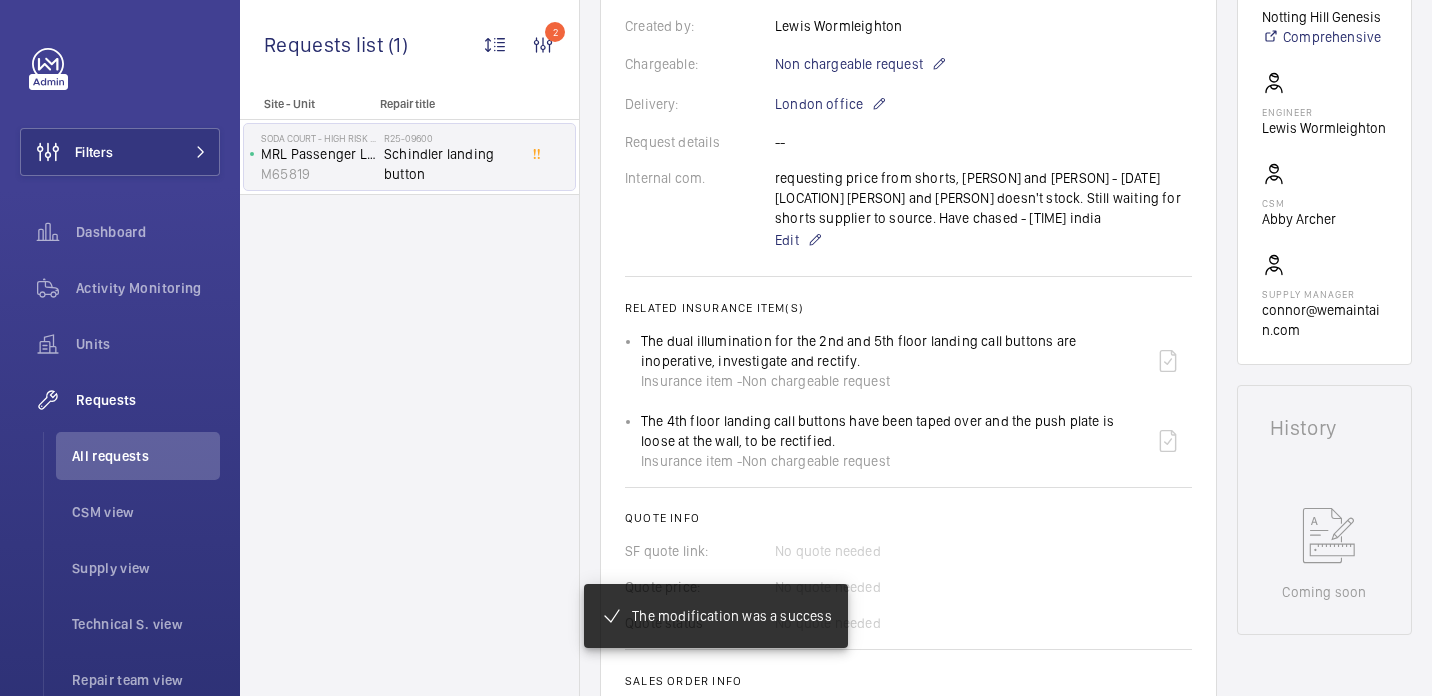 scroll, scrollTop: 1303, scrollLeft: 0, axis: vertical 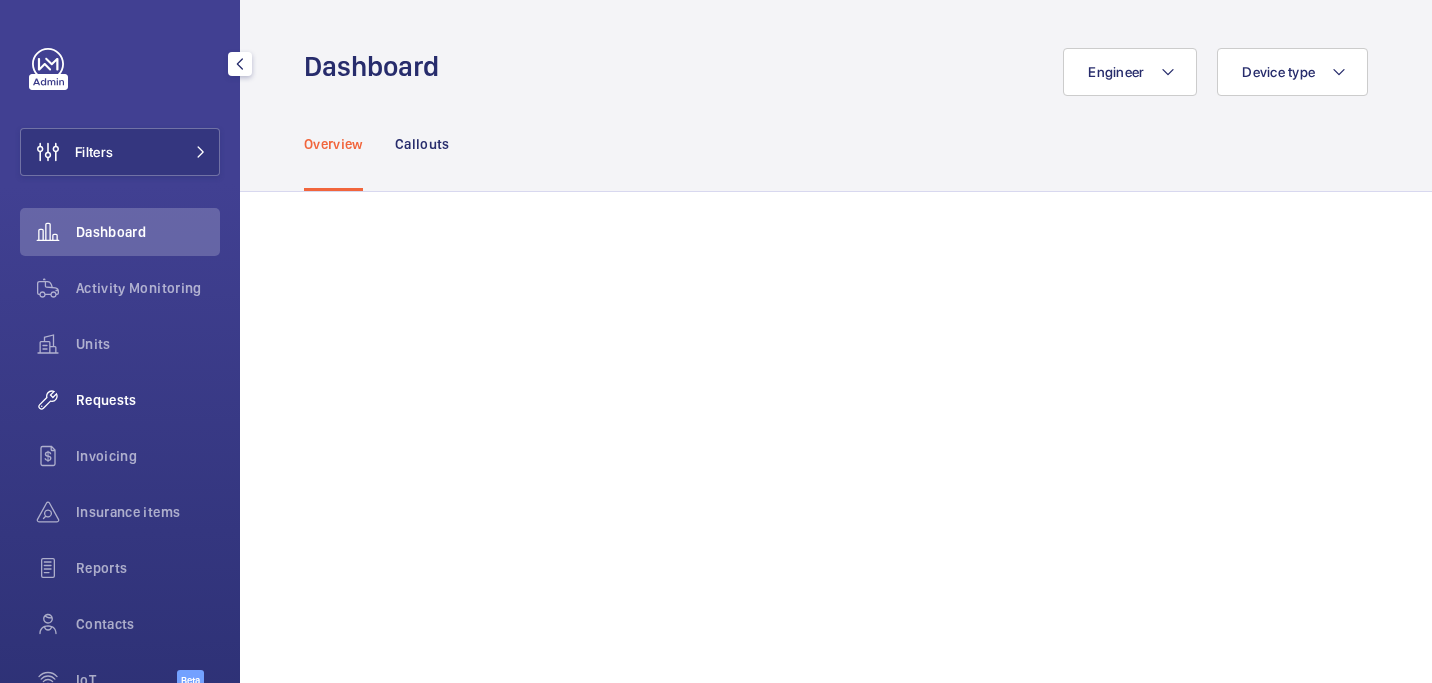 click on "Requests" 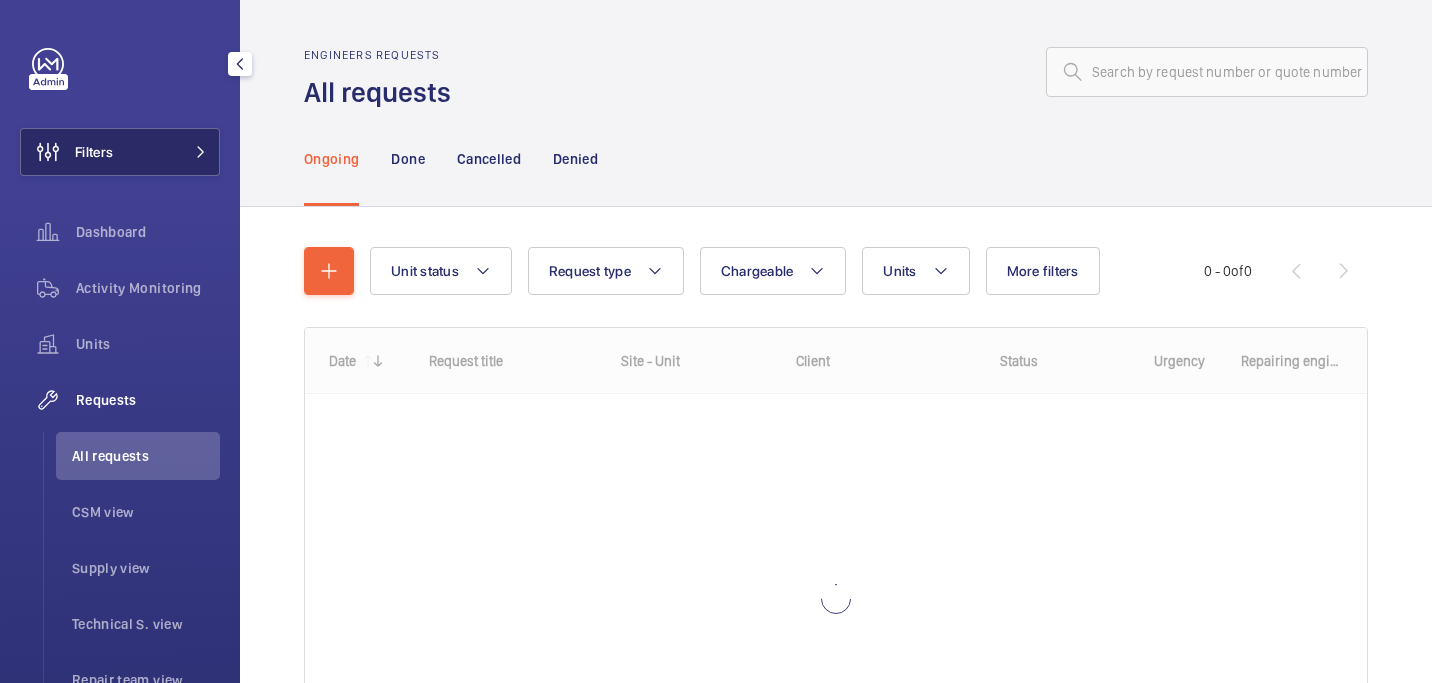 click on "Filters" 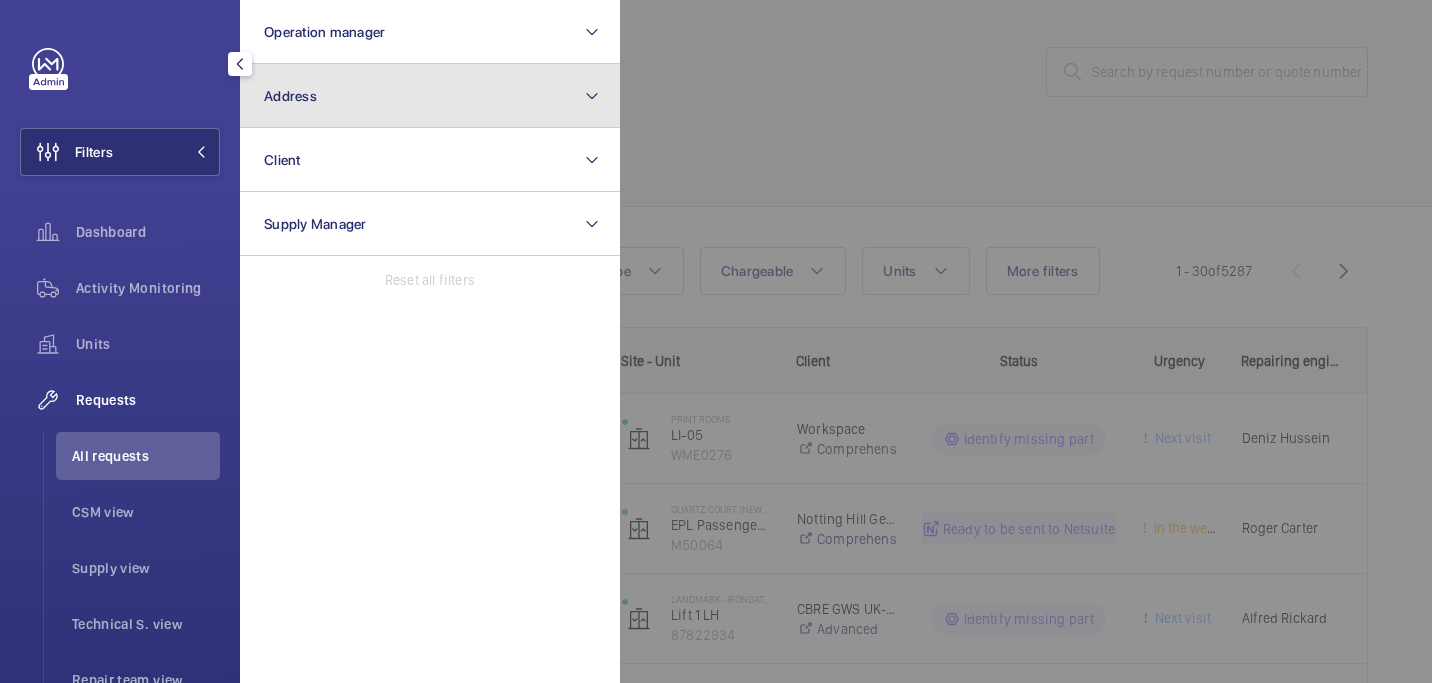 click on "Address" 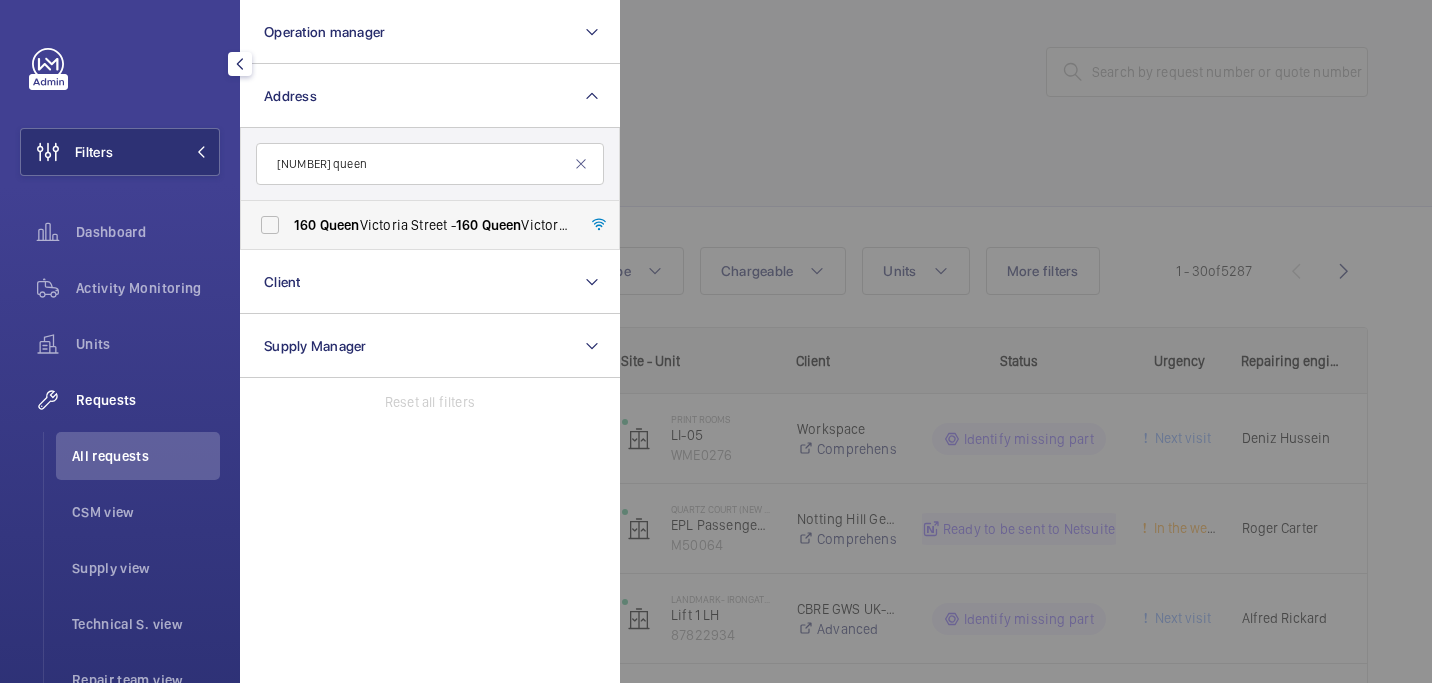 type on "[NUMBER] queen" 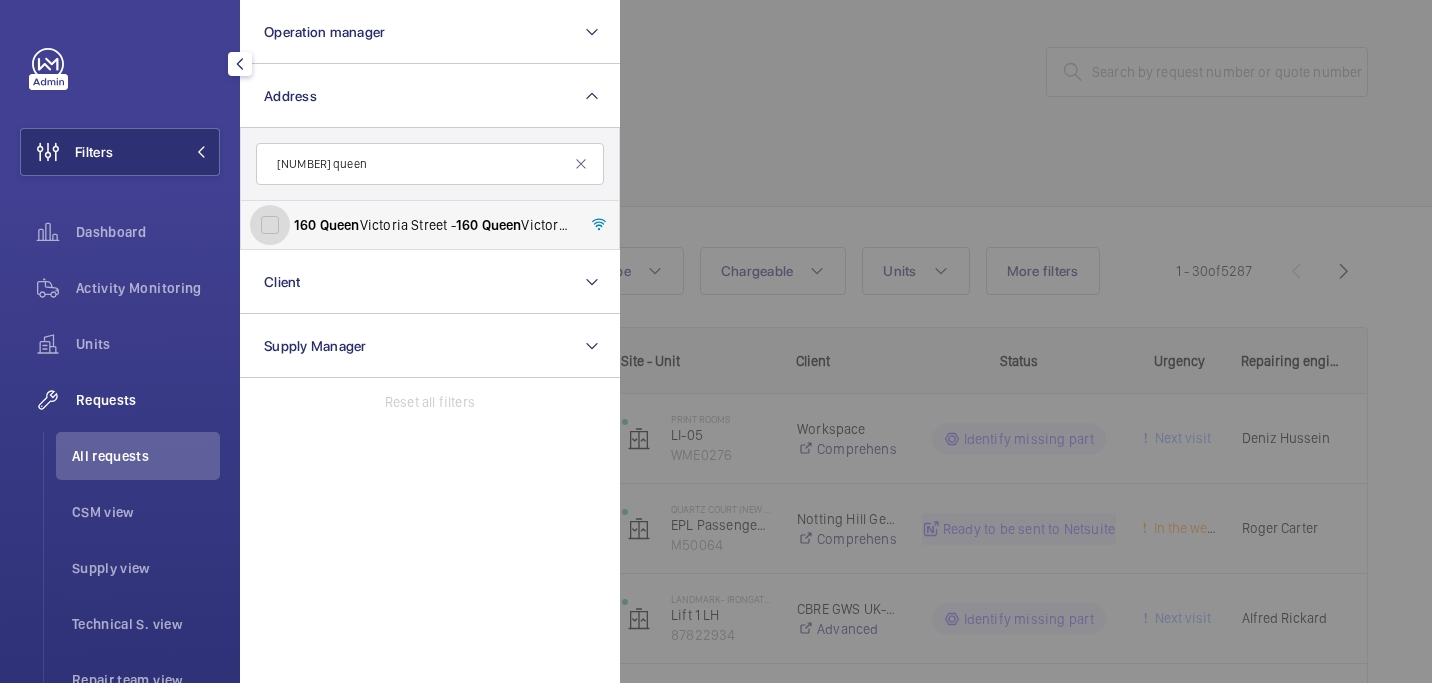 click on "[NUMBER] Queen Victoria Street - [NUMBER] Queen Victoria Street, [CITY] [POSTAL_CODE]" at bounding box center (270, 225) 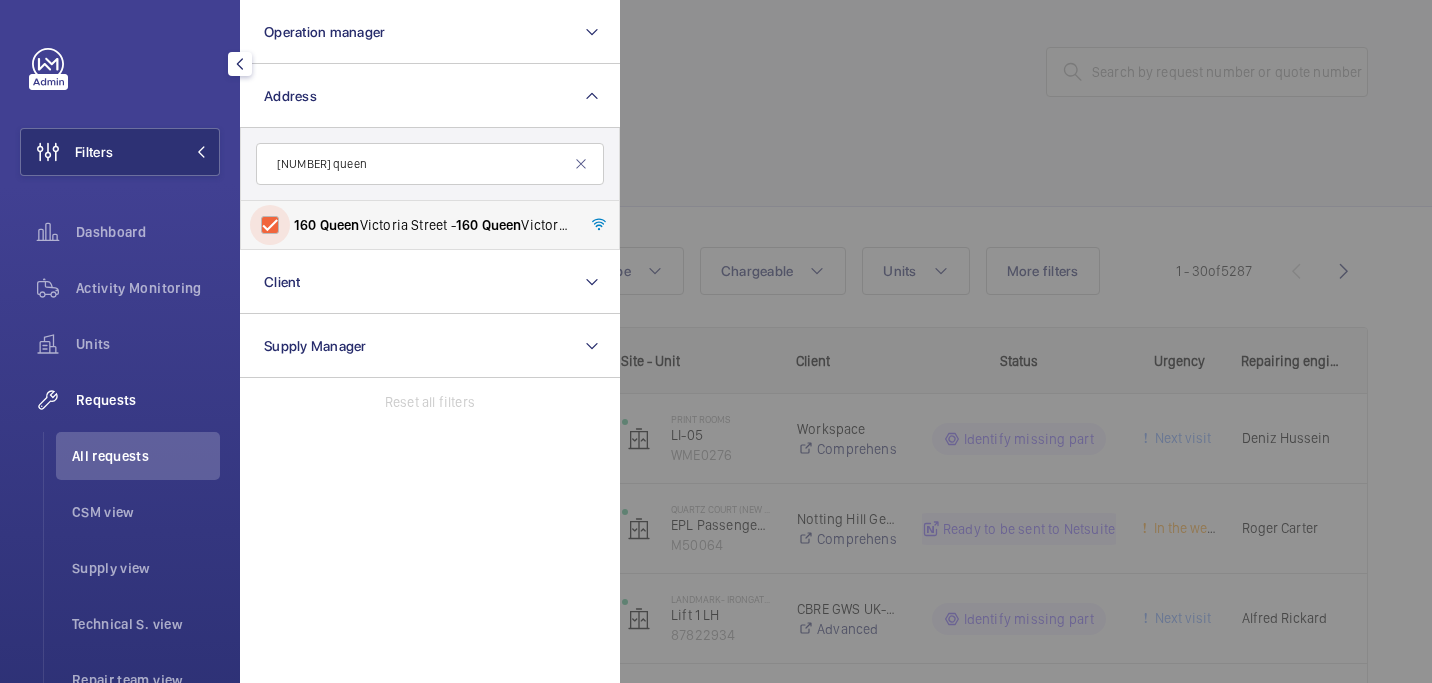 checkbox on "true" 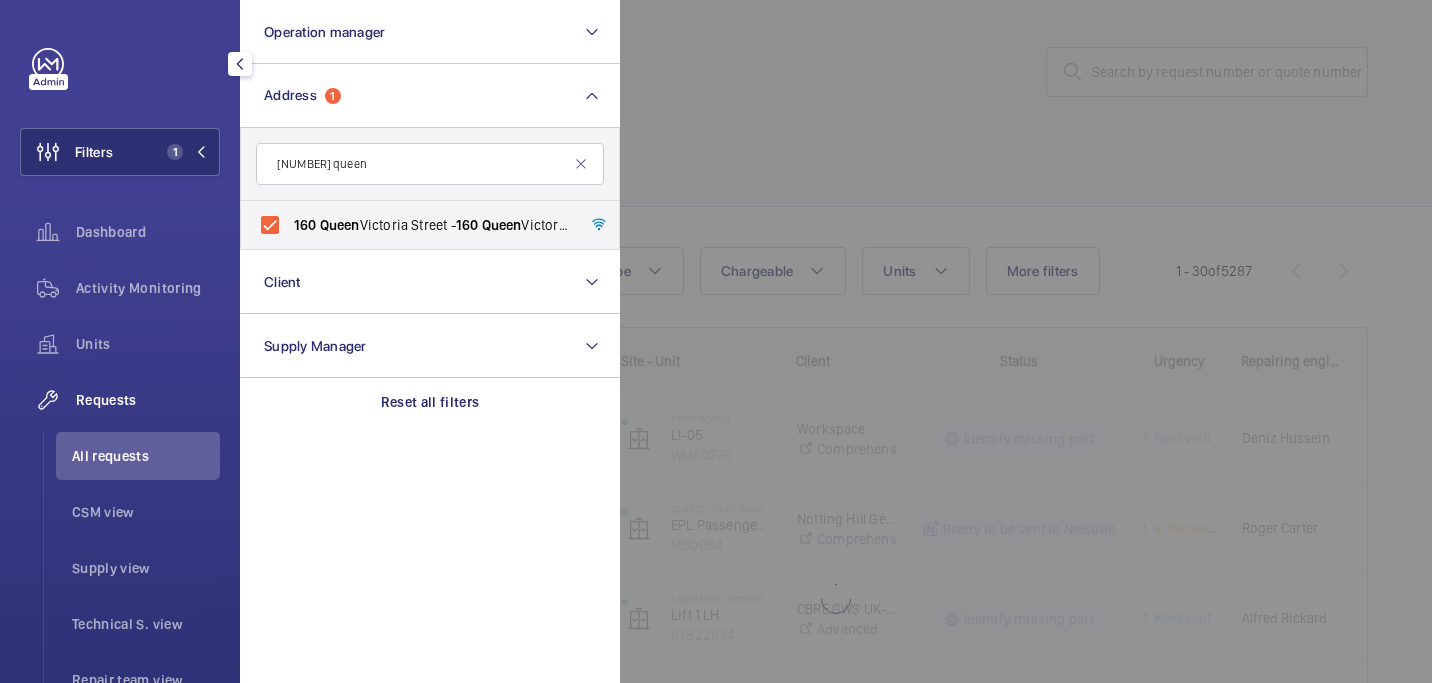 click 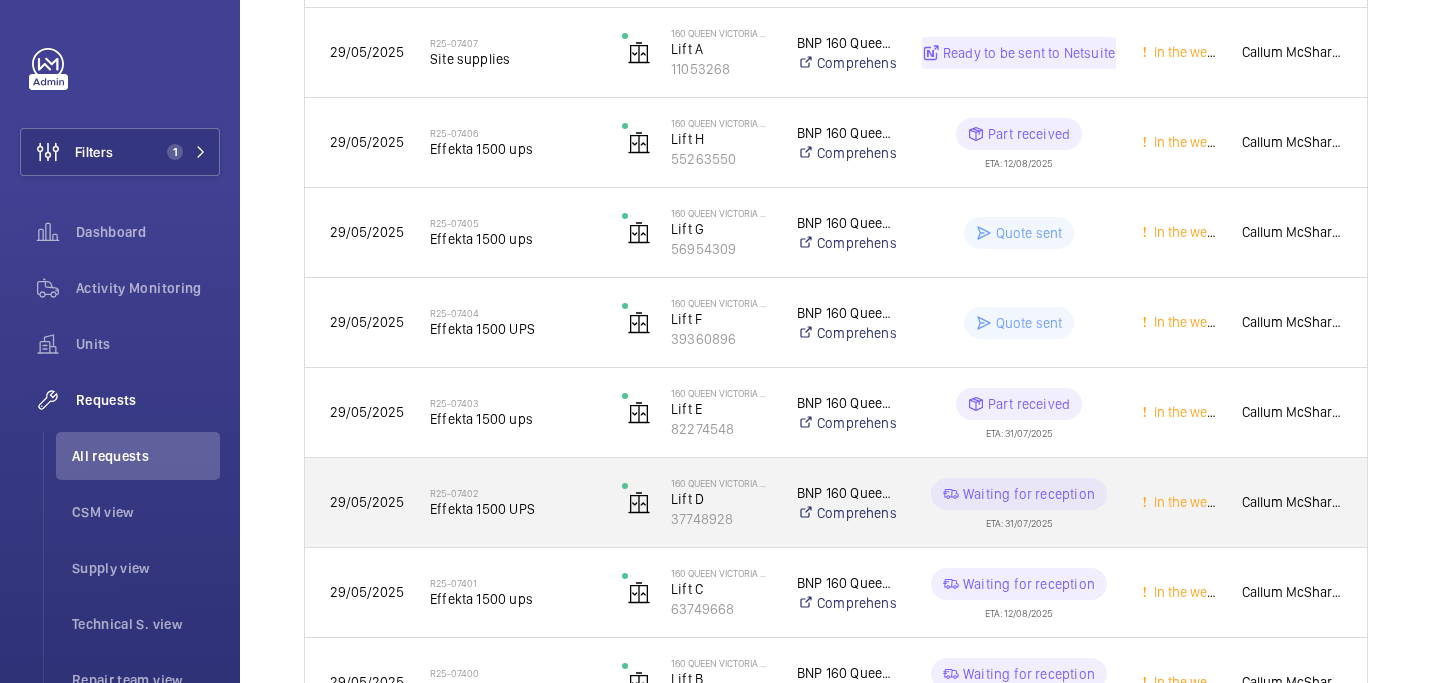 scroll, scrollTop: 1206, scrollLeft: 0, axis: vertical 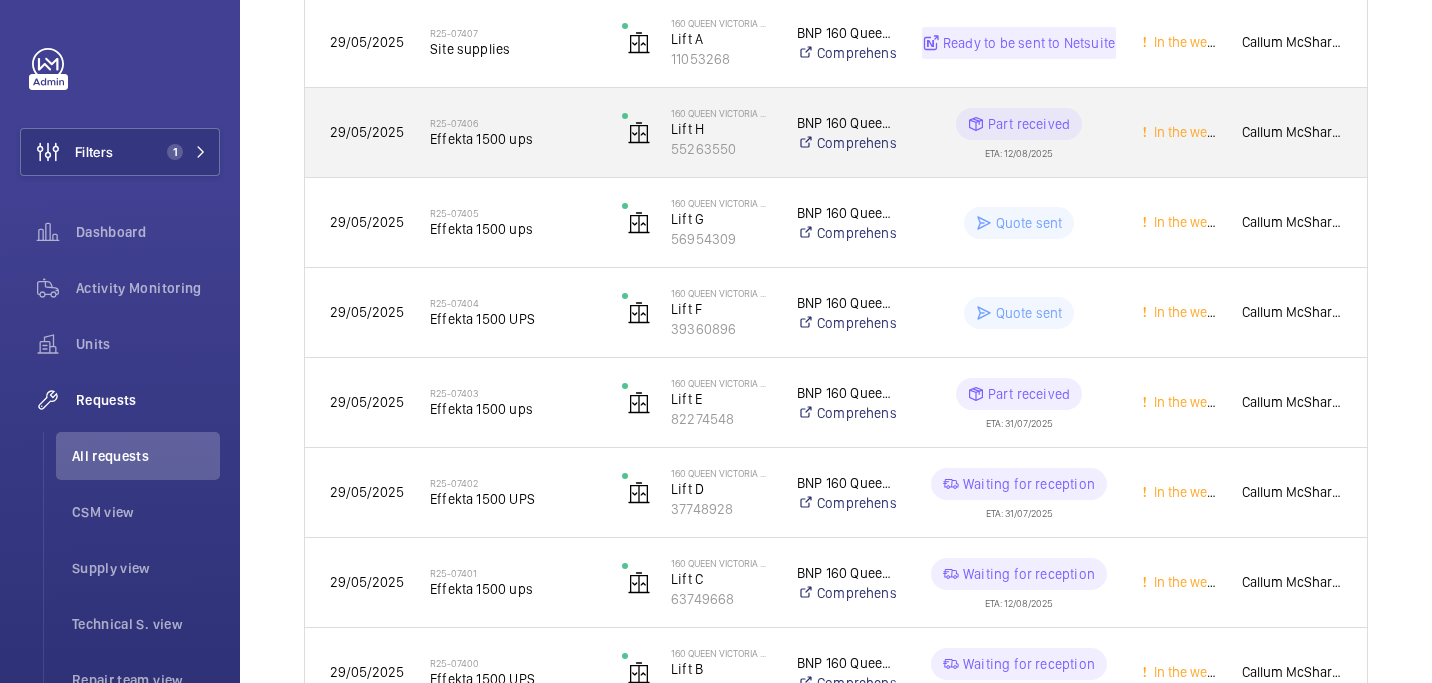 click on "Effekta 1500 ups" 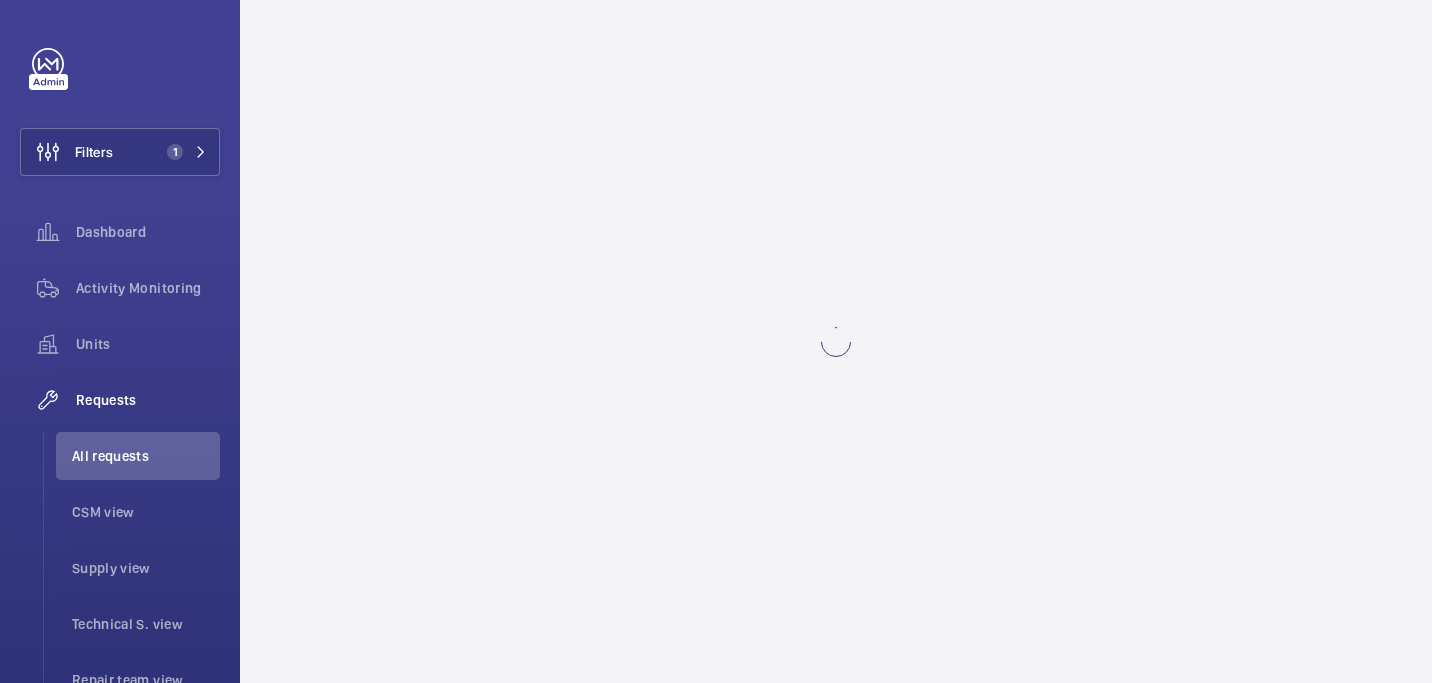 scroll, scrollTop: 0, scrollLeft: 0, axis: both 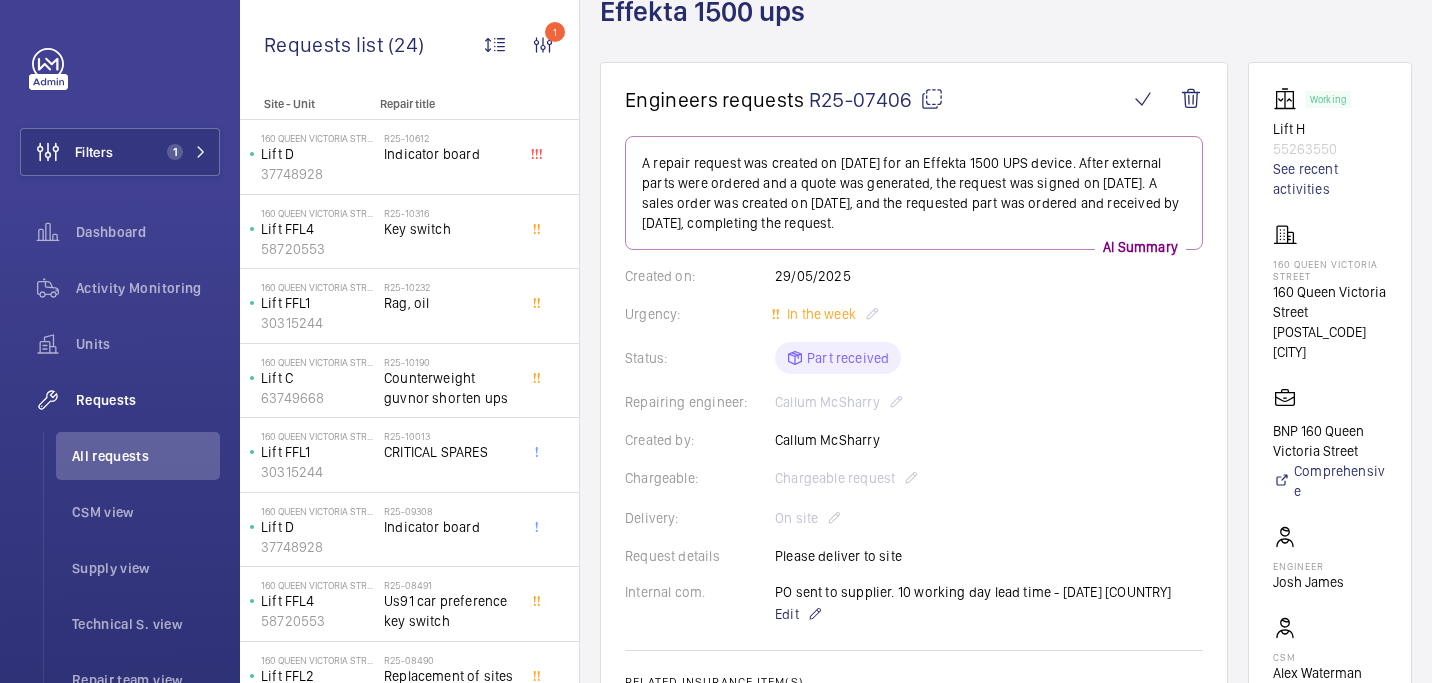 click 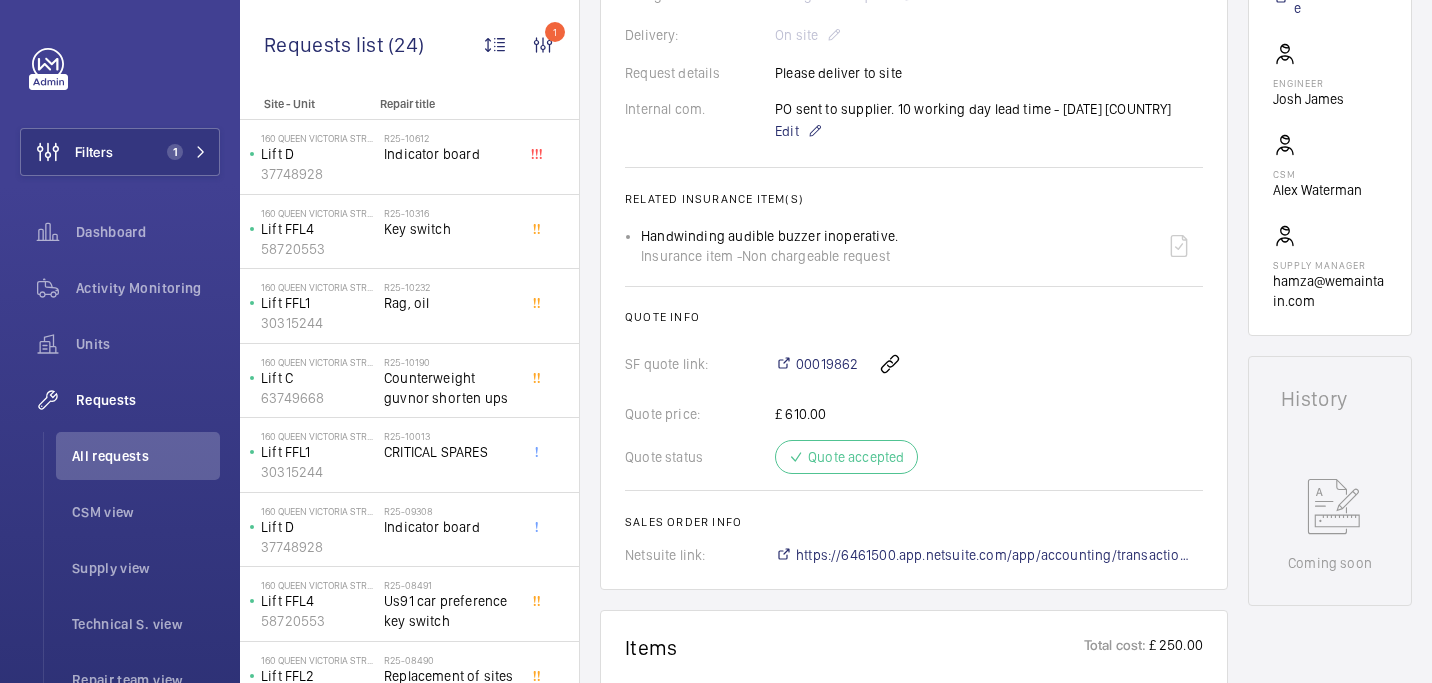 scroll, scrollTop: 814, scrollLeft: 0, axis: vertical 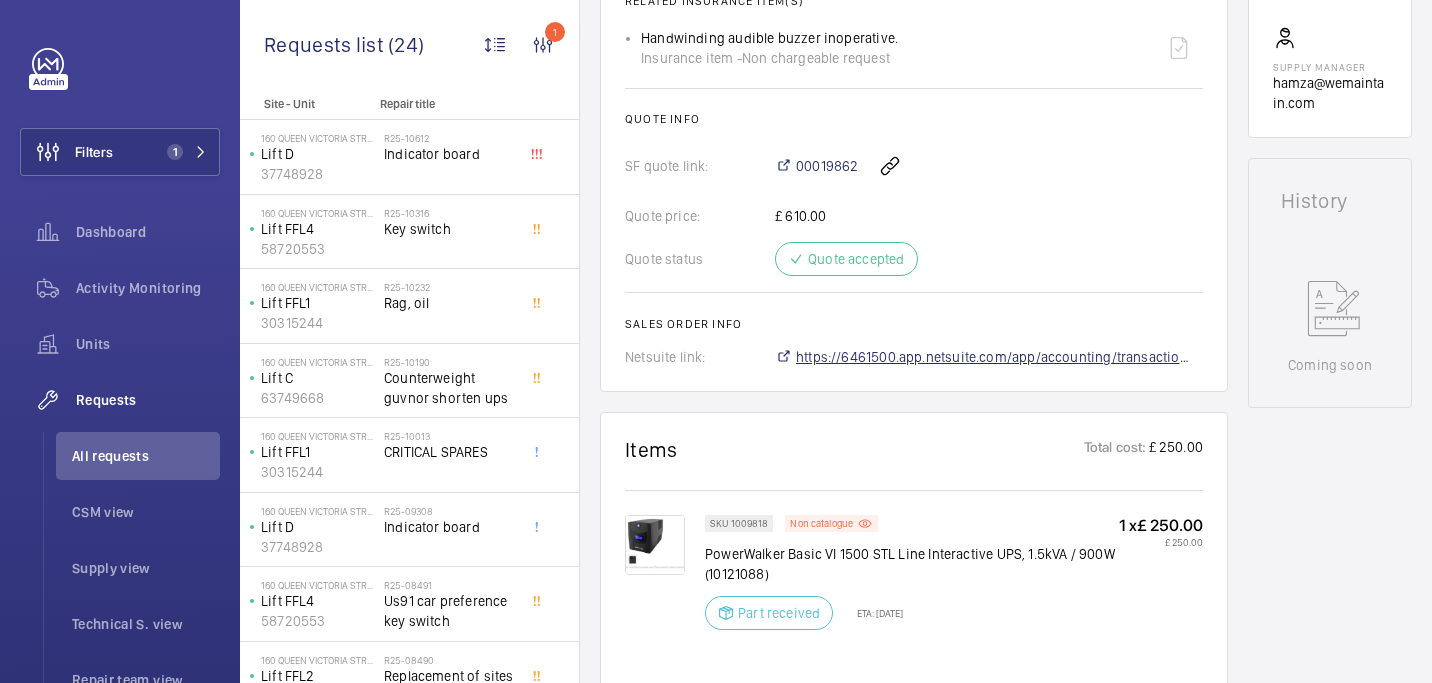 click on "https://6461500.app.netsuite.com/app/accounting/transactions/salesord.nl?id=2856559" 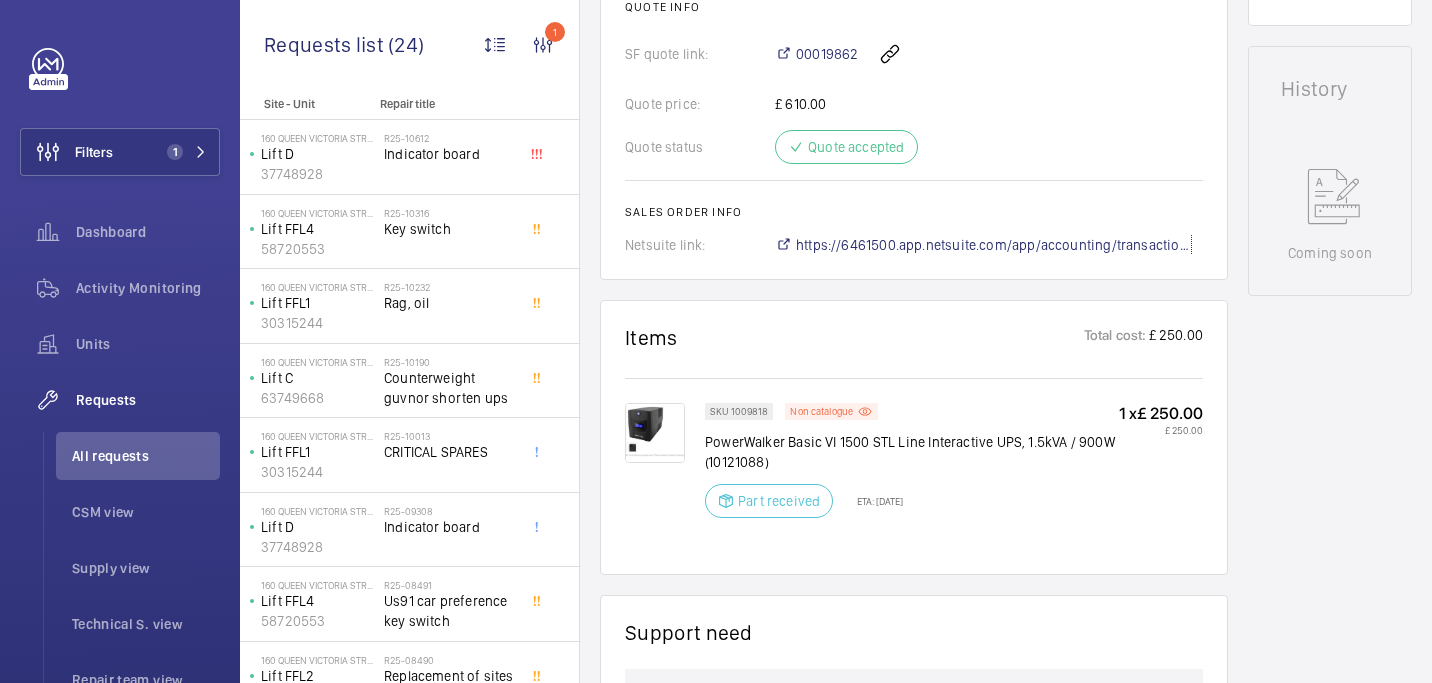 scroll, scrollTop: 941, scrollLeft: 0, axis: vertical 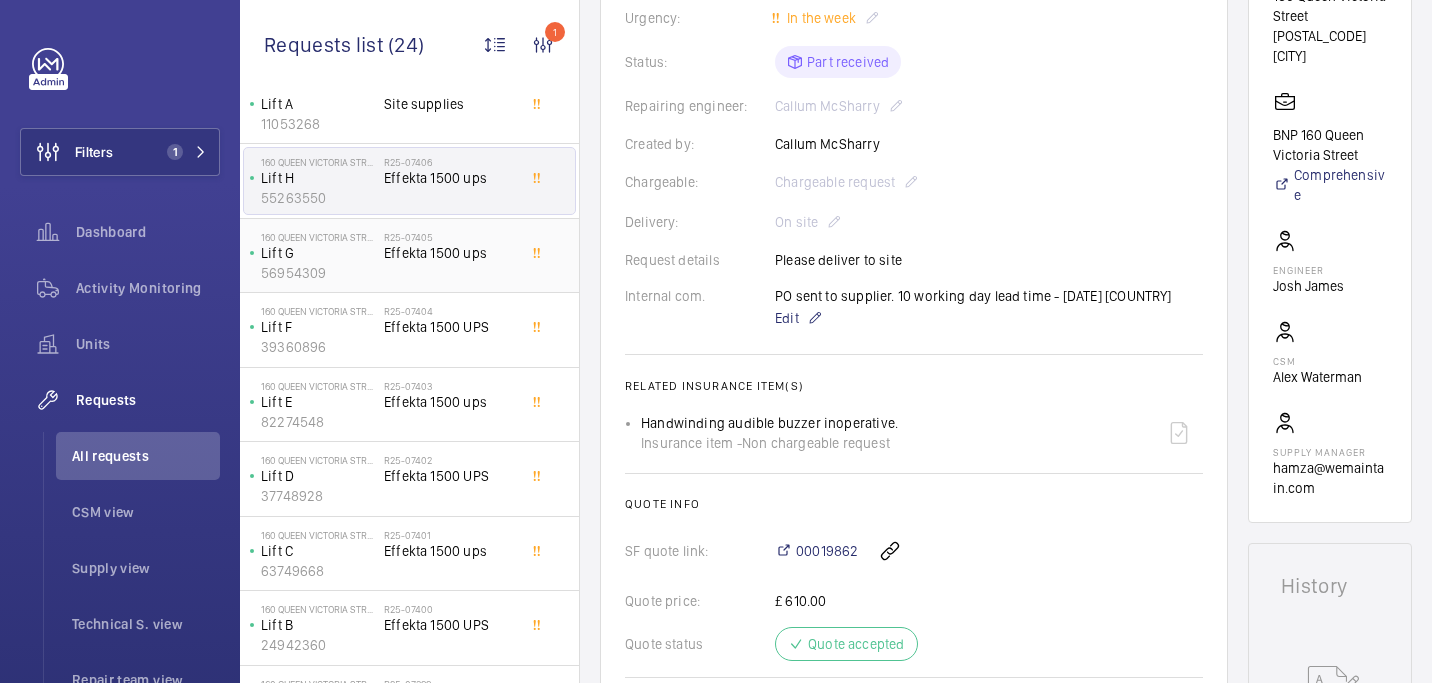 click on "Effekta 1500 ups" 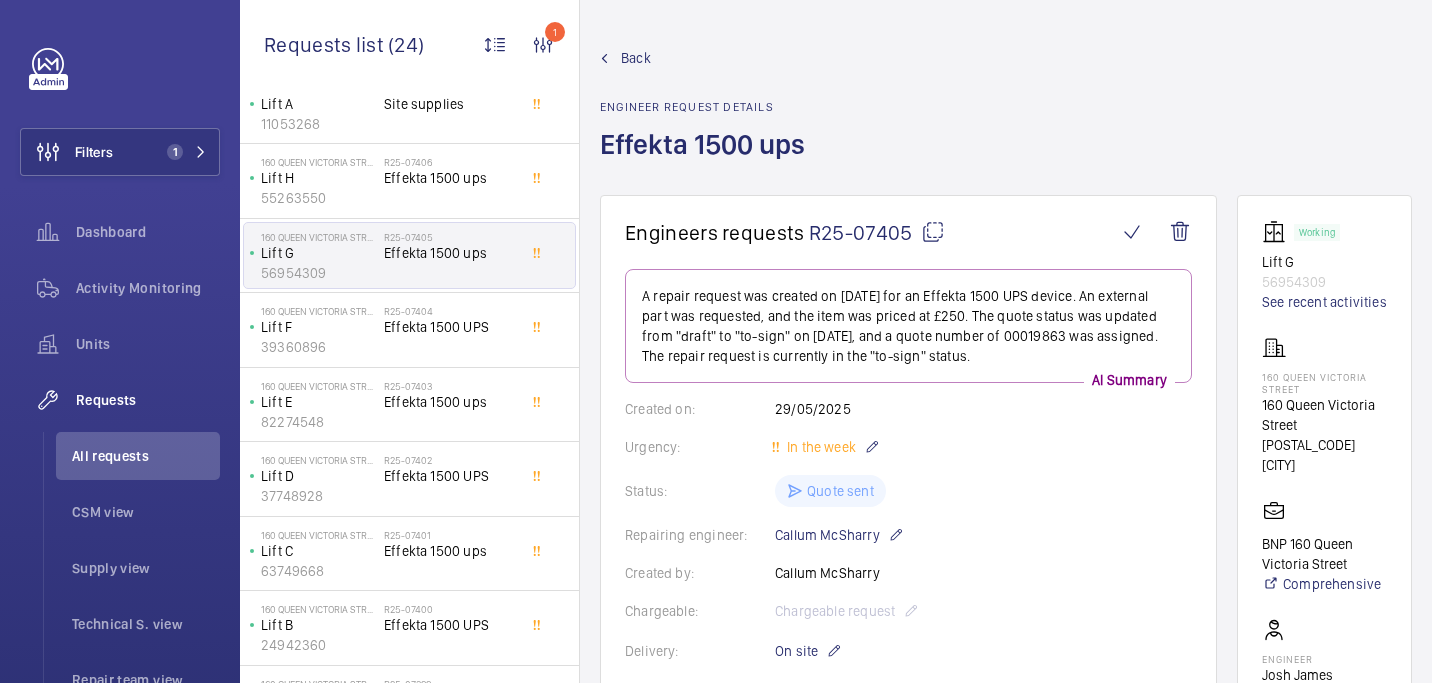 click 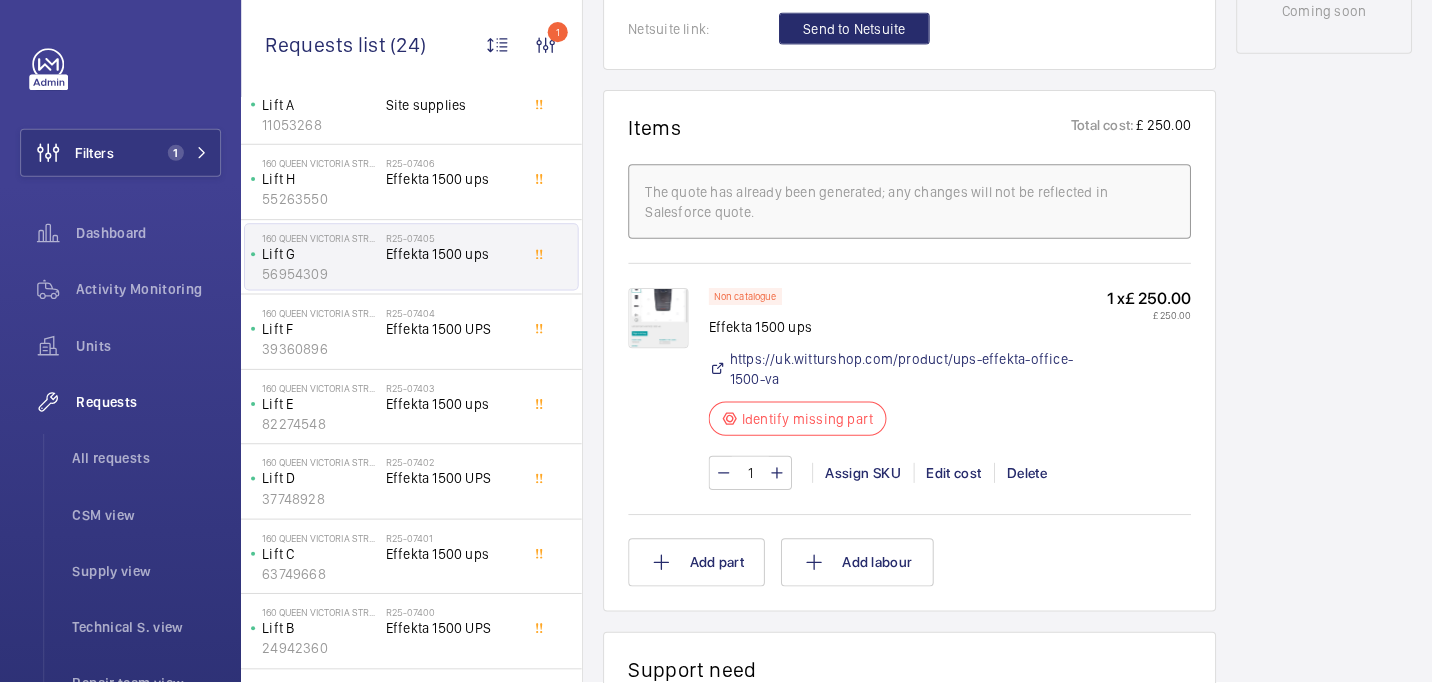 scroll, scrollTop: 1147, scrollLeft: 0, axis: vertical 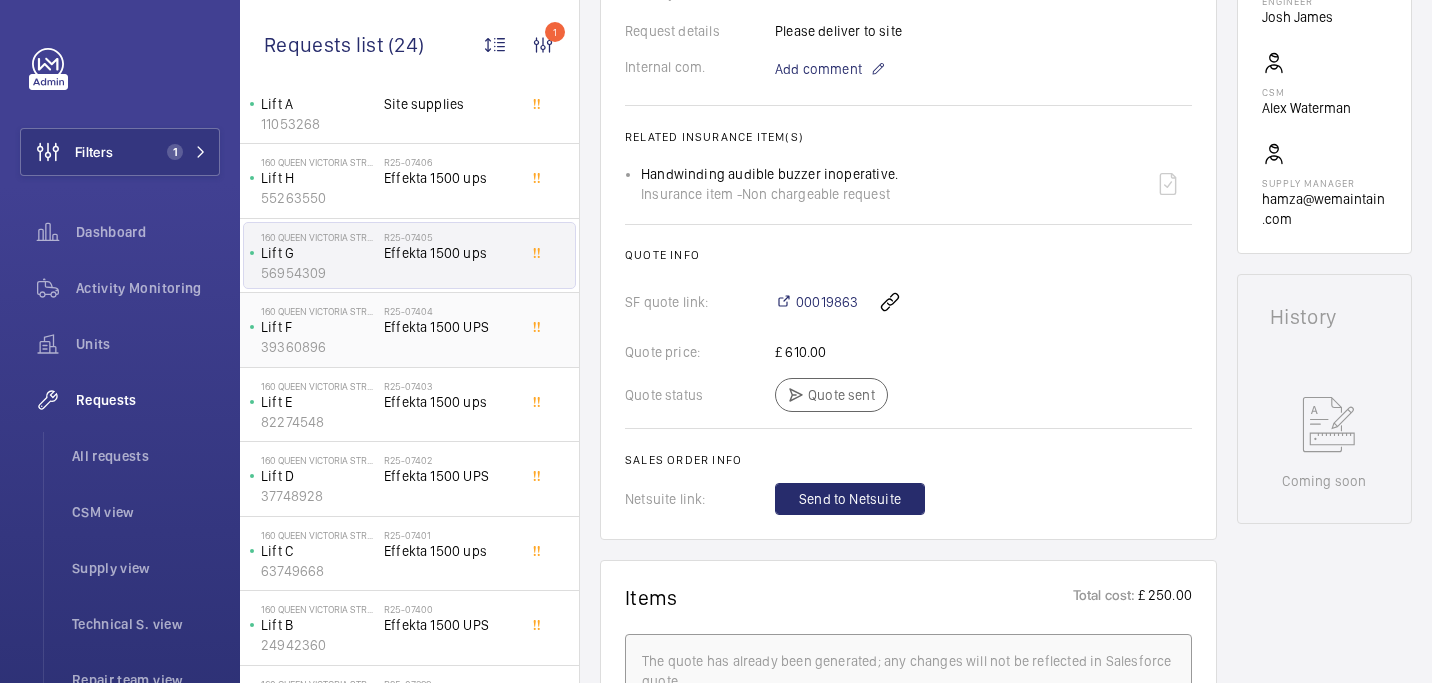 click on "R25-07404" 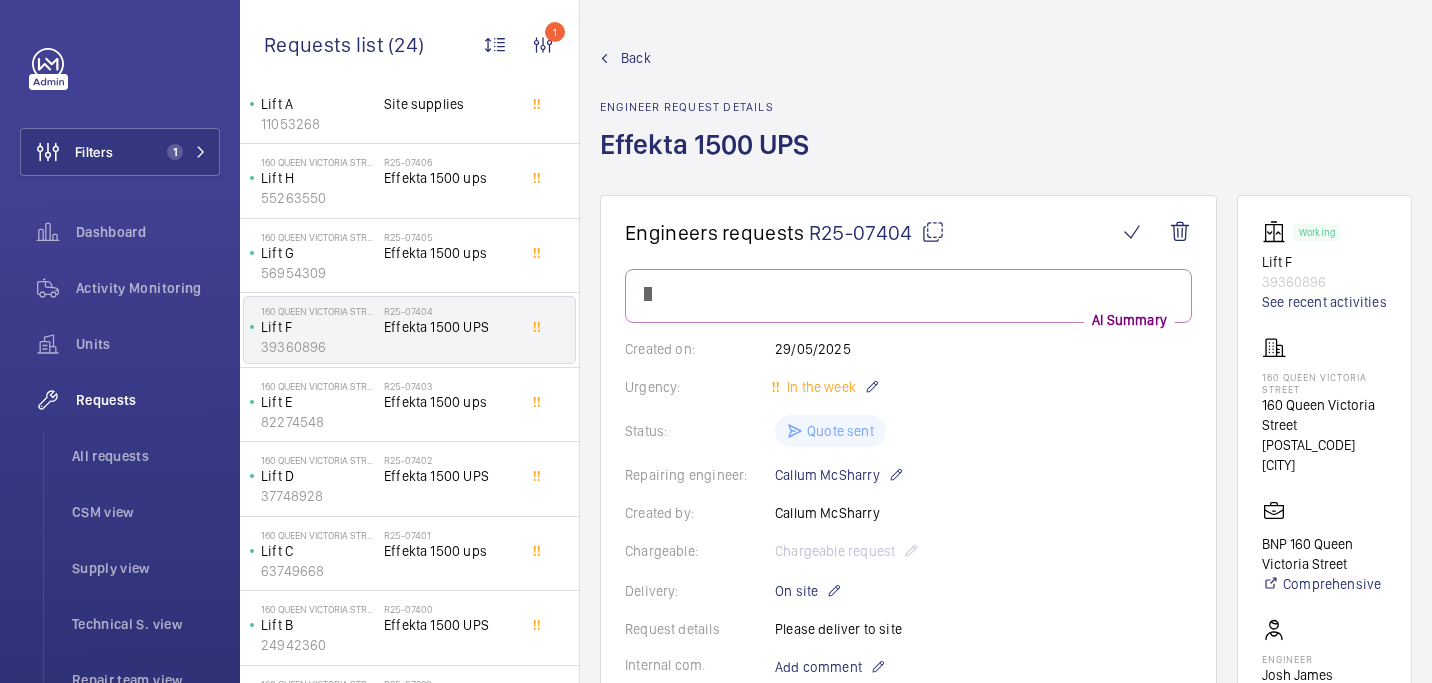 click 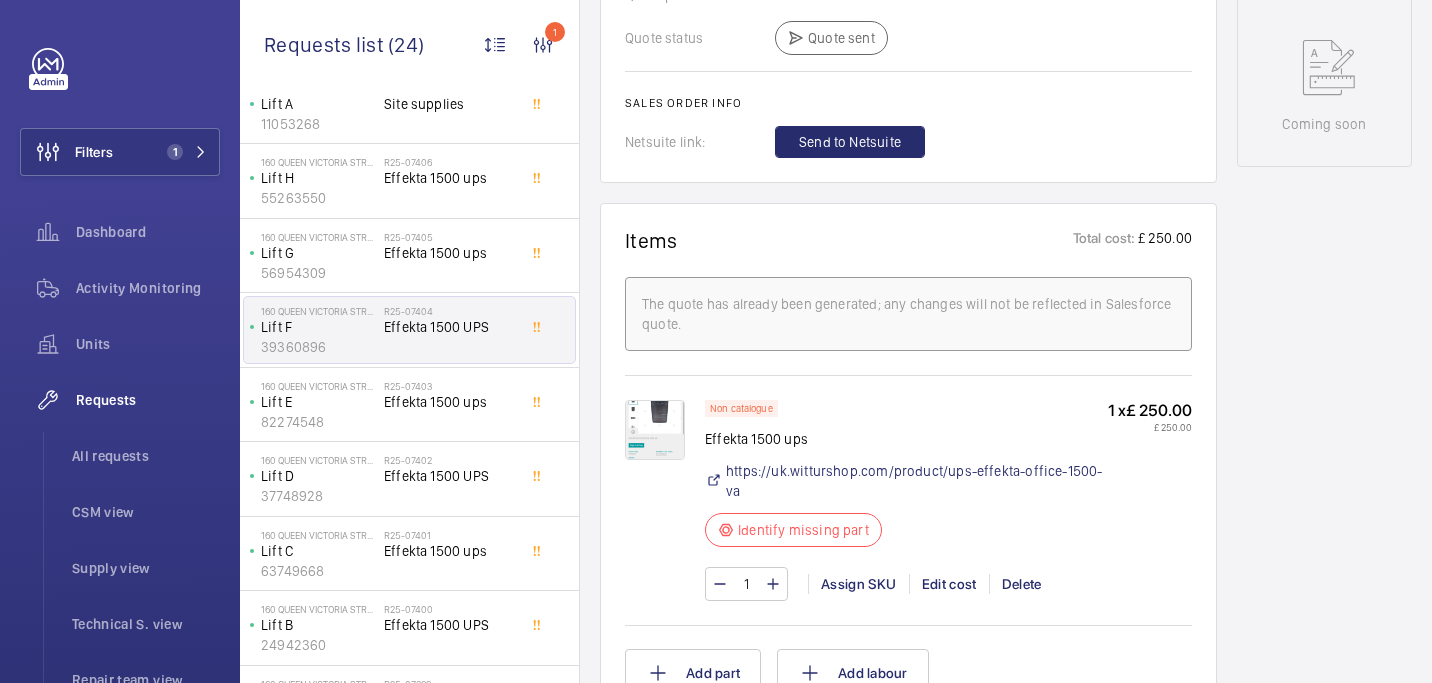 scroll, scrollTop: 1019, scrollLeft: 0, axis: vertical 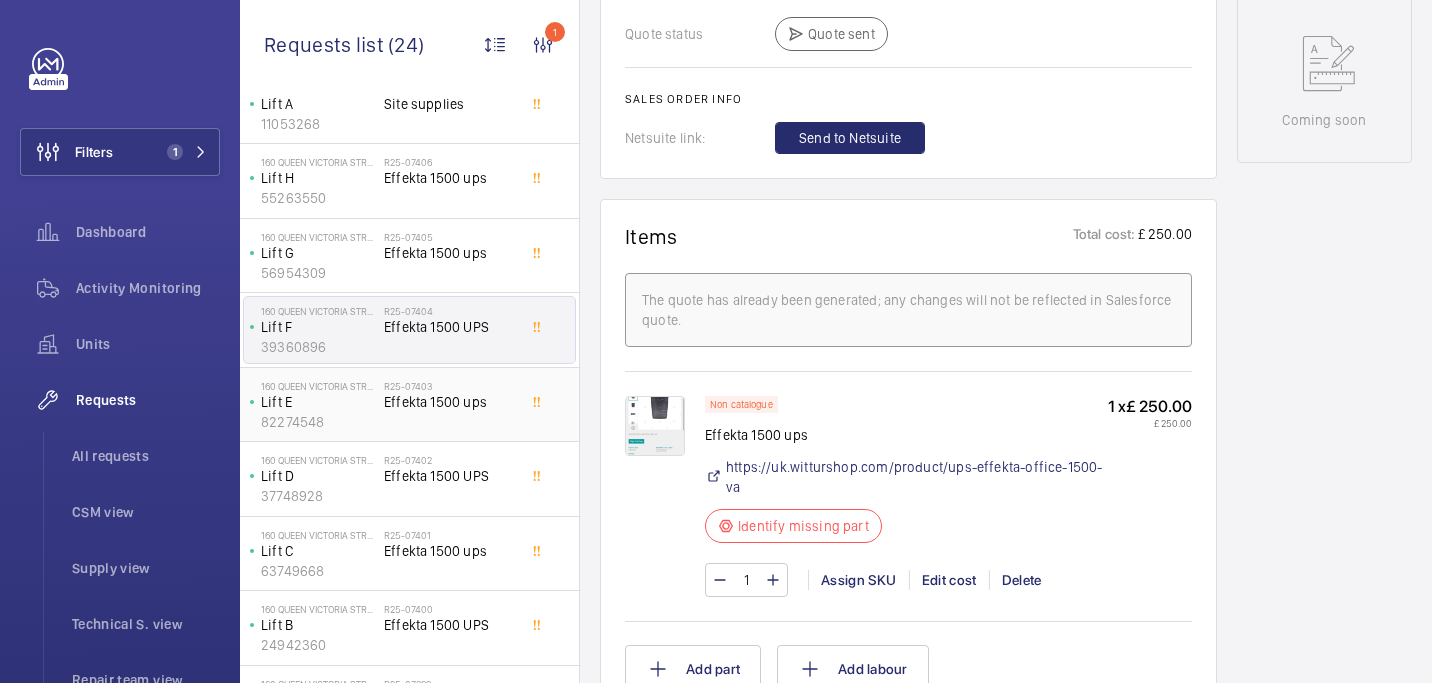 click on "Effekta 1500 ups" 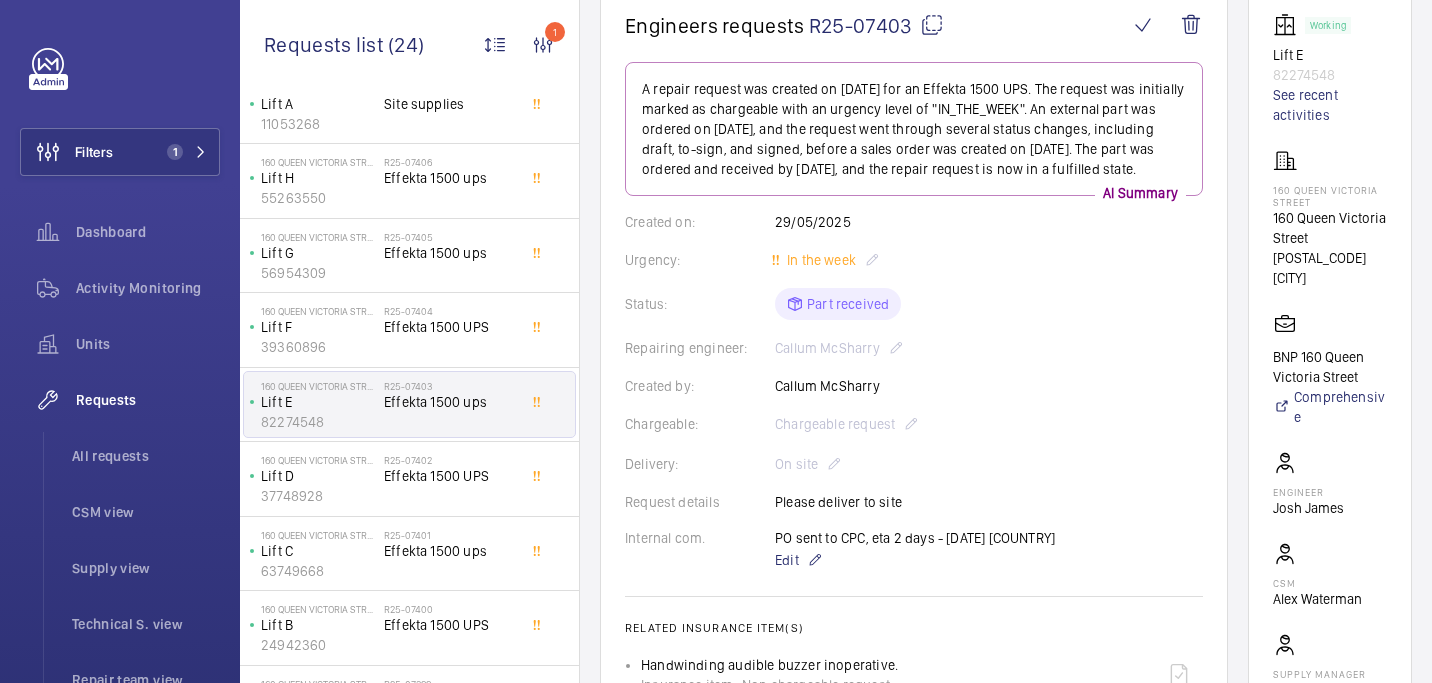 scroll, scrollTop: 136, scrollLeft: 0, axis: vertical 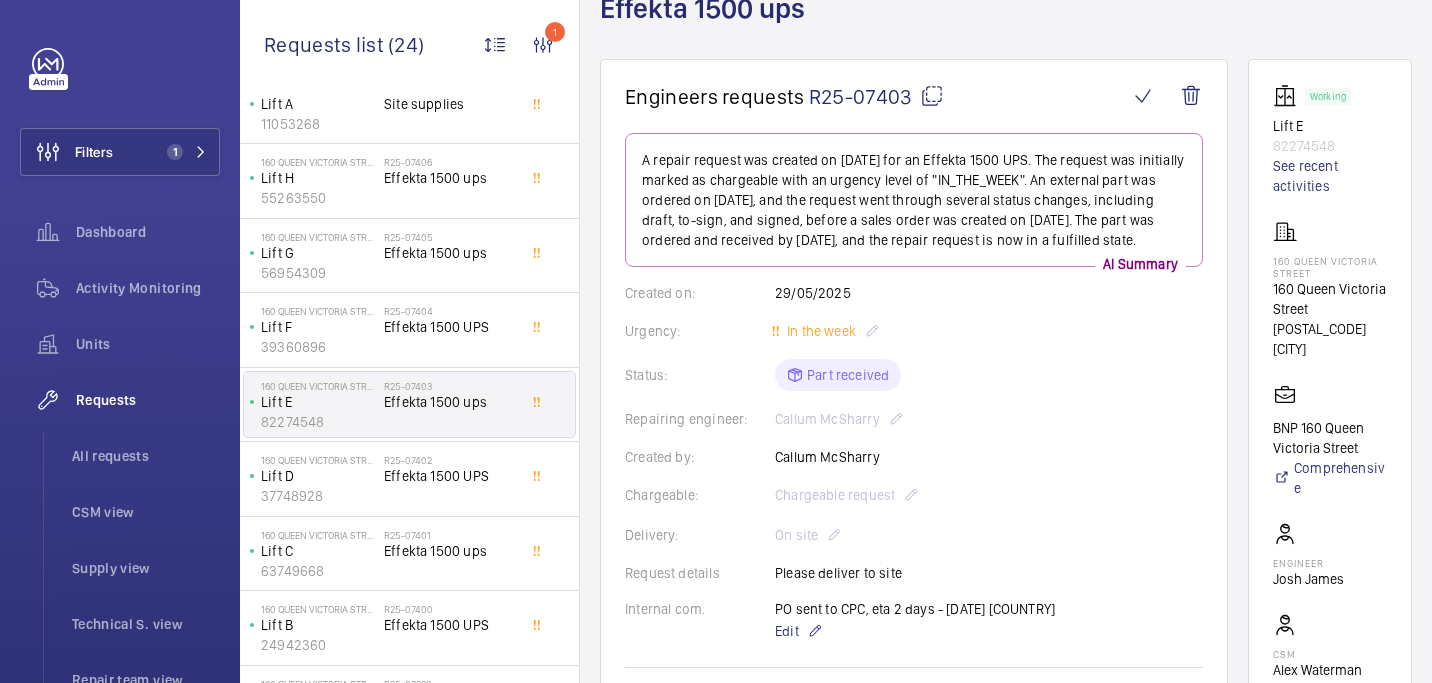 click 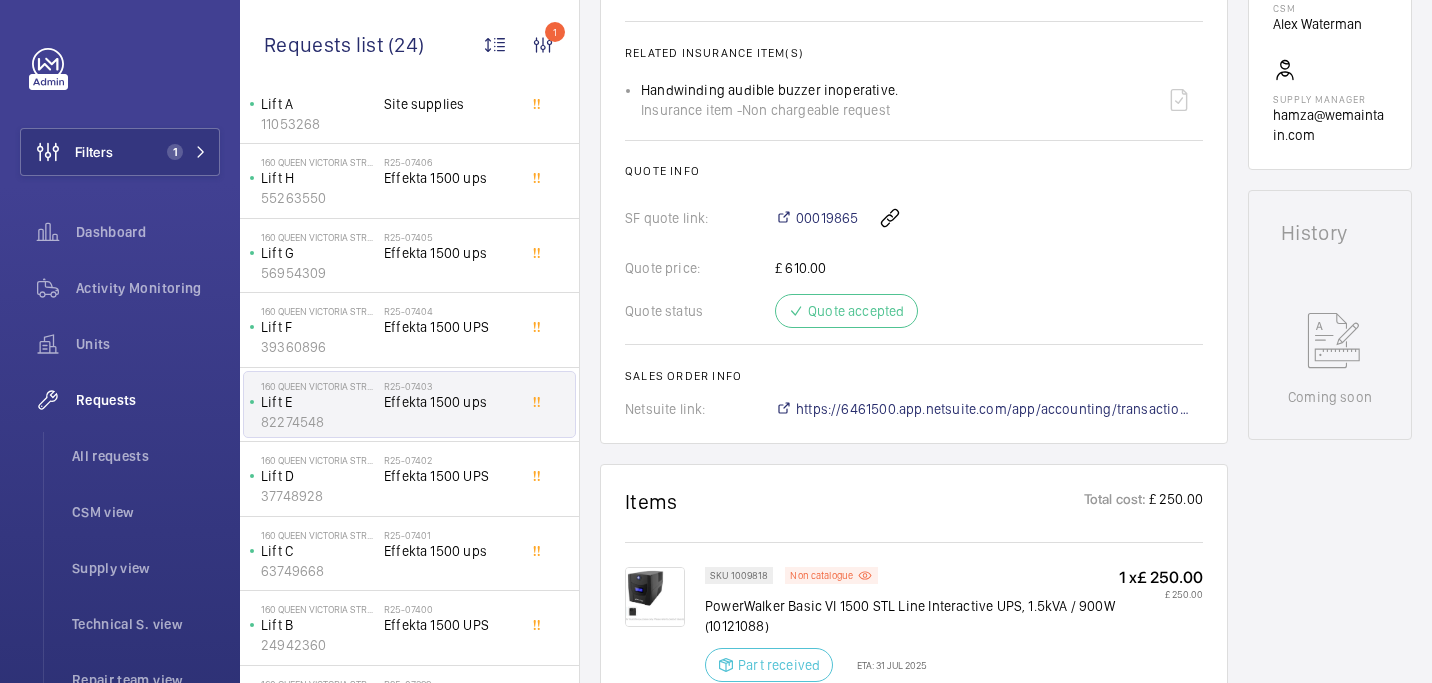 scroll, scrollTop: 783, scrollLeft: 0, axis: vertical 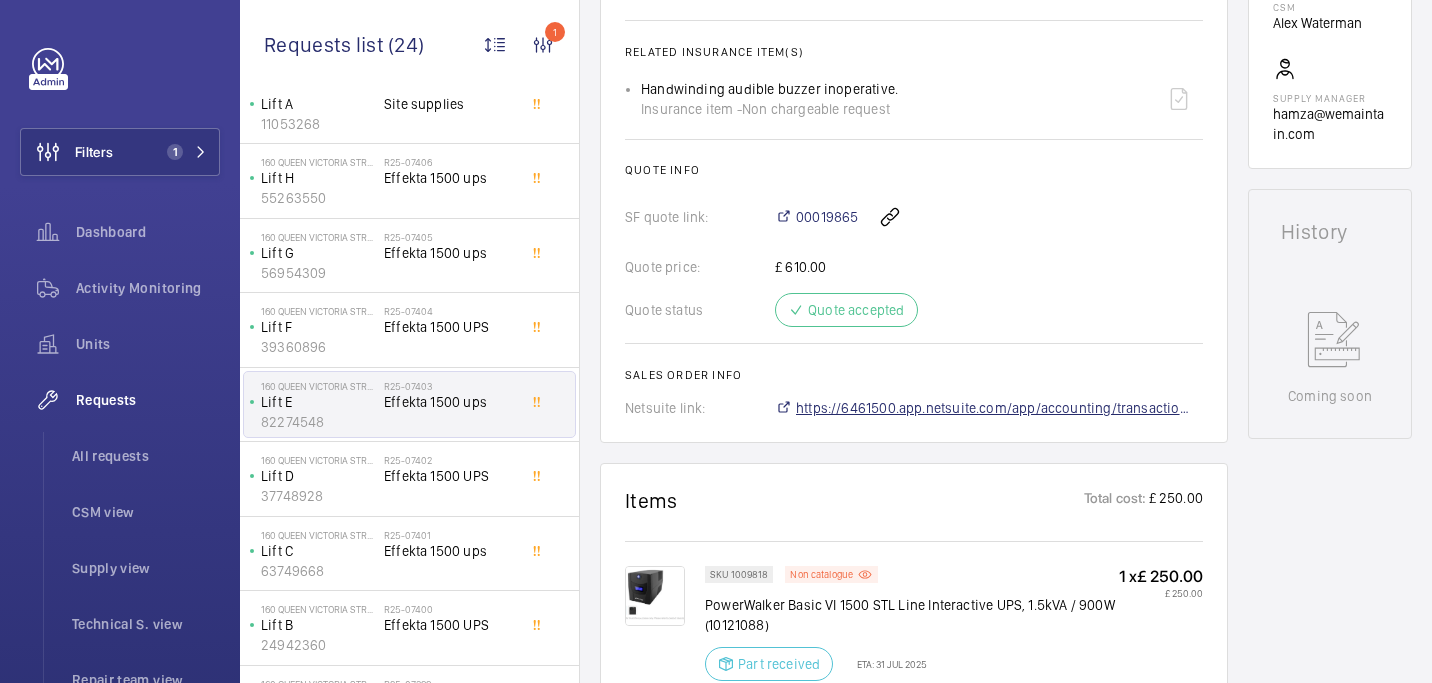 click on "https://6461500.app.netsuite.com/app/accounting/transactions/salesord.nl?id=2855177" 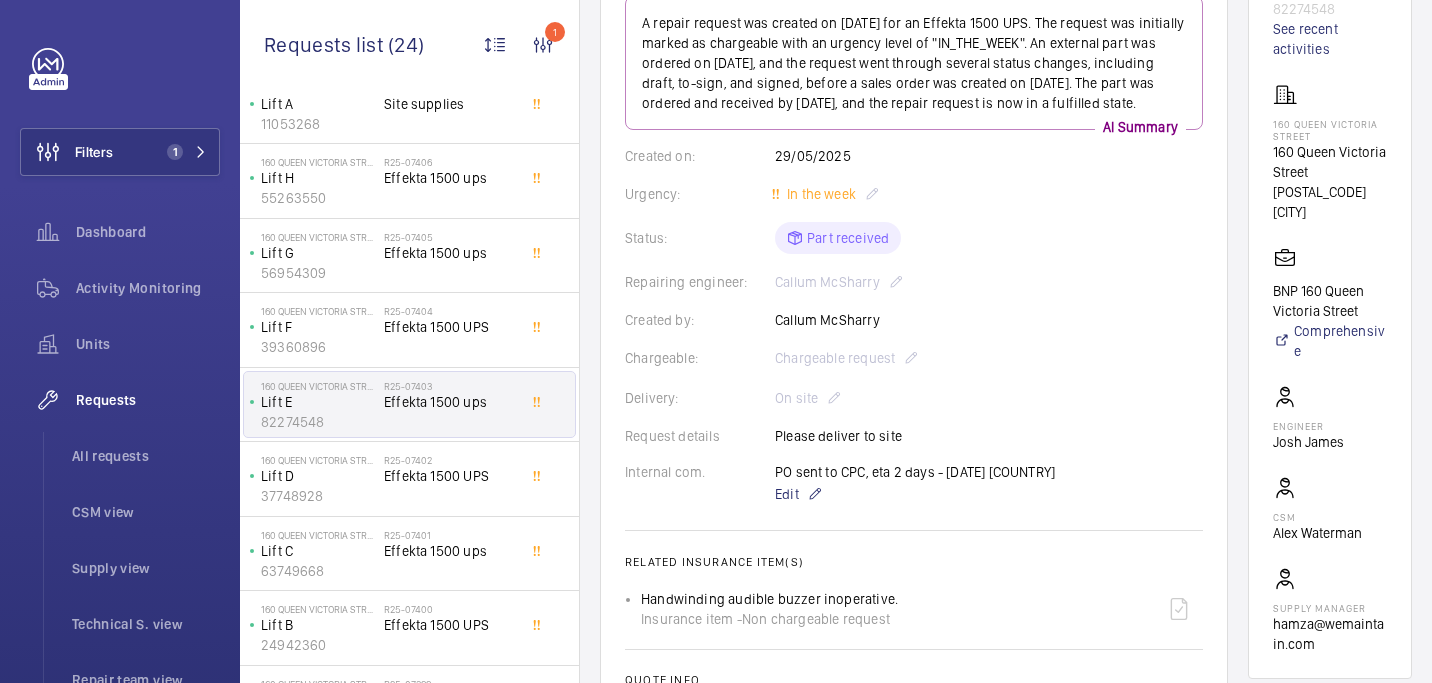 scroll, scrollTop: 276, scrollLeft: 0, axis: vertical 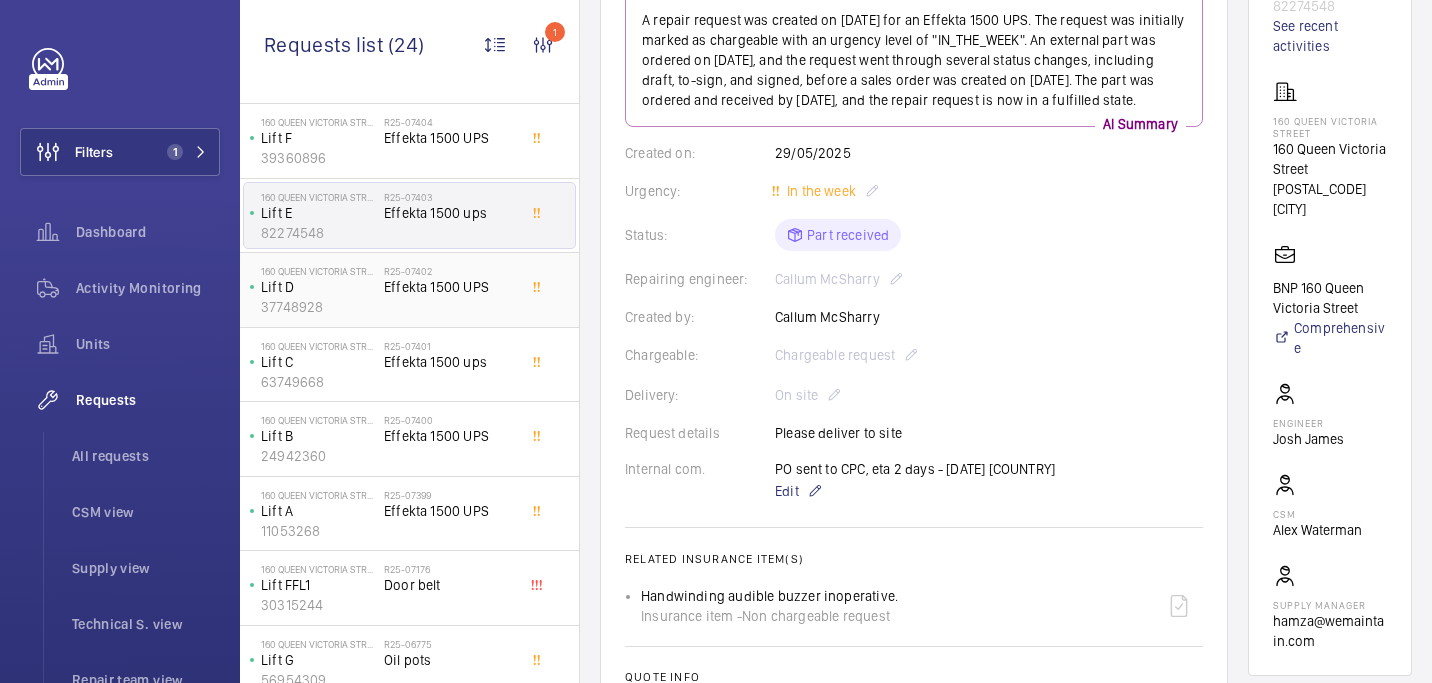 click on "Effekta 1500 UPS" 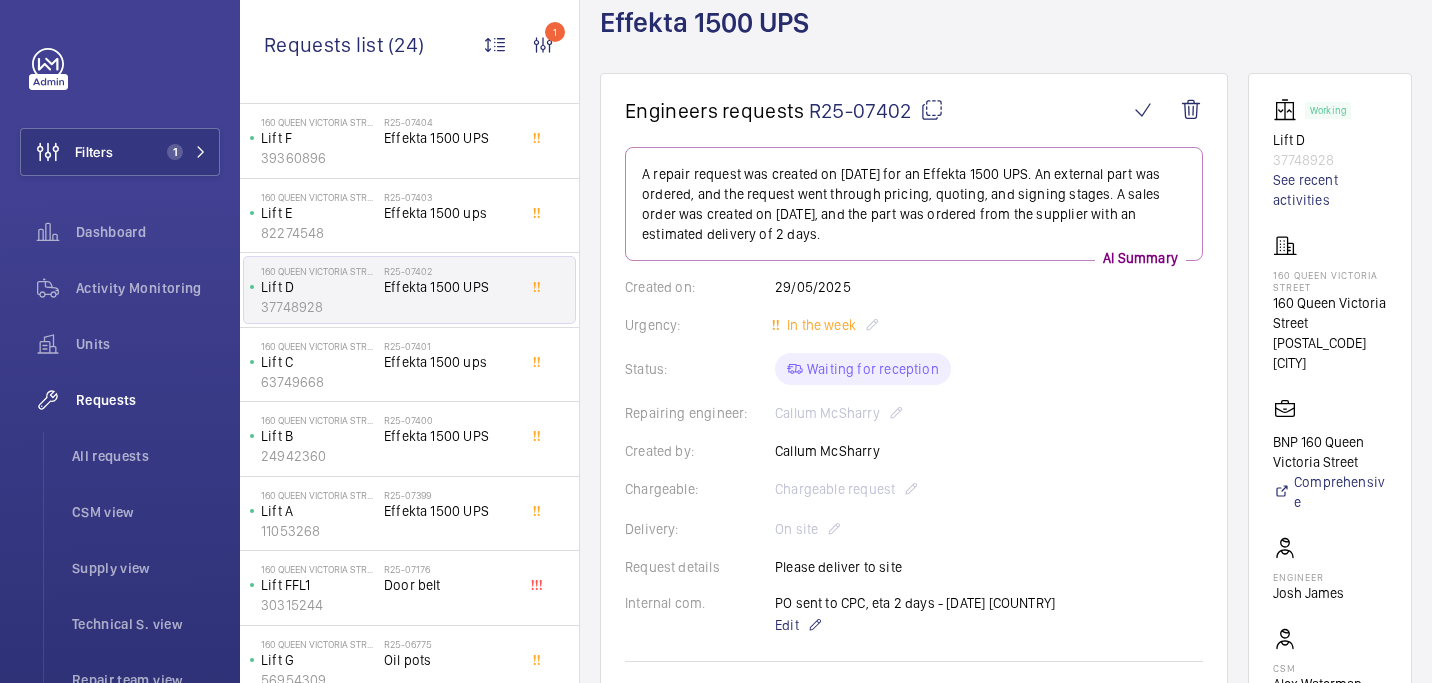 scroll, scrollTop: 115, scrollLeft: 0, axis: vertical 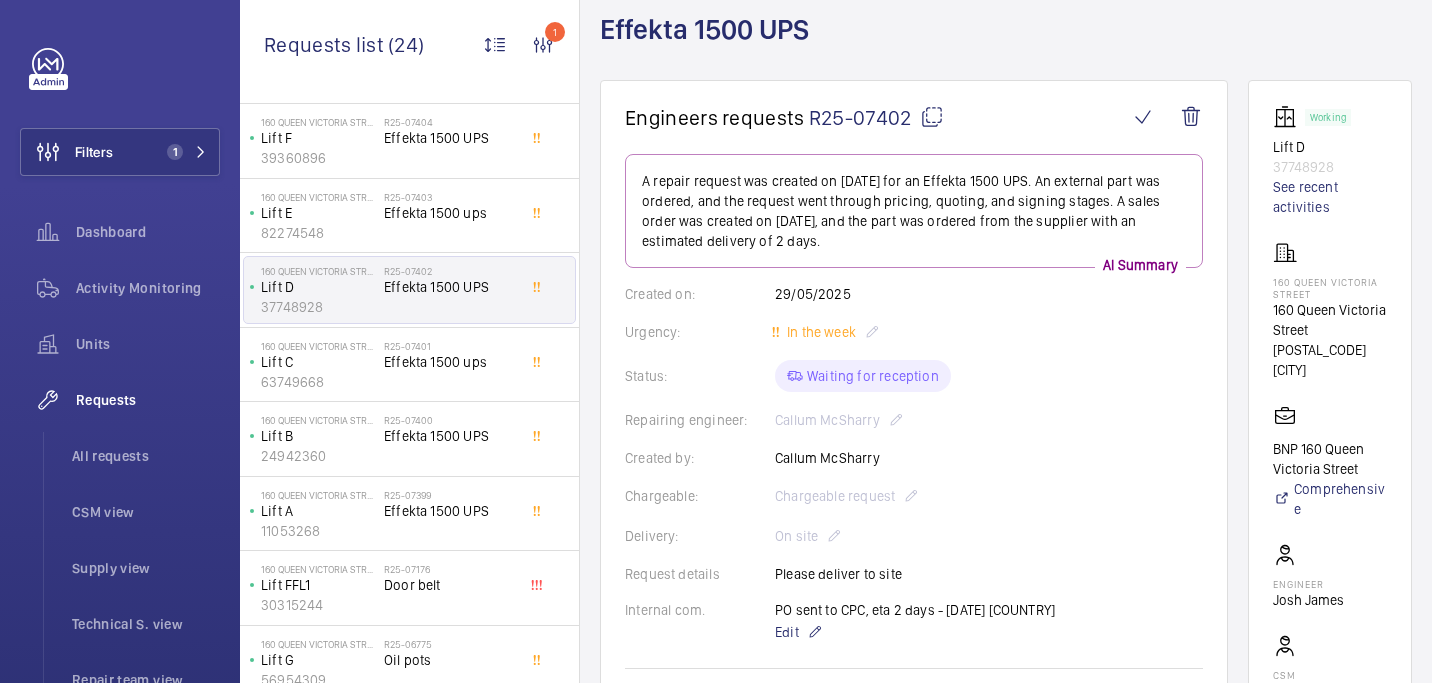 click 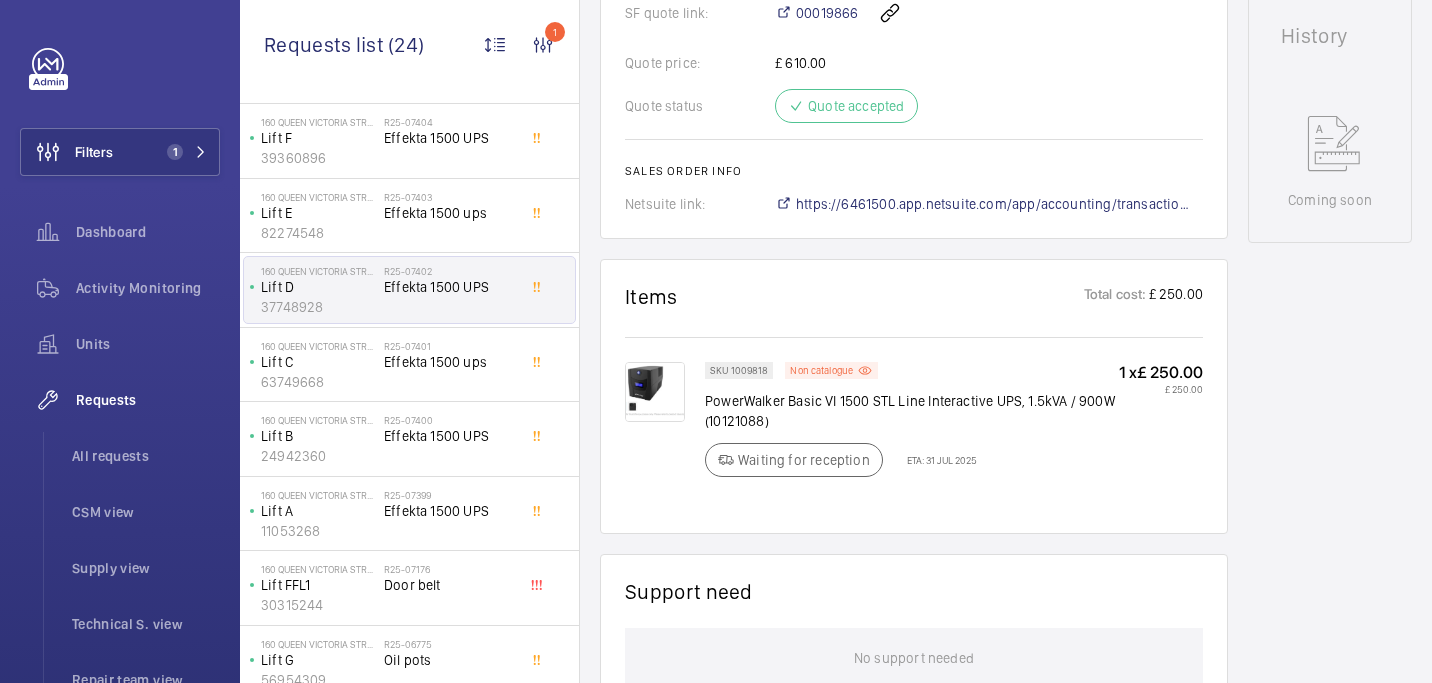 scroll, scrollTop: 981, scrollLeft: 0, axis: vertical 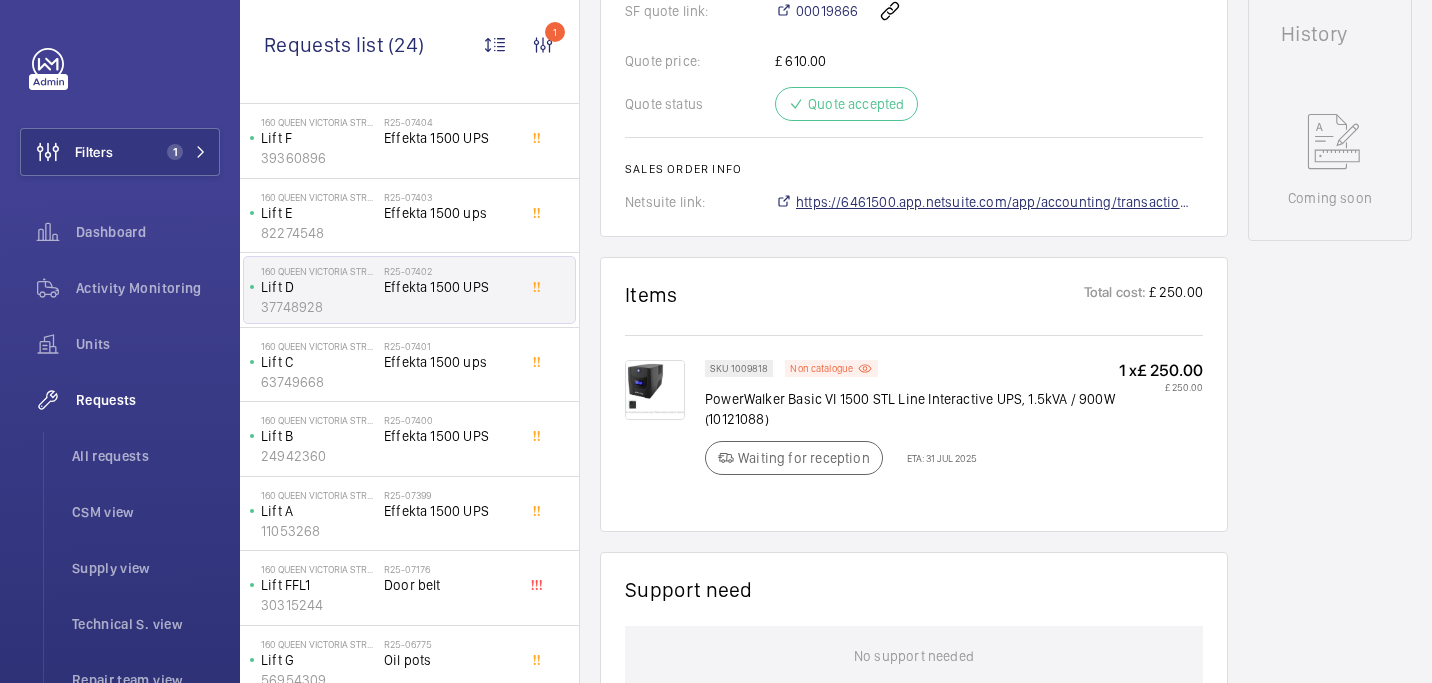 click on "https://6461500.app.netsuite.com/app/accounting/transactions/salesord.nl?id=2855180" 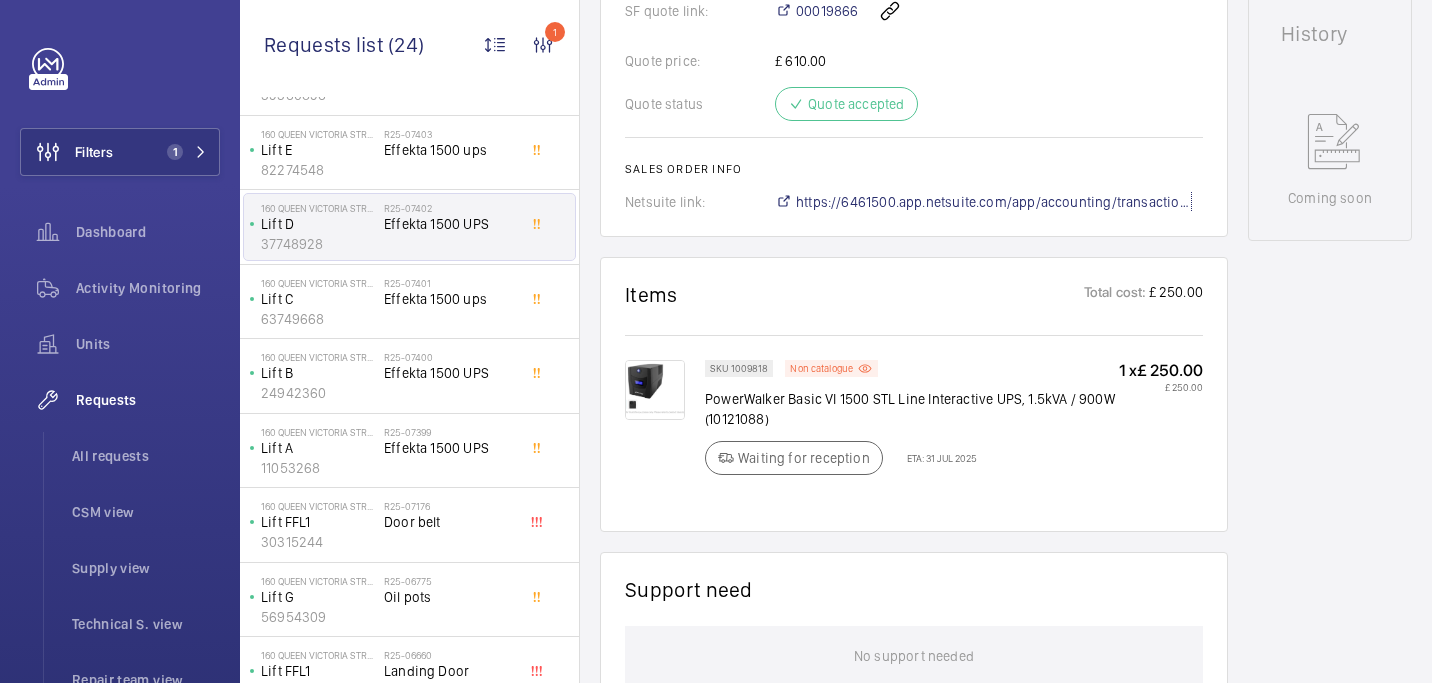 scroll, scrollTop: 998, scrollLeft: 0, axis: vertical 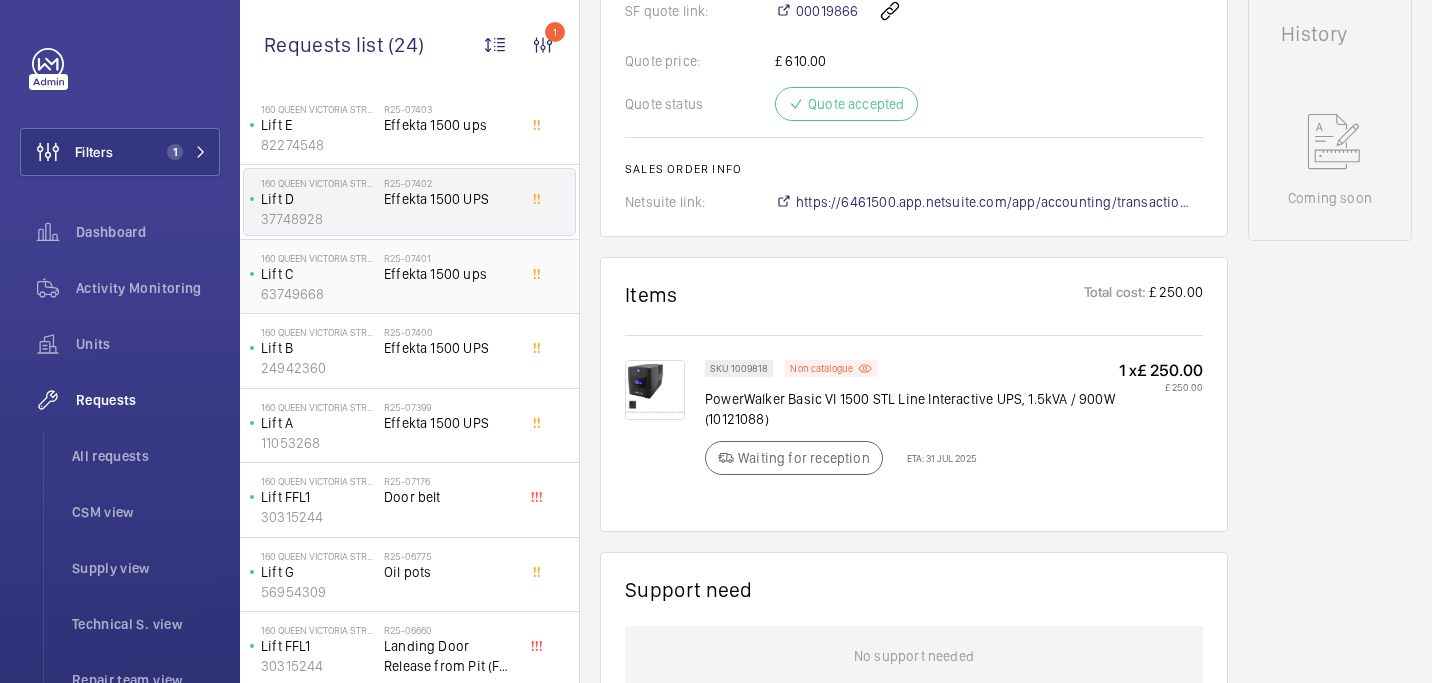 click on "Effekta 1500 ups" 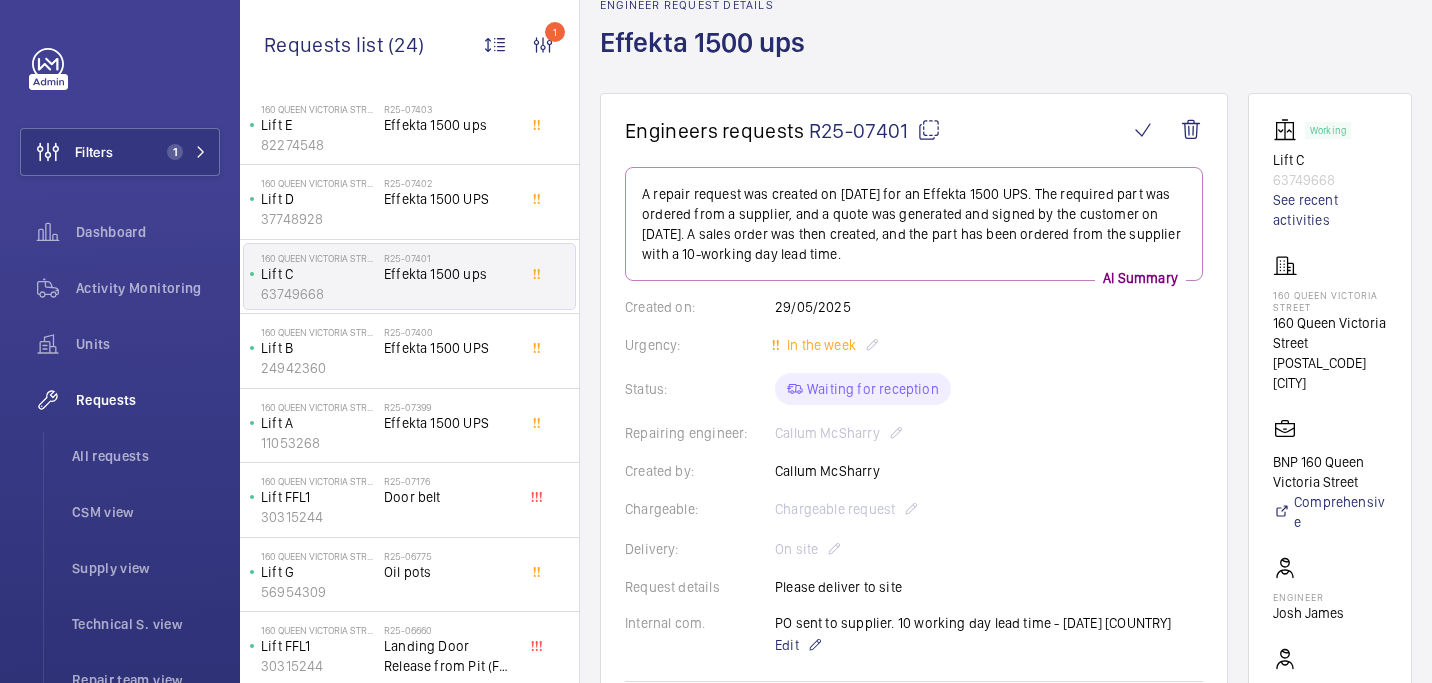 scroll, scrollTop: 30, scrollLeft: 0, axis: vertical 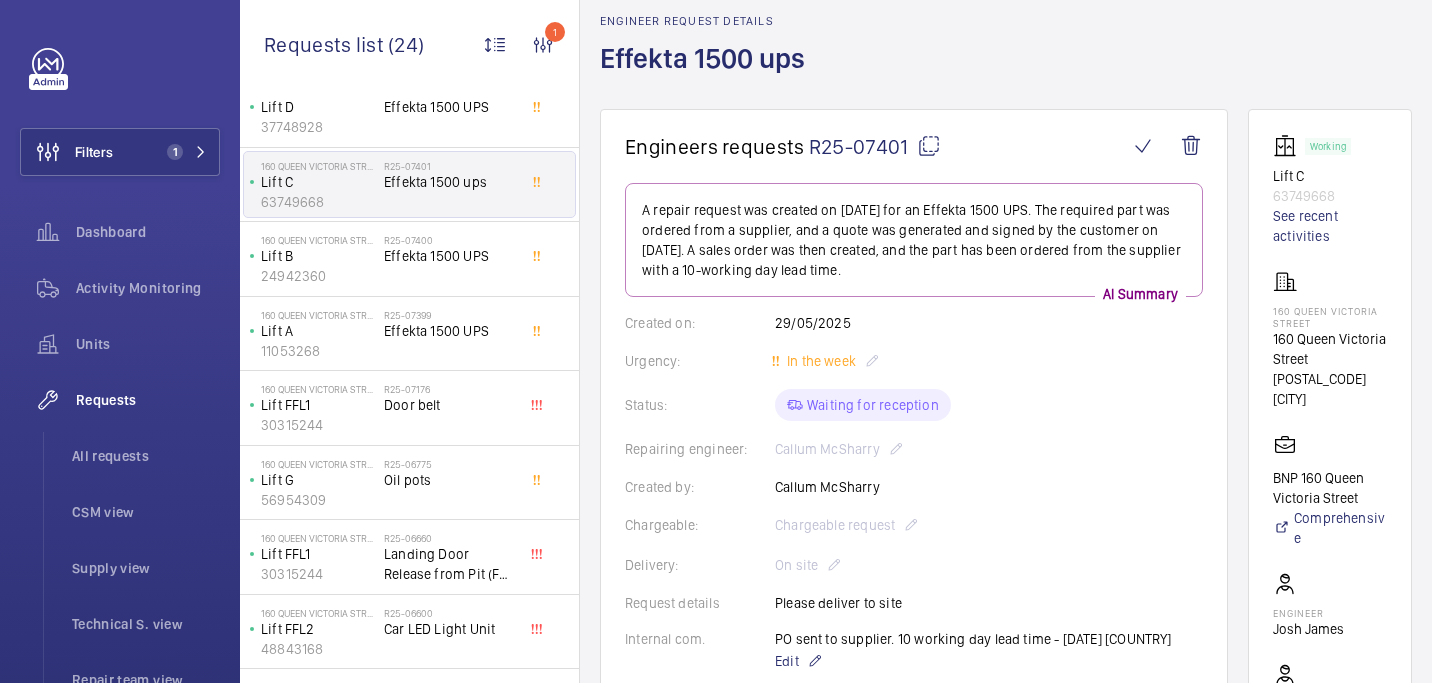 click 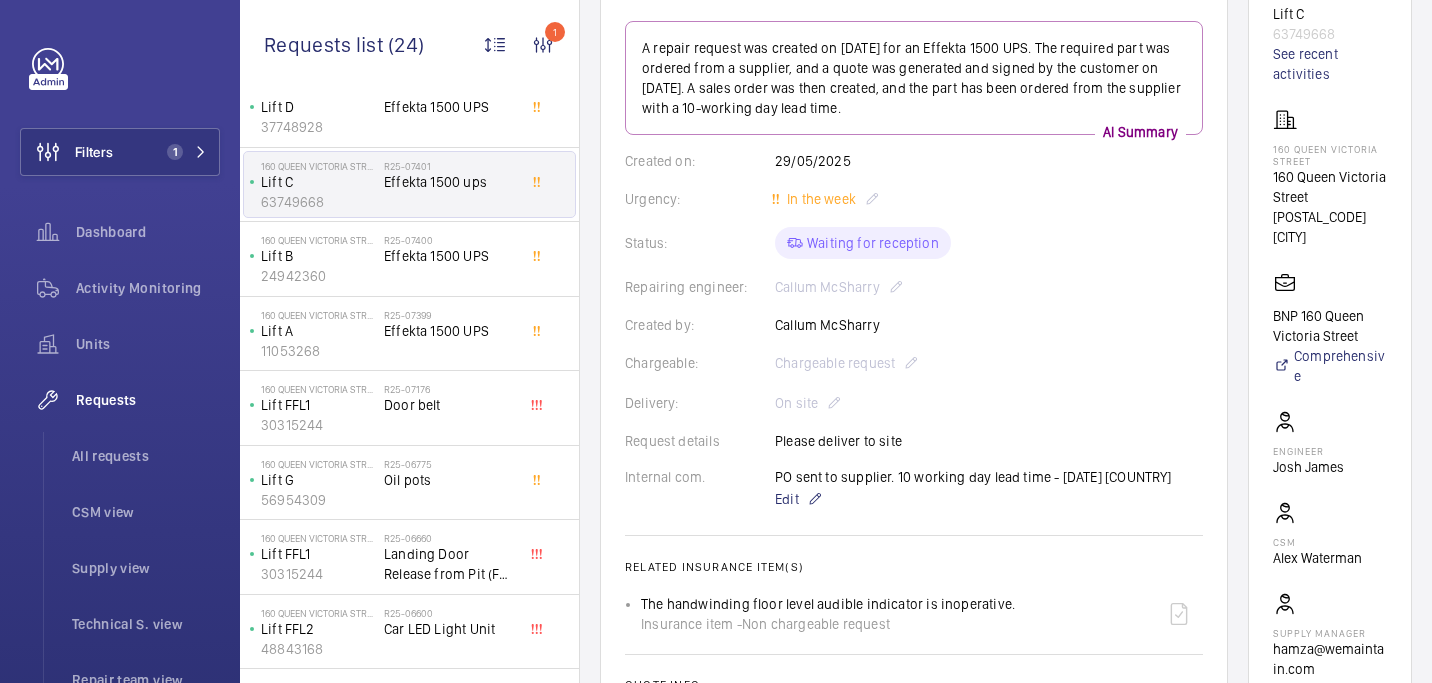 scroll, scrollTop: 282, scrollLeft: 0, axis: vertical 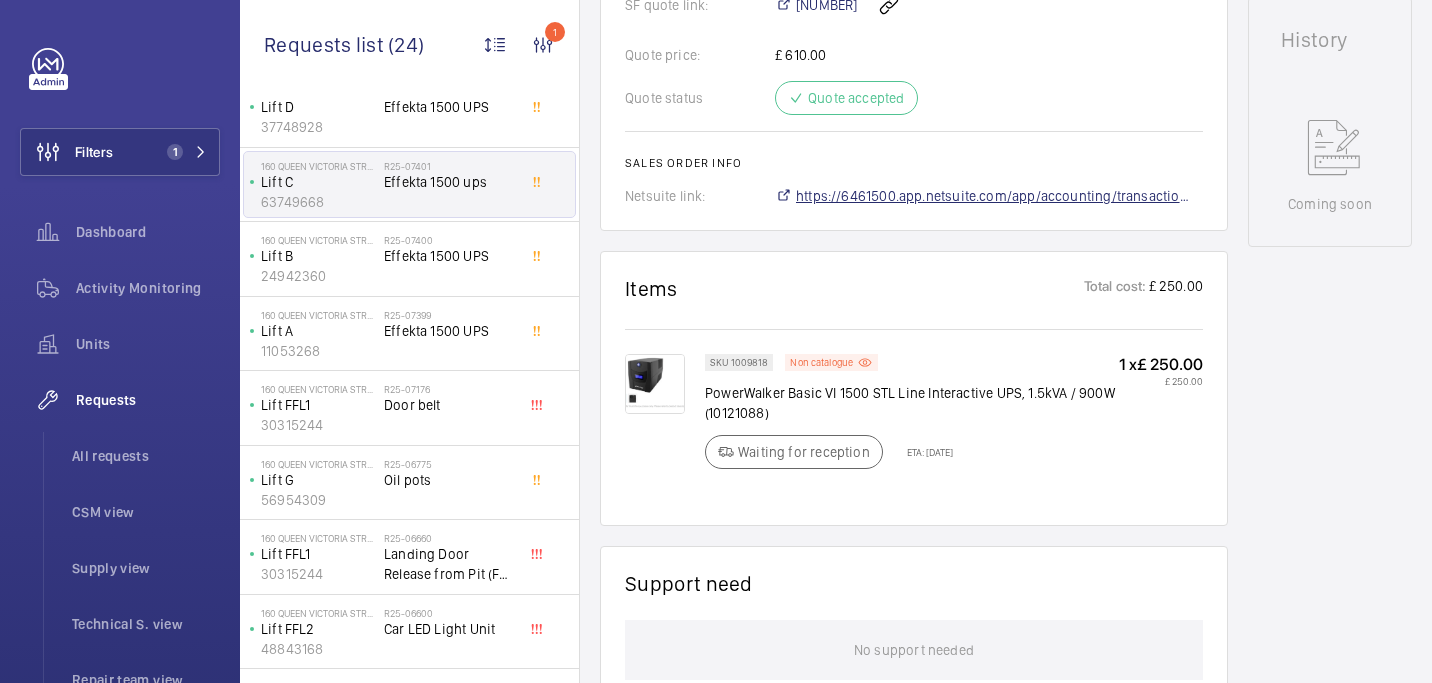 click on "https://6461500.app.netsuite.com/app/accounting/transactions/salesord.nl?id=2856557" 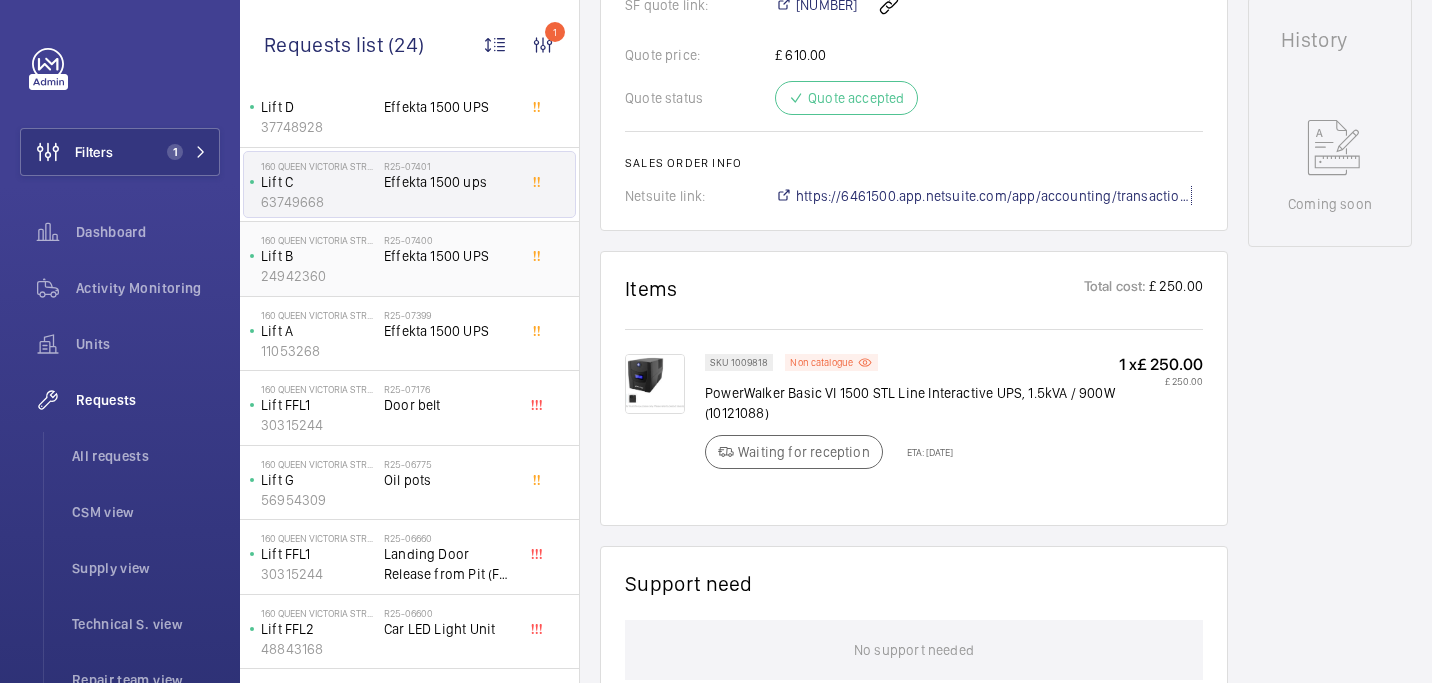 scroll, scrollTop: 1005, scrollLeft: 0, axis: vertical 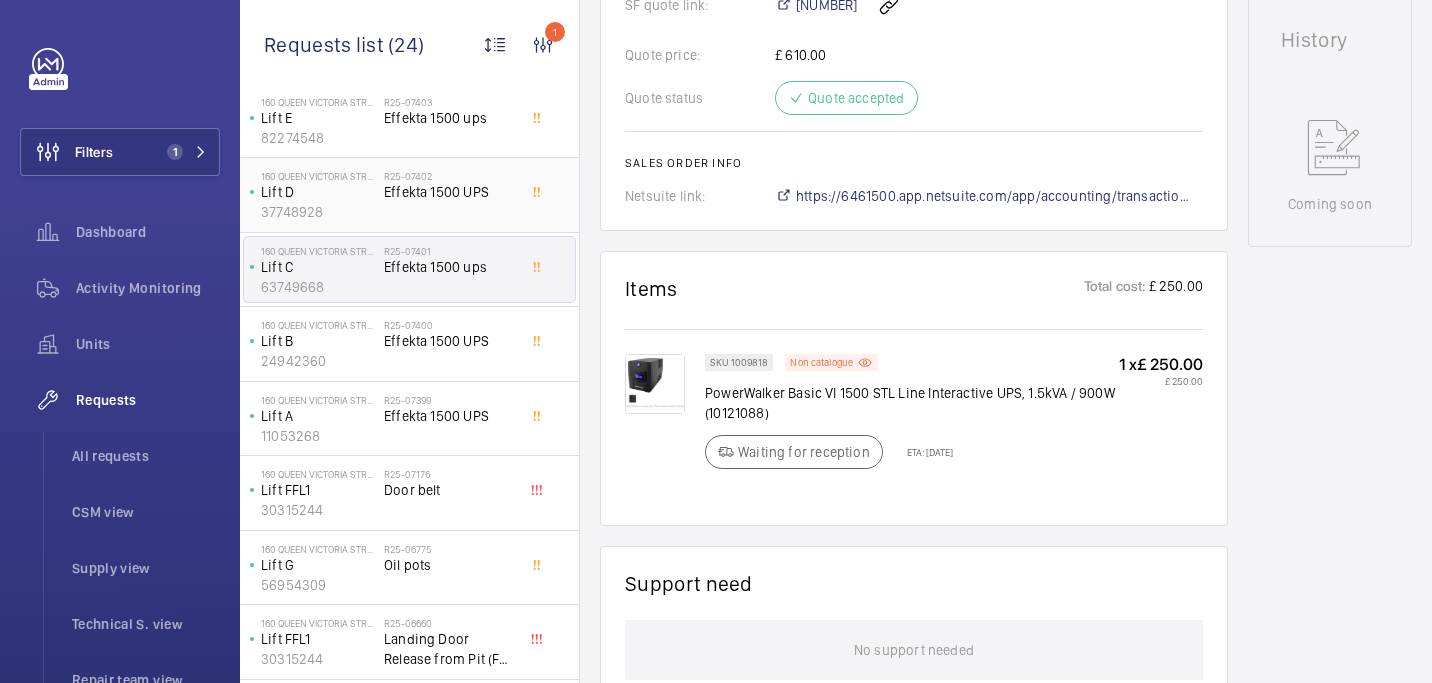 click on "Effekta 1500 UPS" 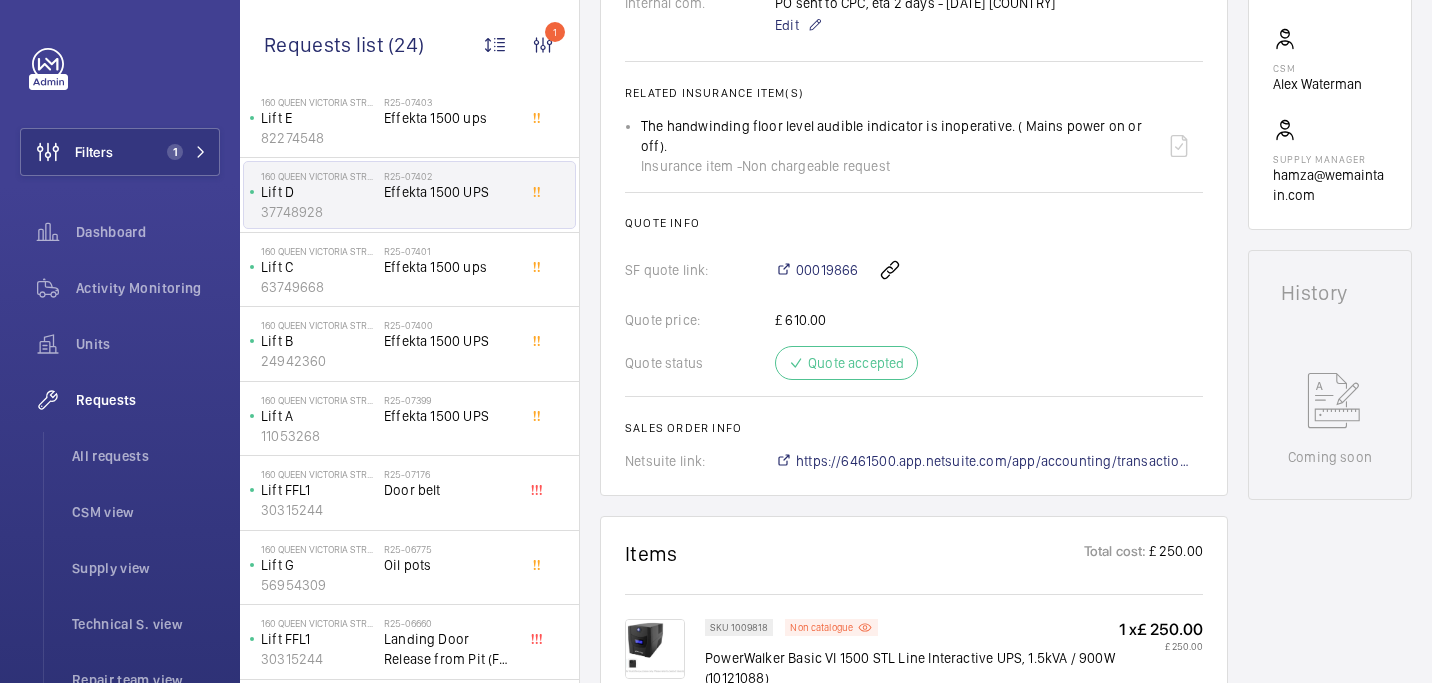 scroll, scrollTop: 512, scrollLeft: 0, axis: vertical 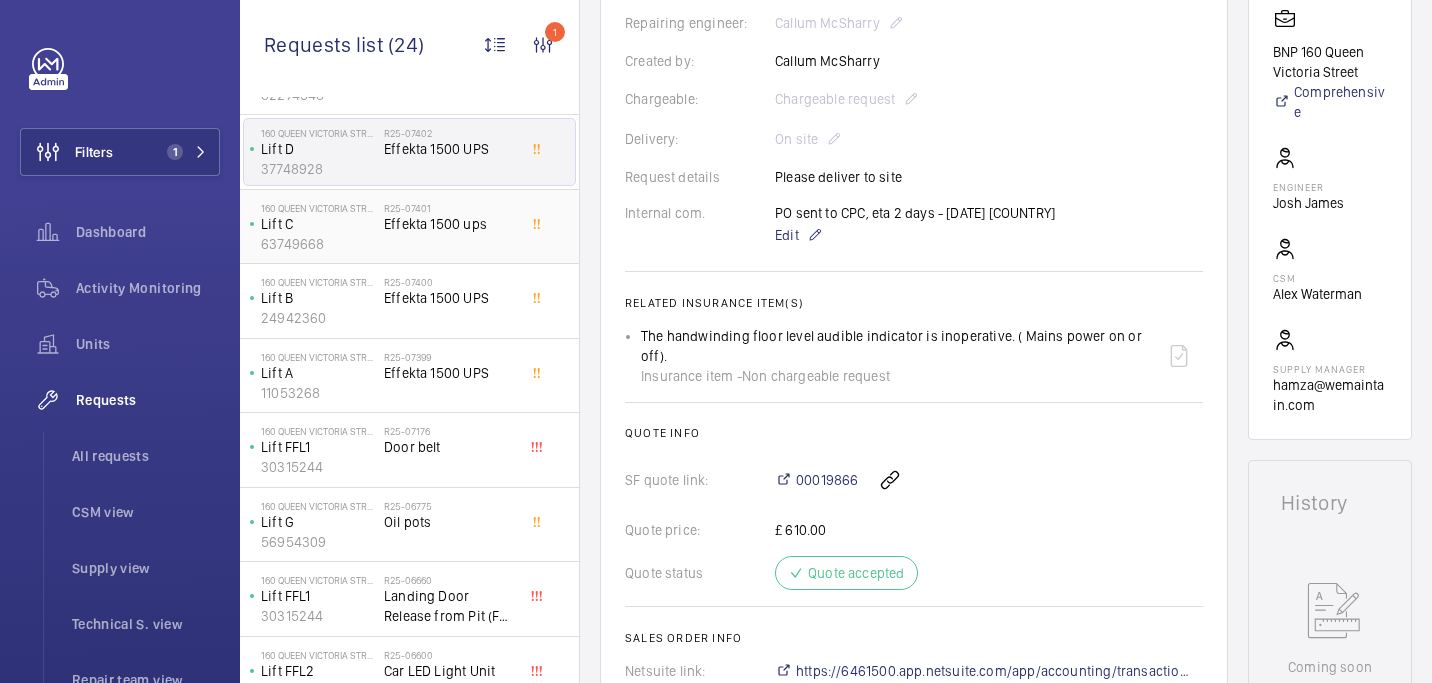 click on "R25-07401   Effekta 1500 ups" 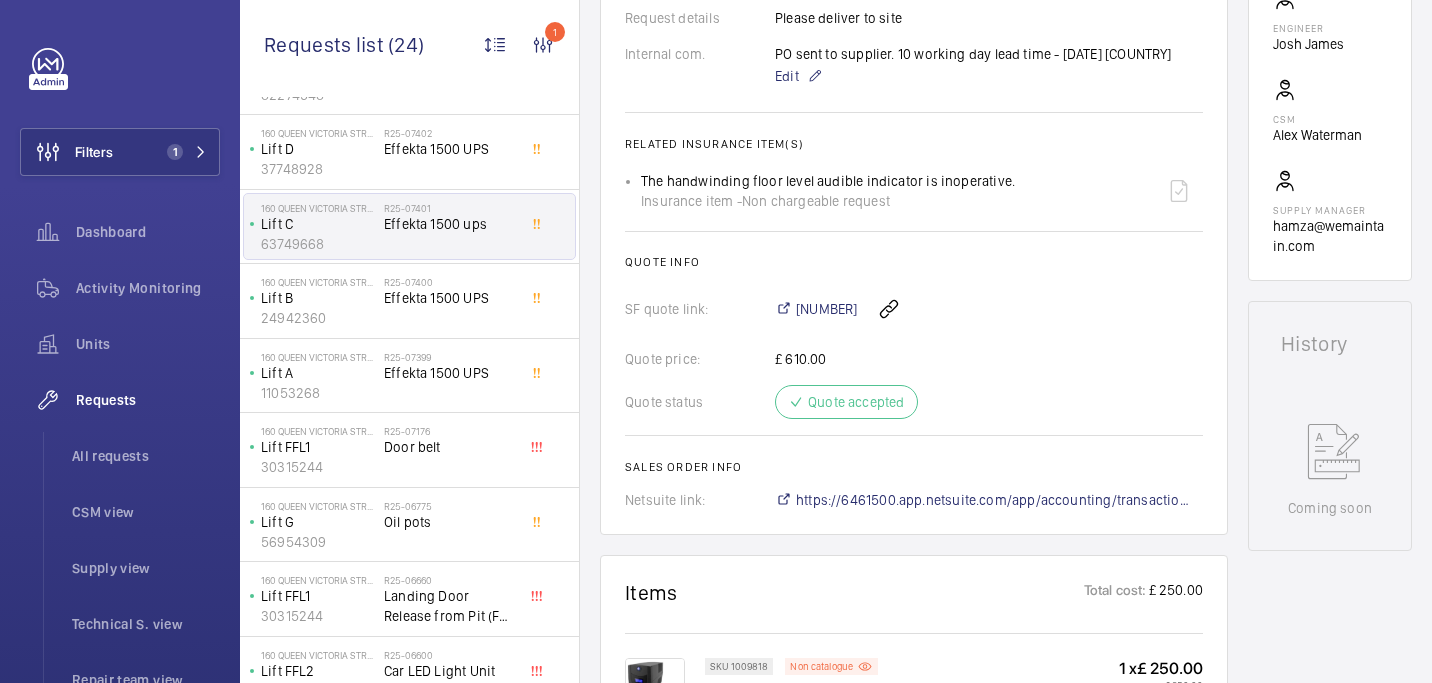 scroll, scrollTop: 727, scrollLeft: 0, axis: vertical 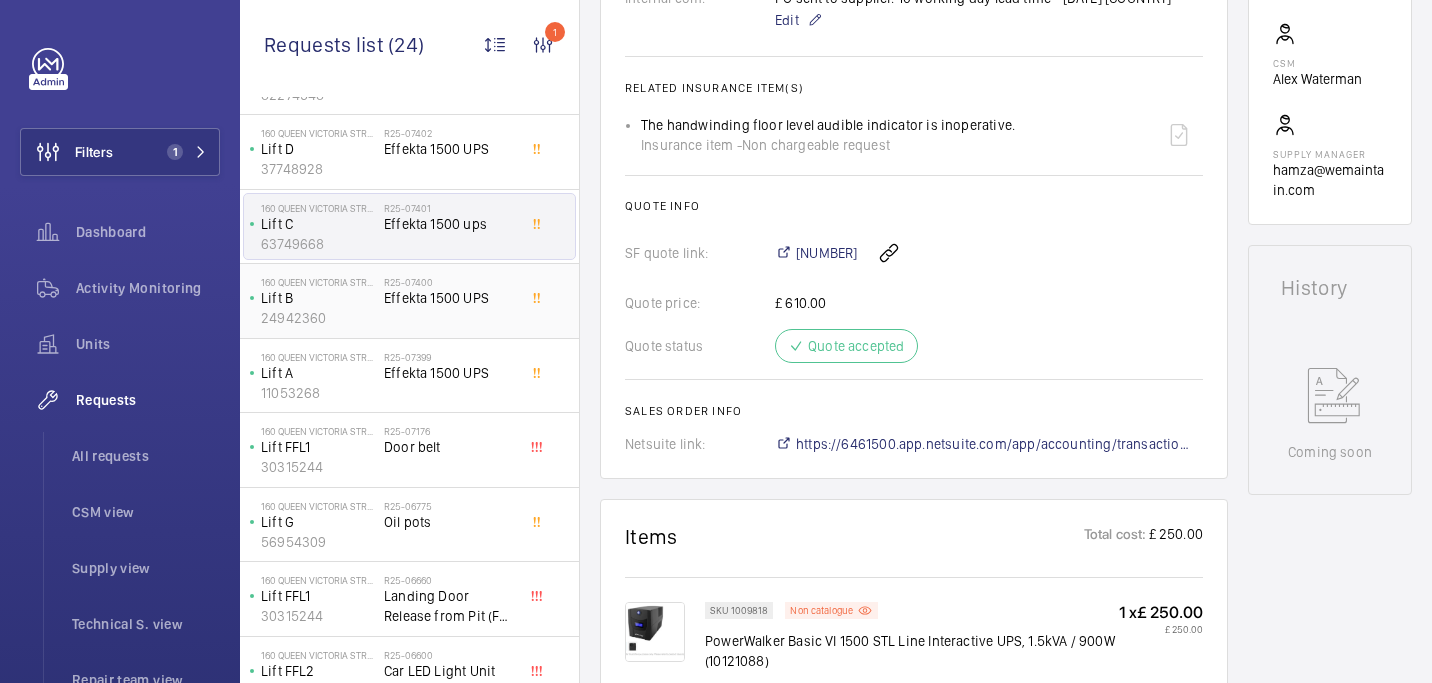 click on "Effekta 1500 UPS" 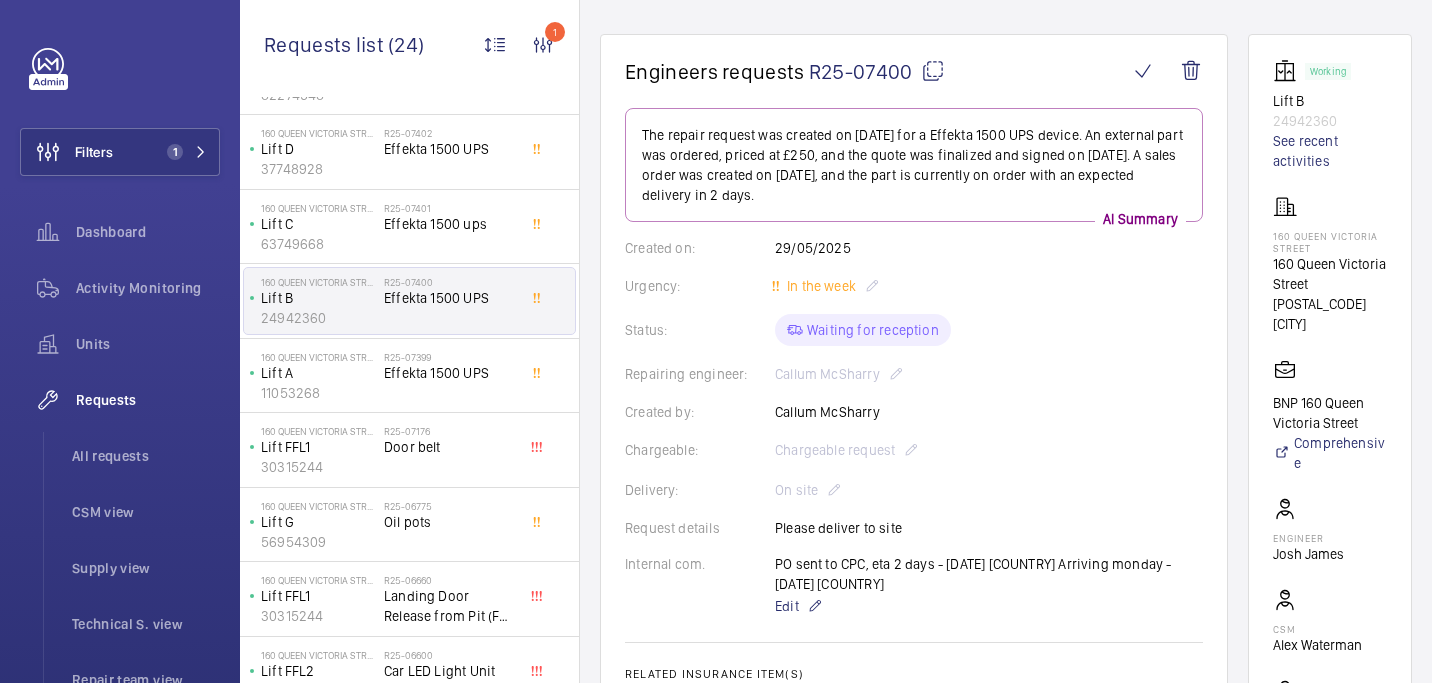 scroll, scrollTop: 59, scrollLeft: 0, axis: vertical 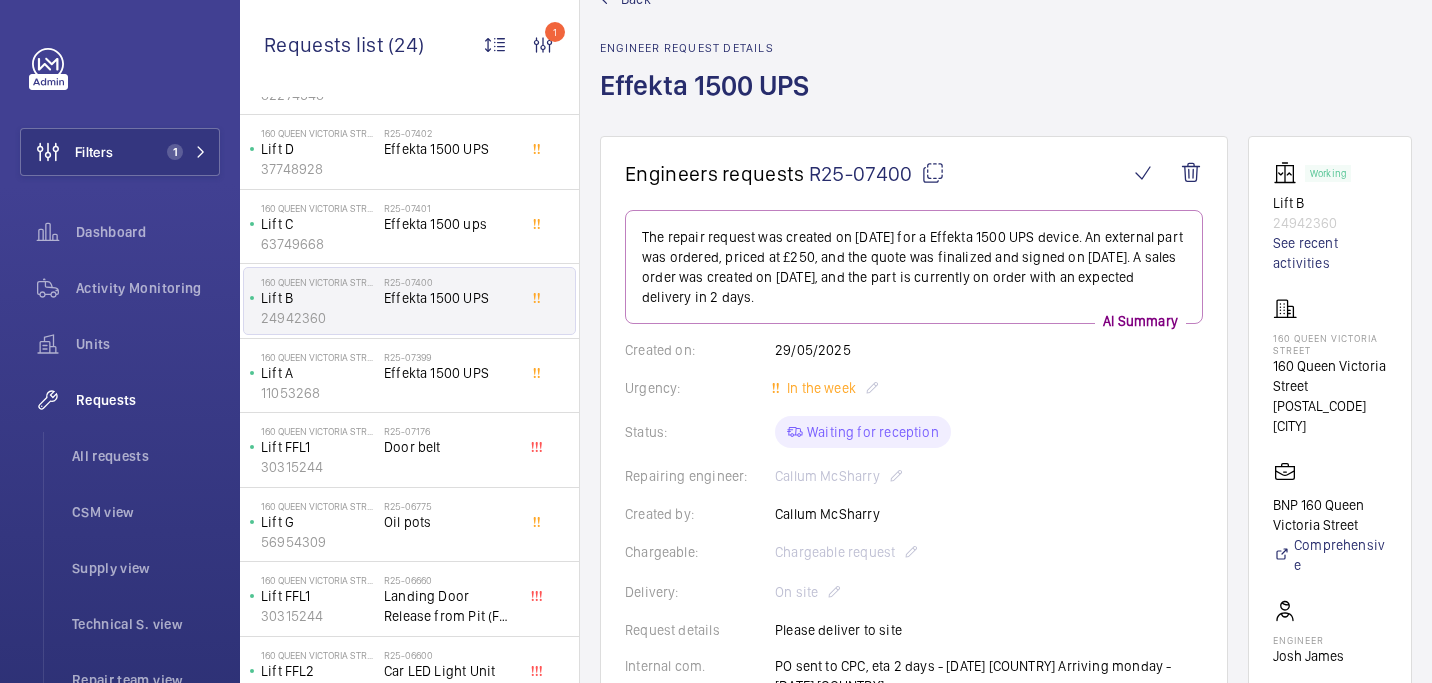 click 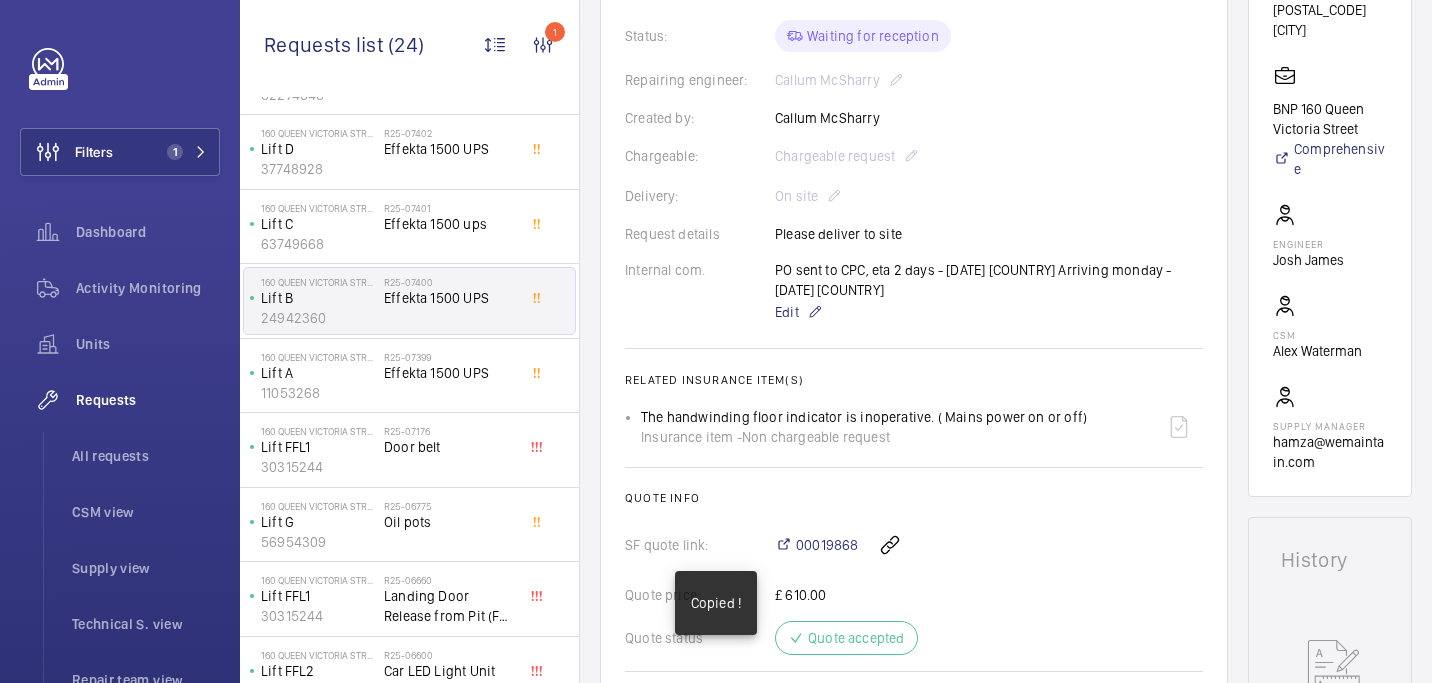 scroll, scrollTop: 461, scrollLeft: 0, axis: vertical 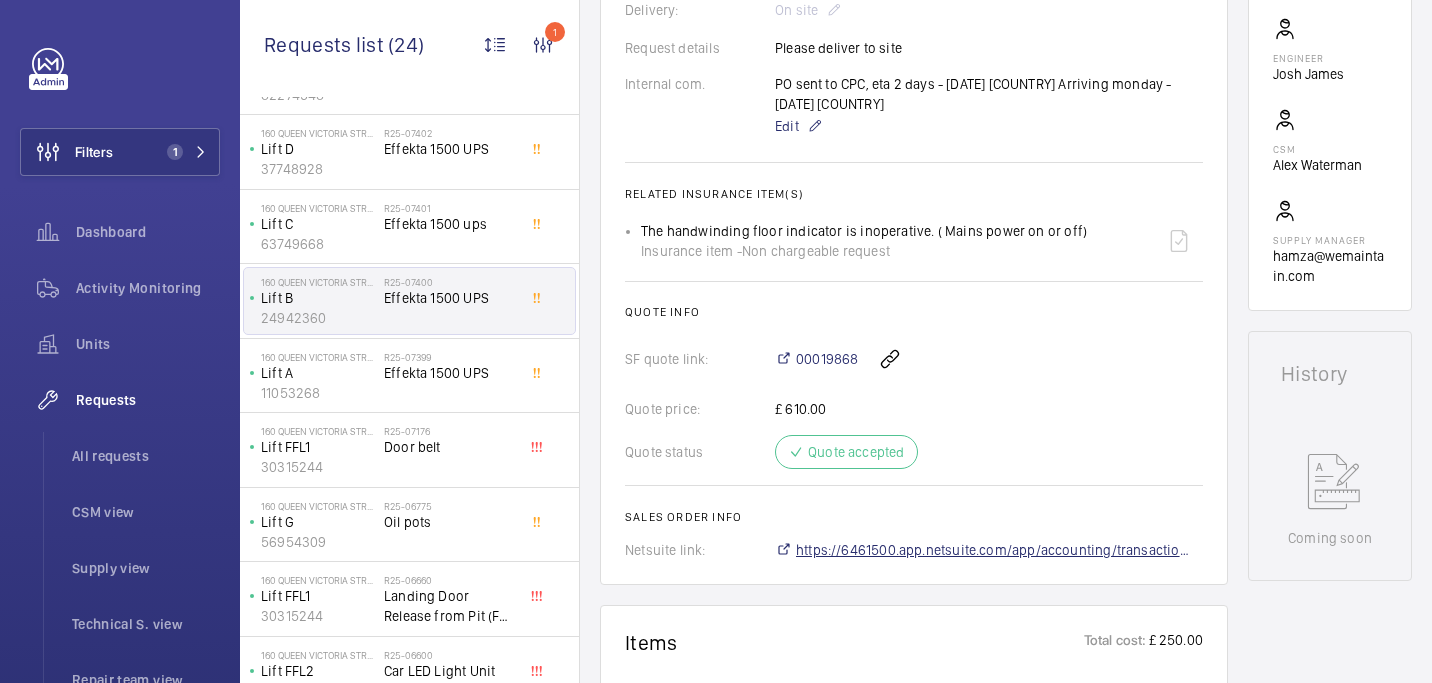 click on "https://6461500.app.netsuite.com/app/accounting/transactions/salesord.nl?id=2855175" 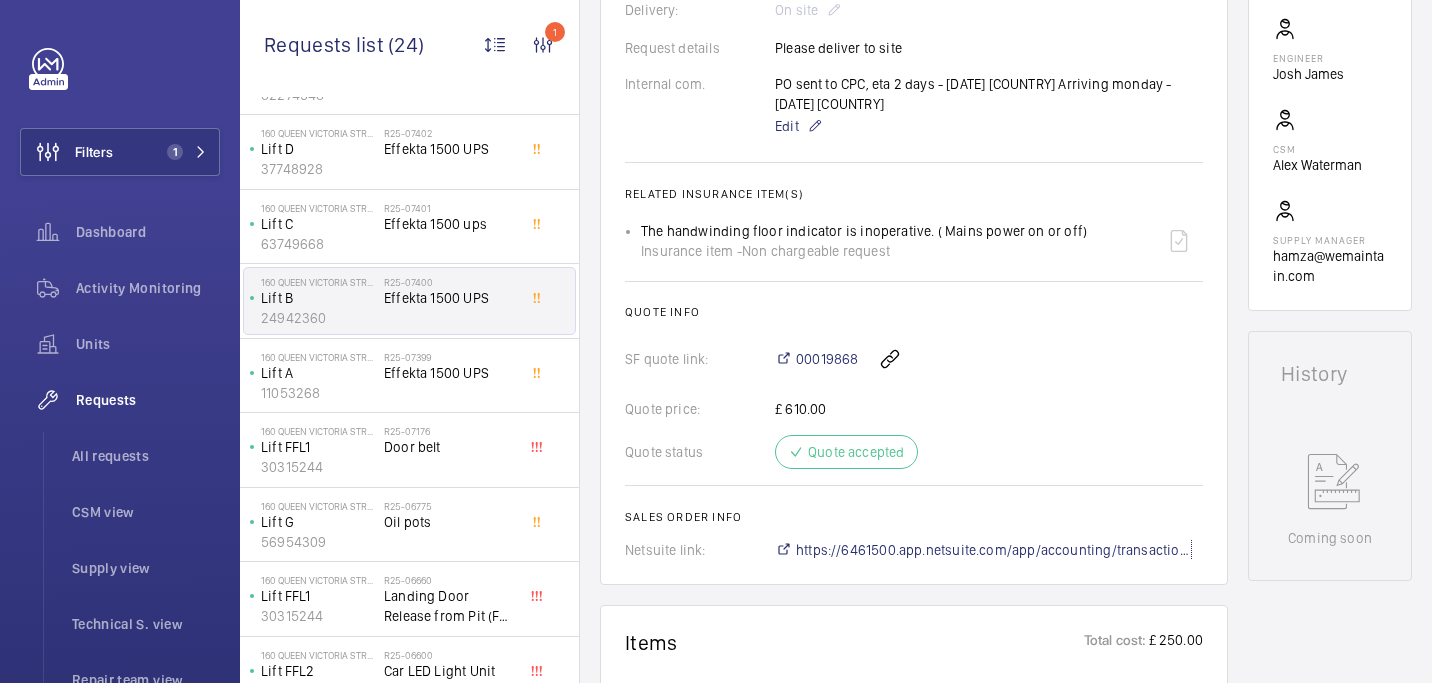 scroll, scrollTop: 1093, scrollLeft: 0, axis: vertical 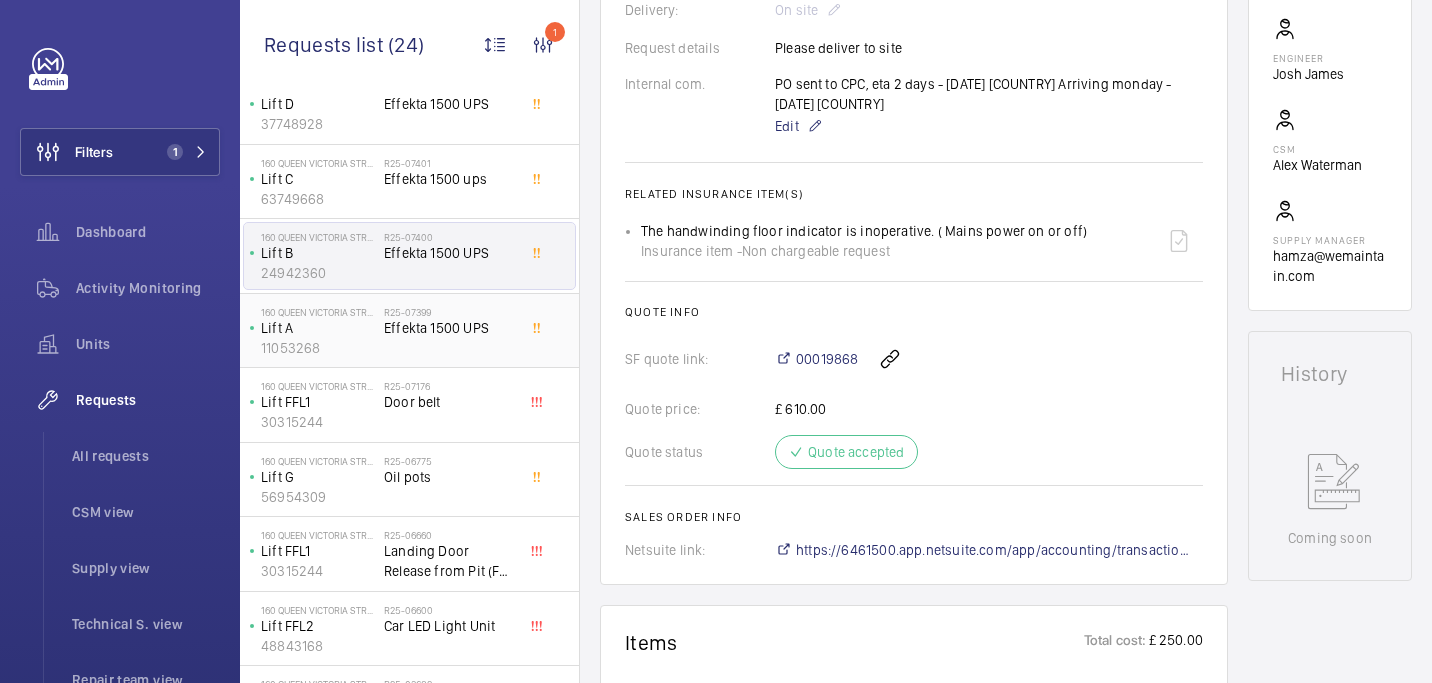 click on "Effekta 1500 UPS" 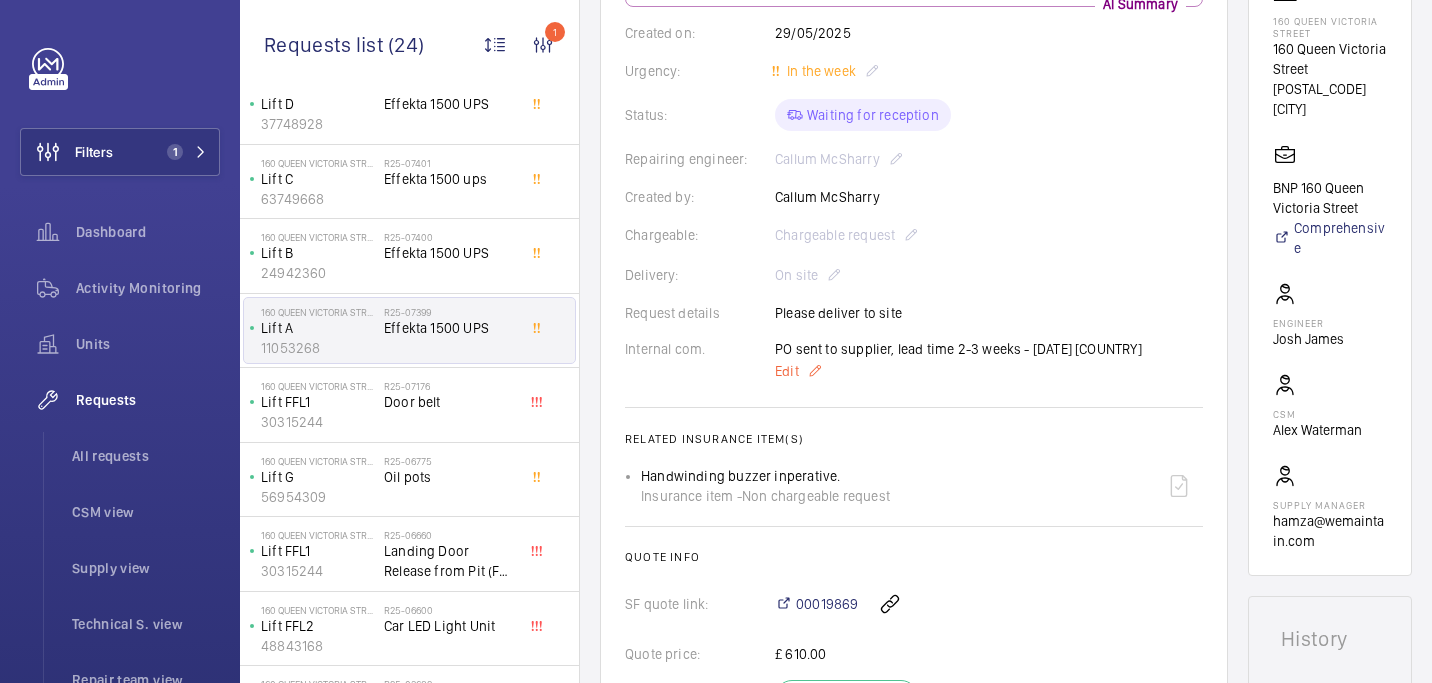 scroll, scrollTop: 0, scrollLeft: 0, axis: both 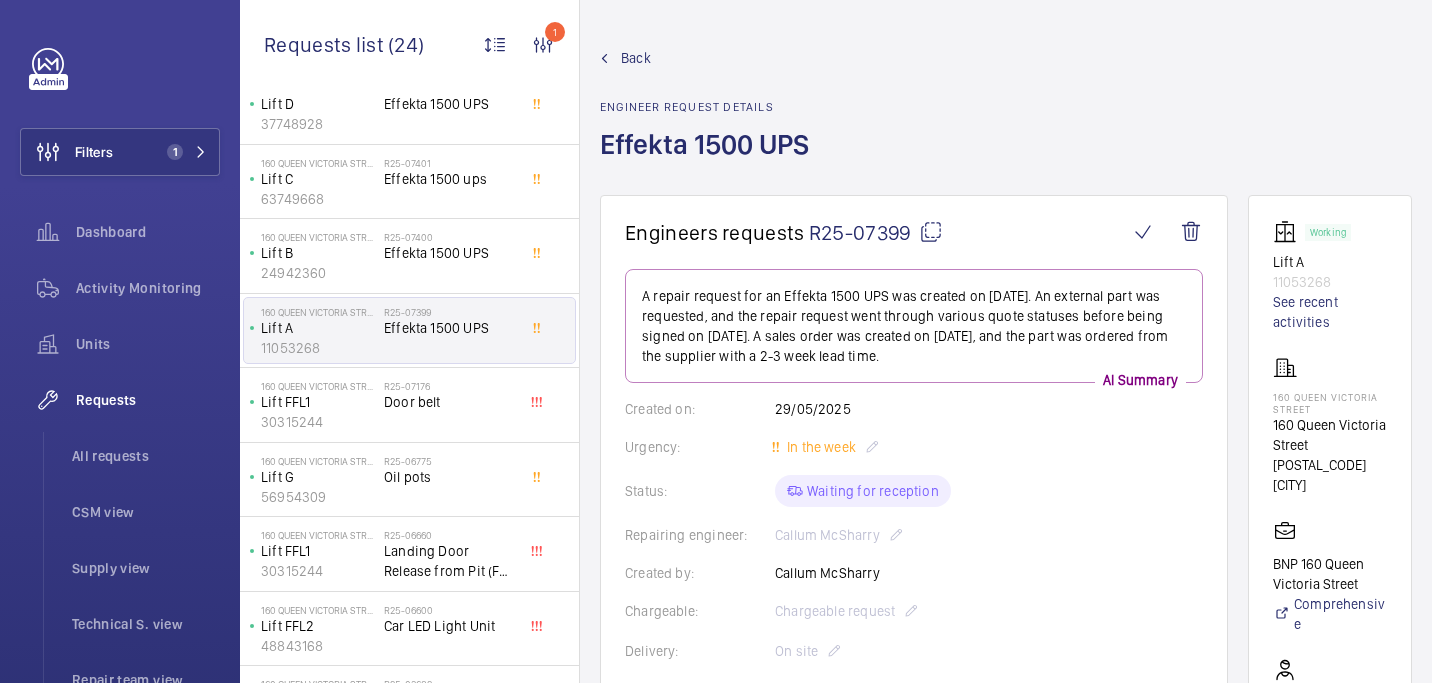 click 